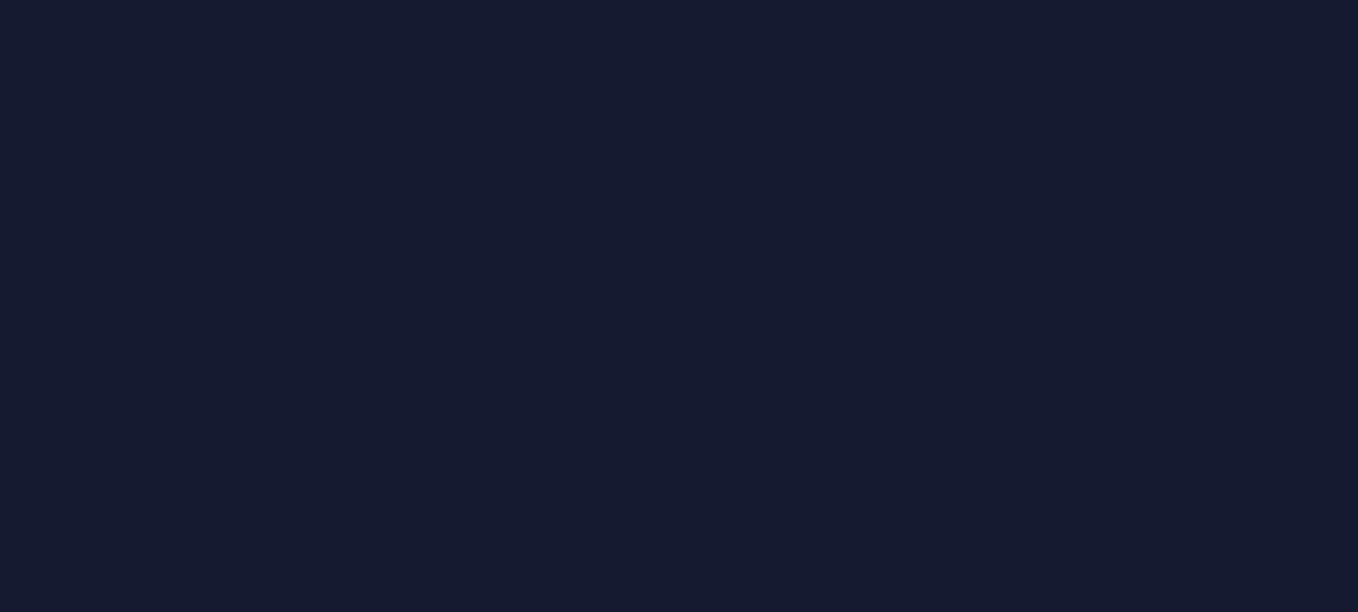 scroll, scrollTop: 0, scrollLeft: 0, axis: both 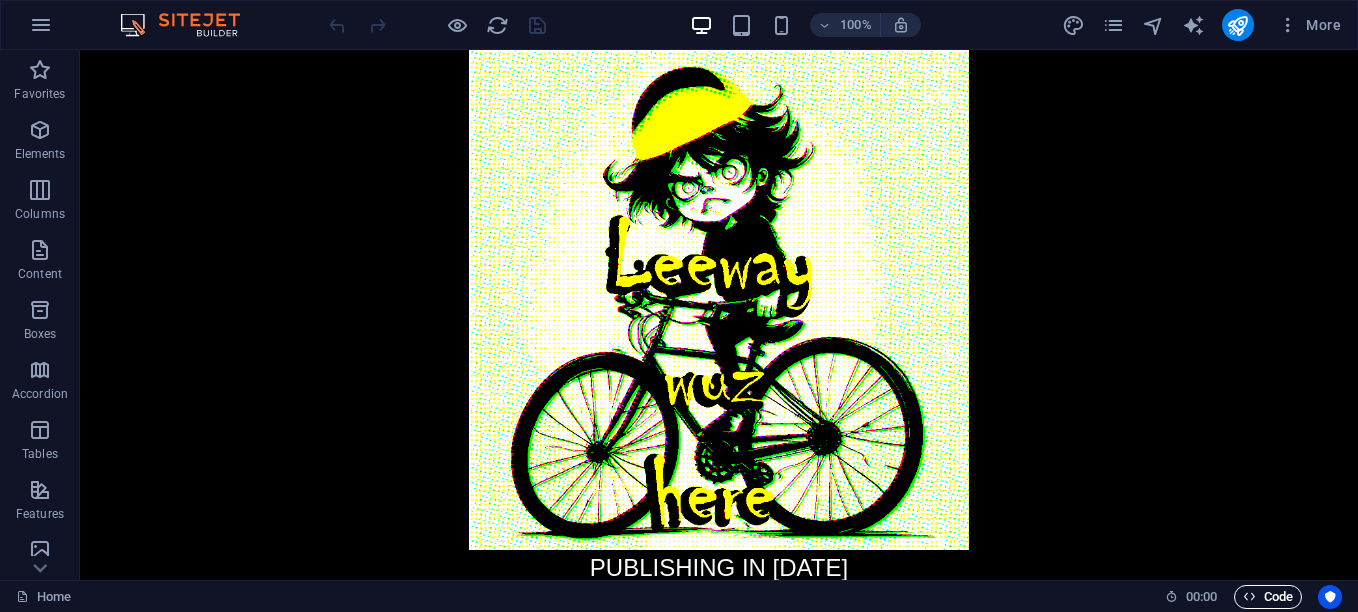 click on "Code" at bounding box center [1268, 597] 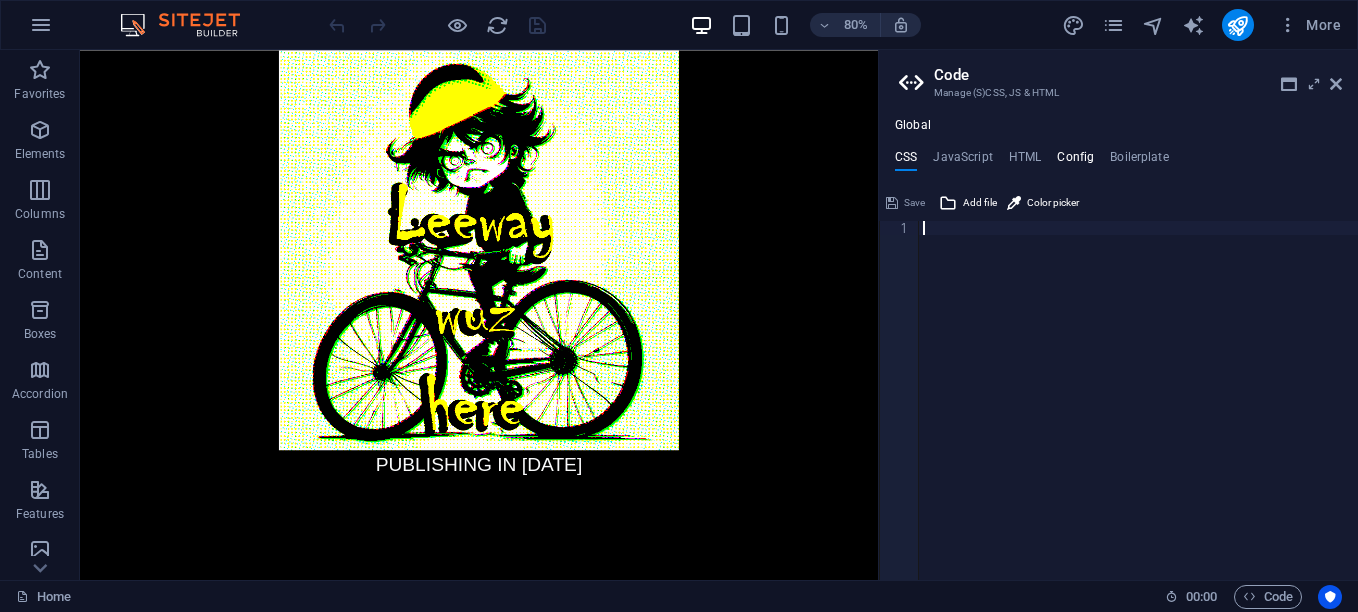 click on "Config" at bounding box center (1075, 161) 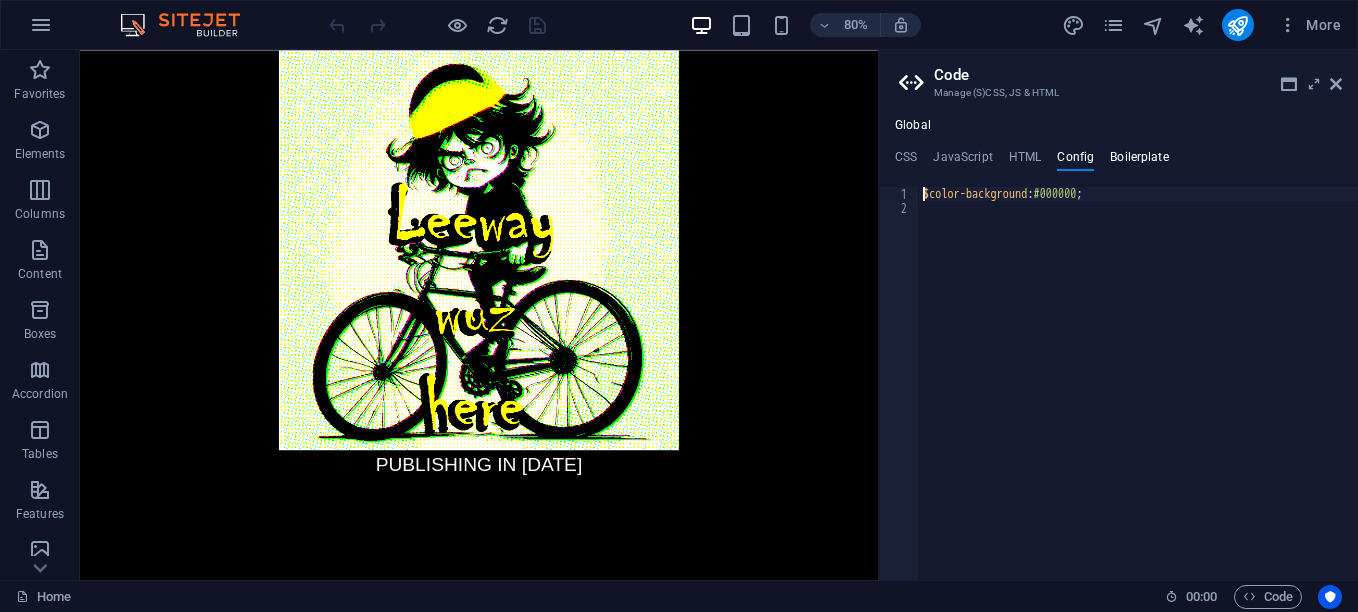 click on "Boilerplate" at bounding box center (1139, 161) 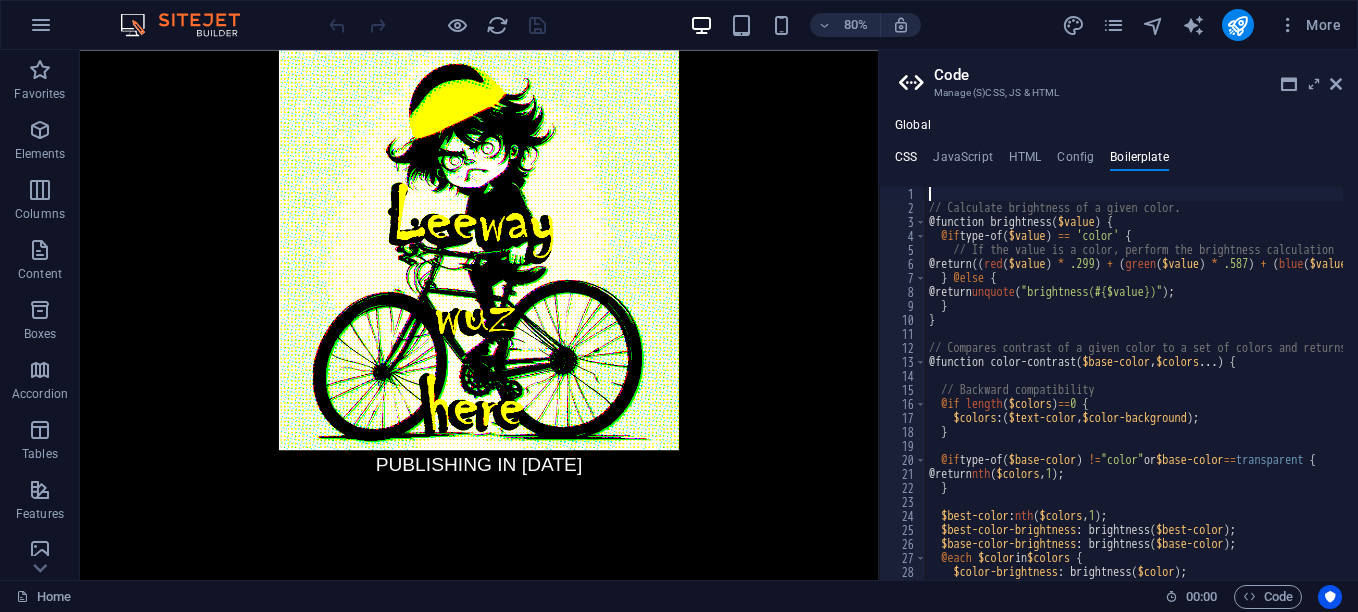 click on "CSS" at bounding box center (906, 161) 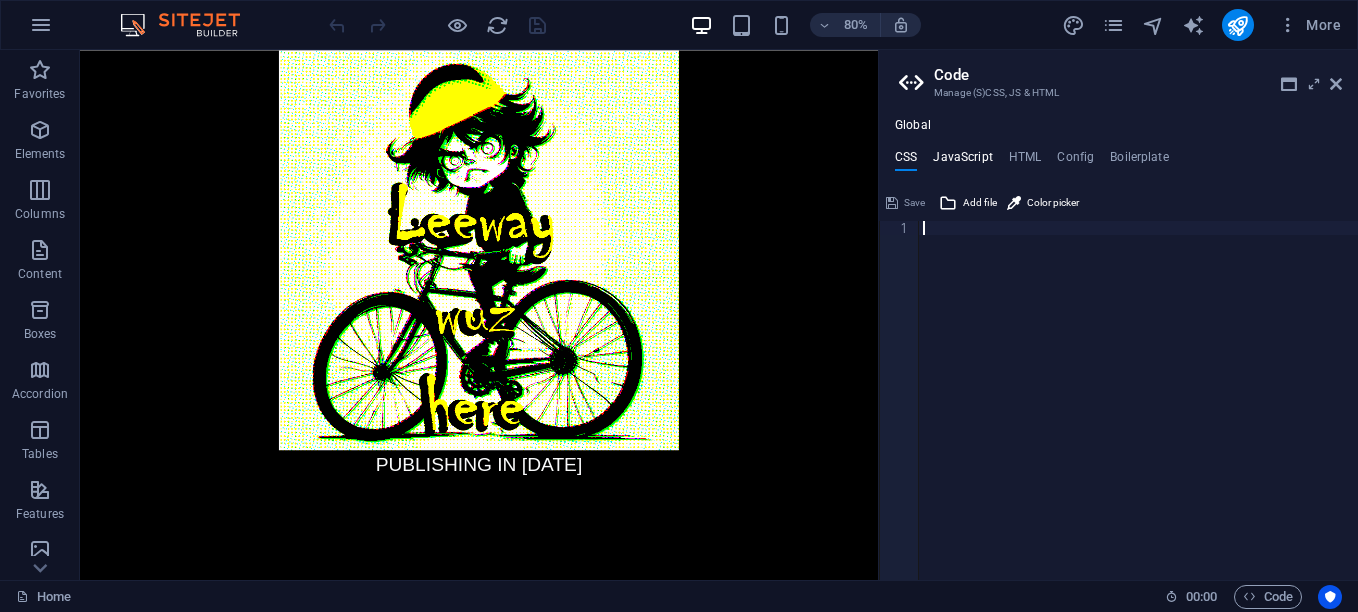 click on "JavaScript" at bounding box center [962, 161] 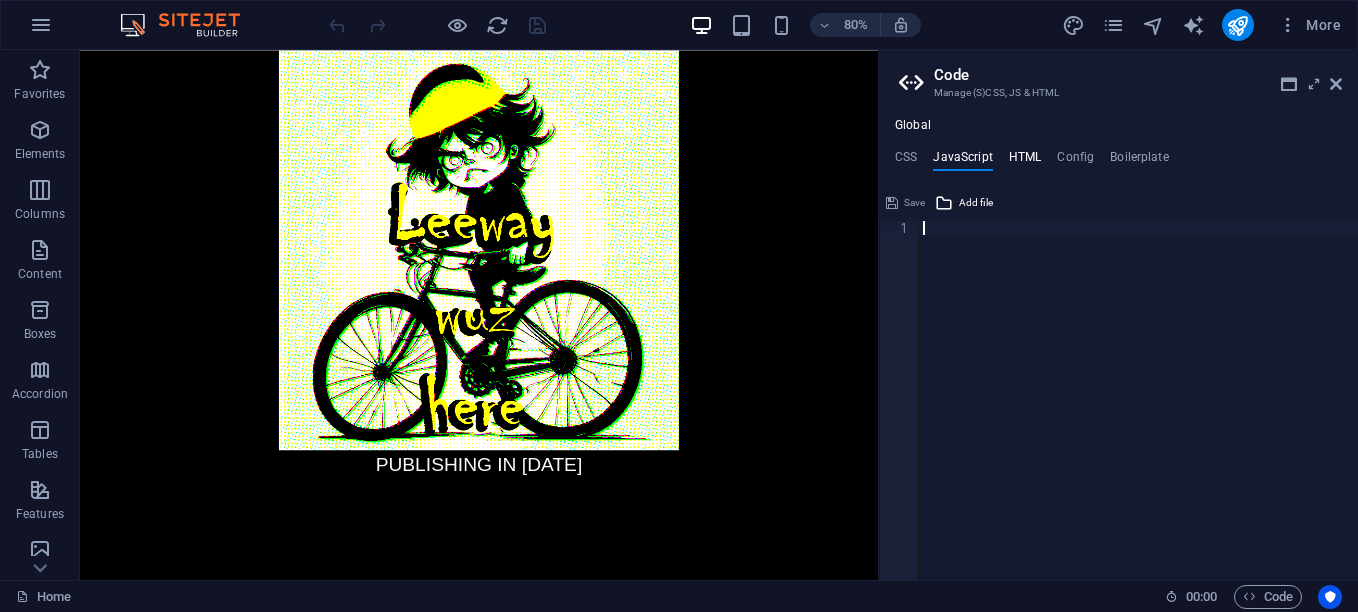 click on "HTML" at bounding box center [1025, 161] 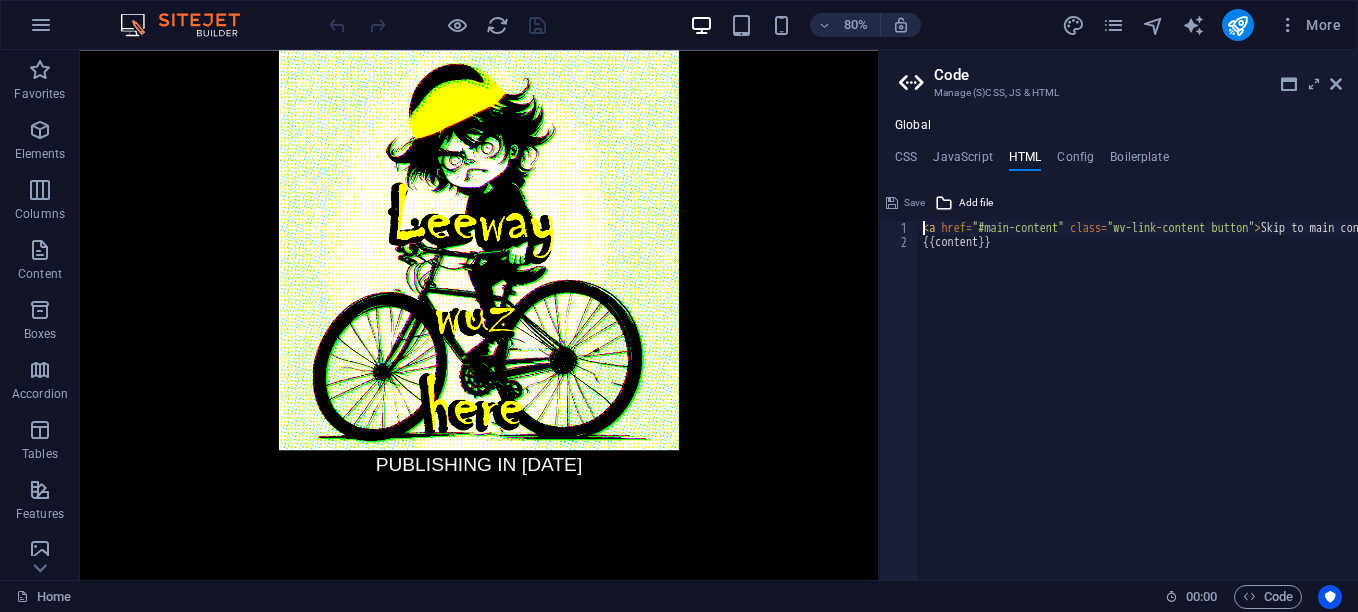 scroll, scrollTop: 0, scrollLeft: 0, axis: both 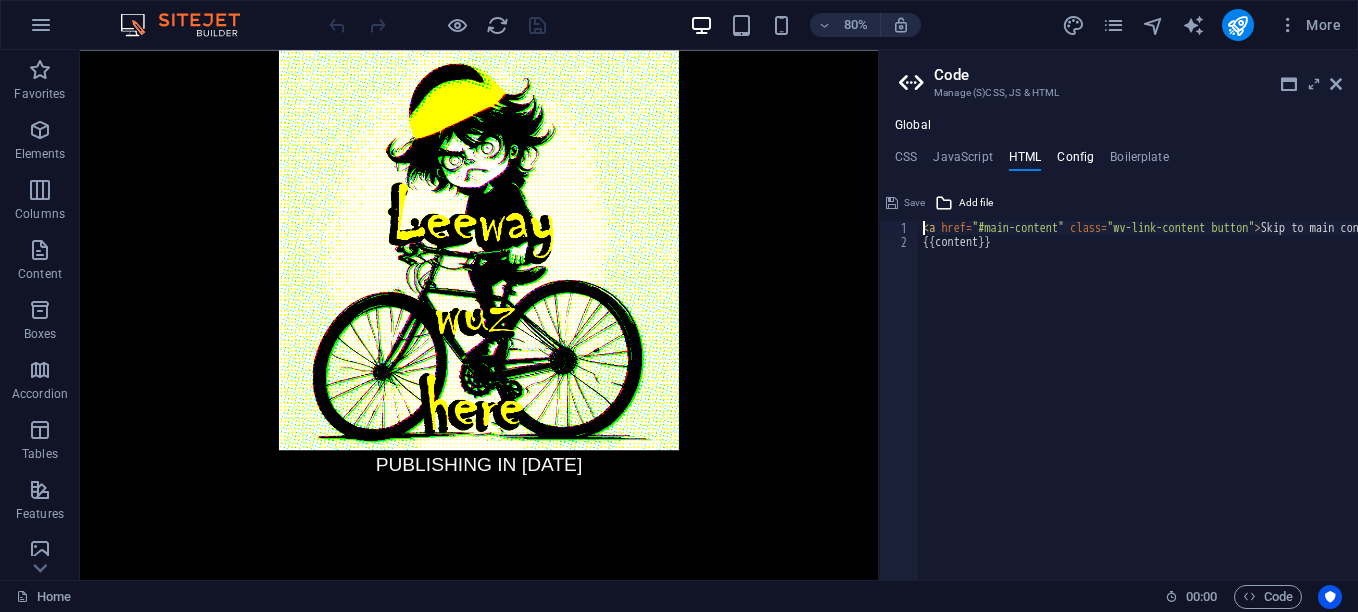 click on "Config" at bounding box center (1075, 161) 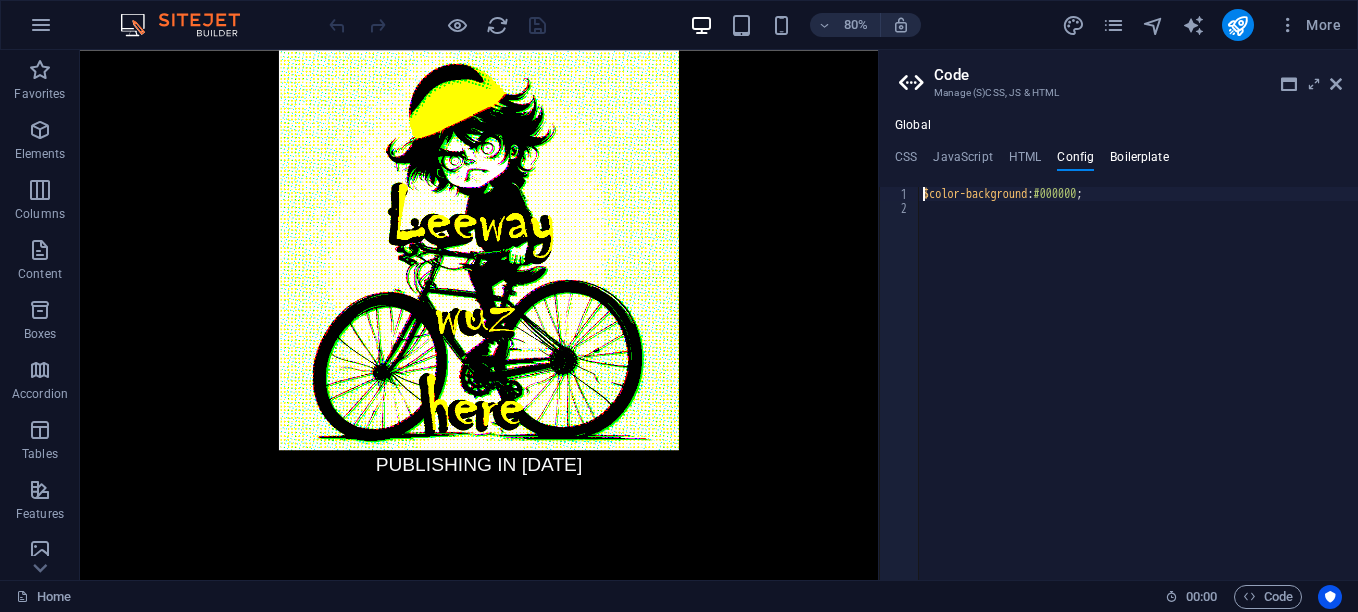 click on "Boilerplate" at bounding box center (1139, 161) 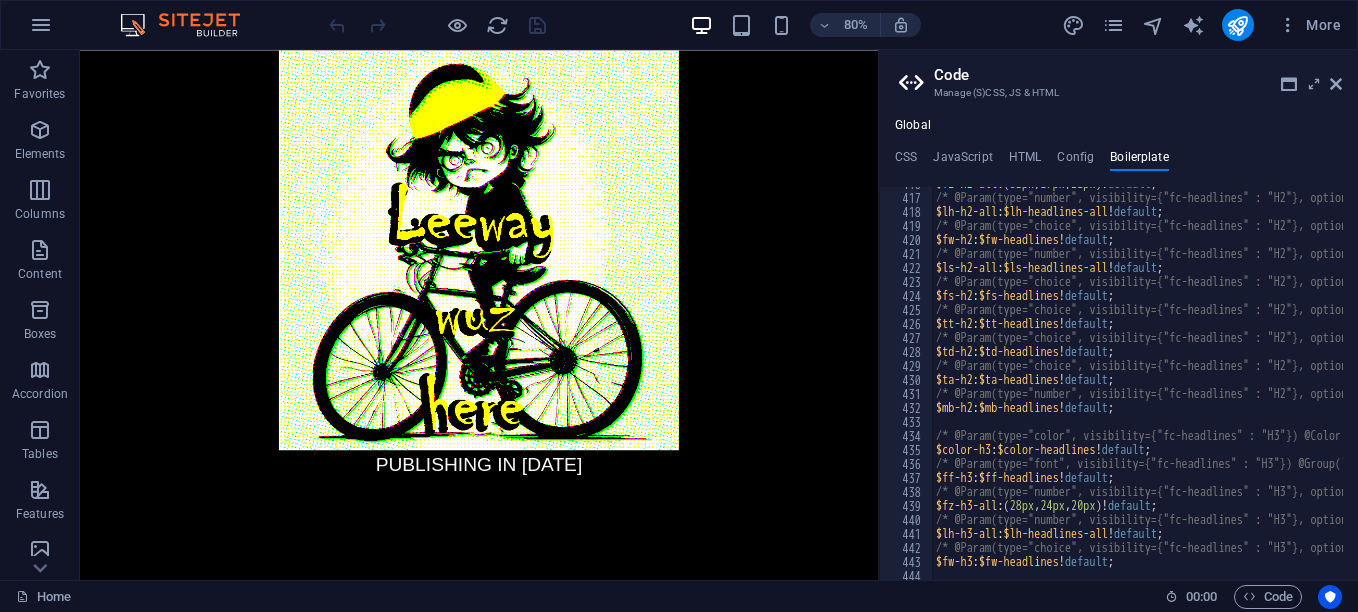 scroll, scrollTop: 3847, scrollLeft: 0, axis: vertical 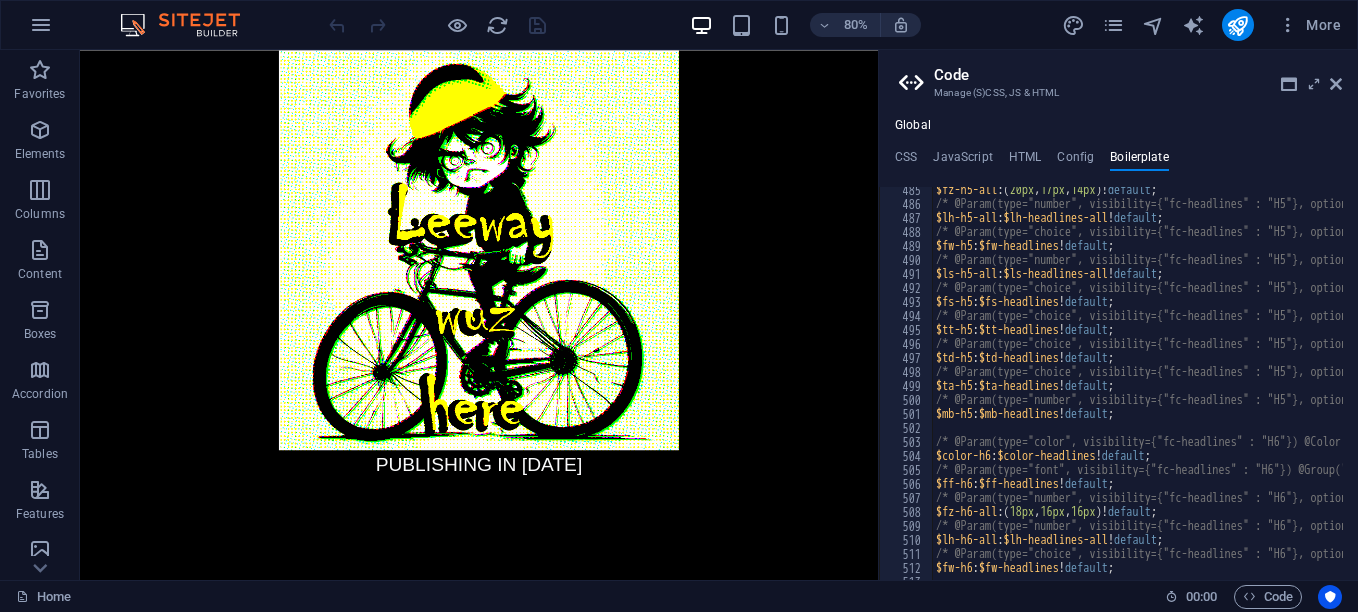 click at bounding box center [1348, 12724] 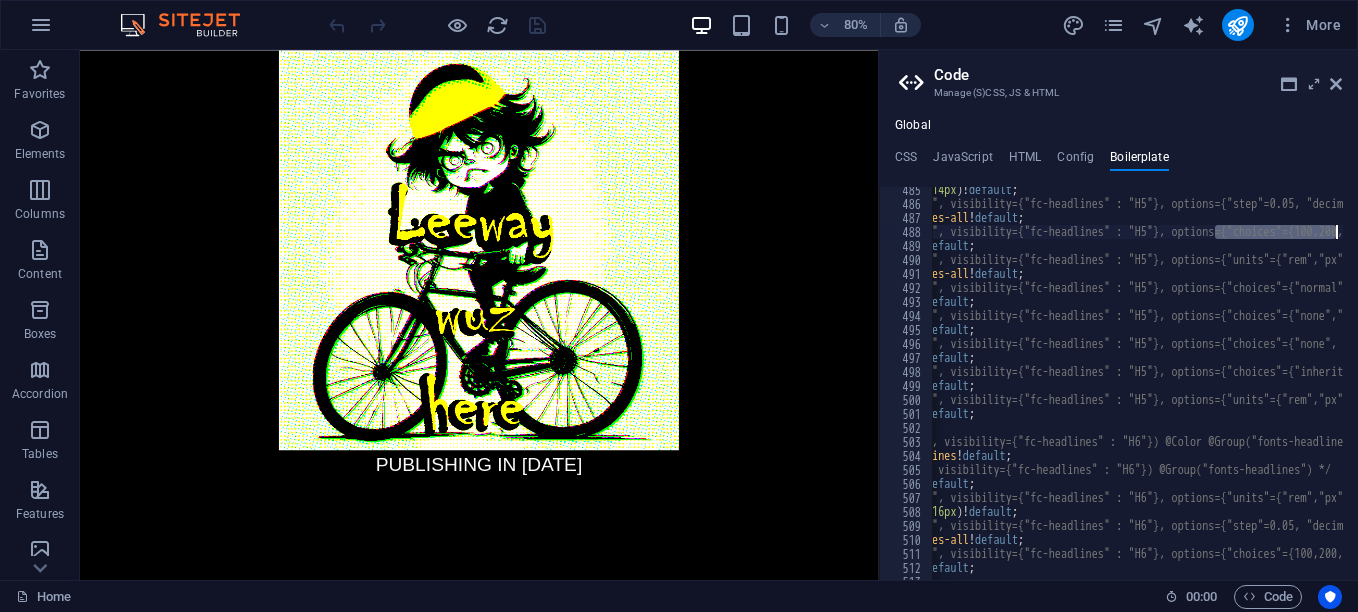 scroll, scrollTop: 0, scrollLeft: 139, axis: horizontal 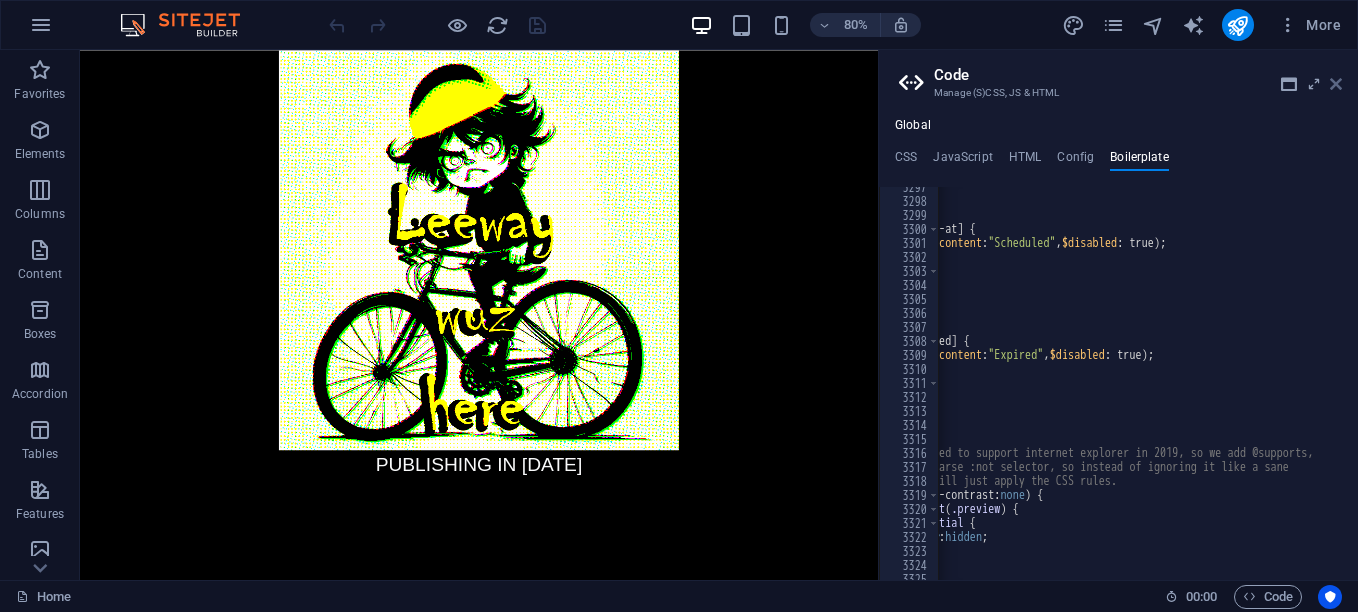 click at bounding box center (1336, 84) 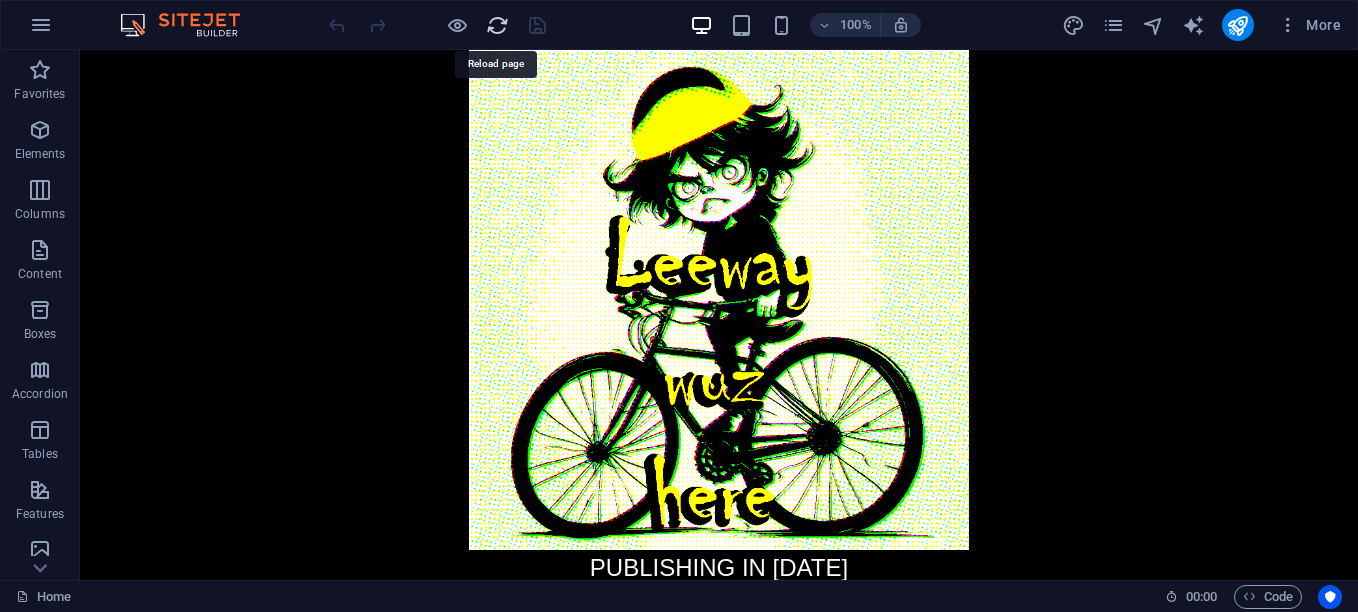 click at bounding box center (497, 25) 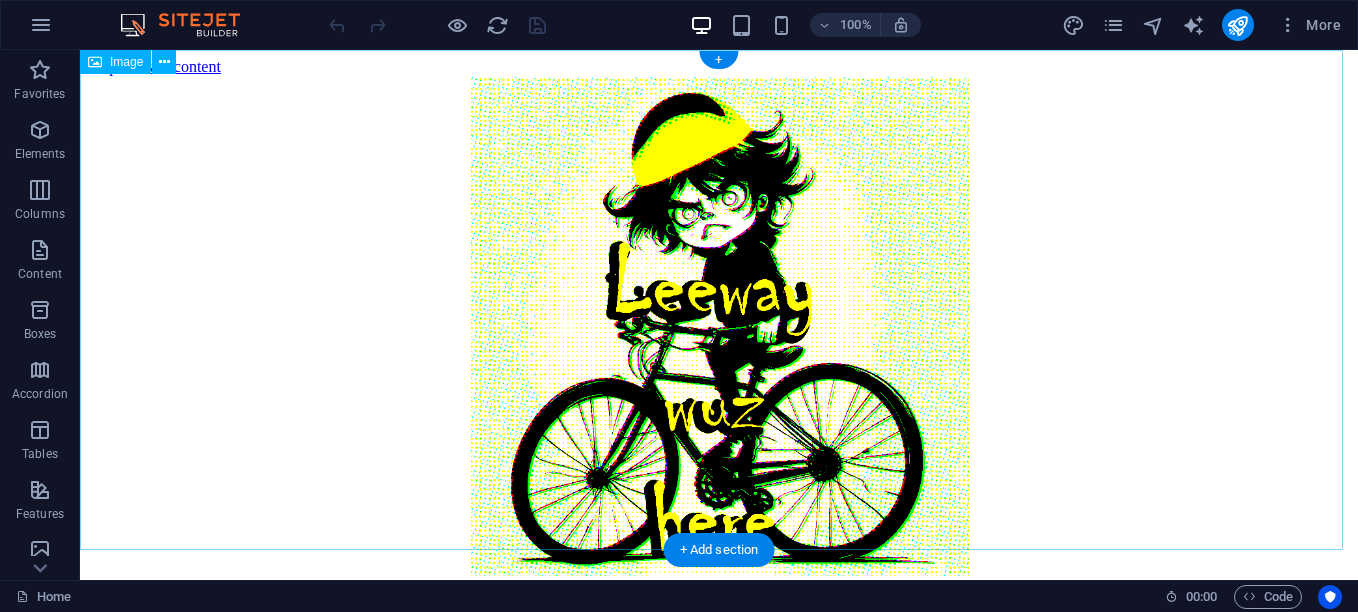scroll, scrollTop: 0, scrollLeft: 0, axis: both 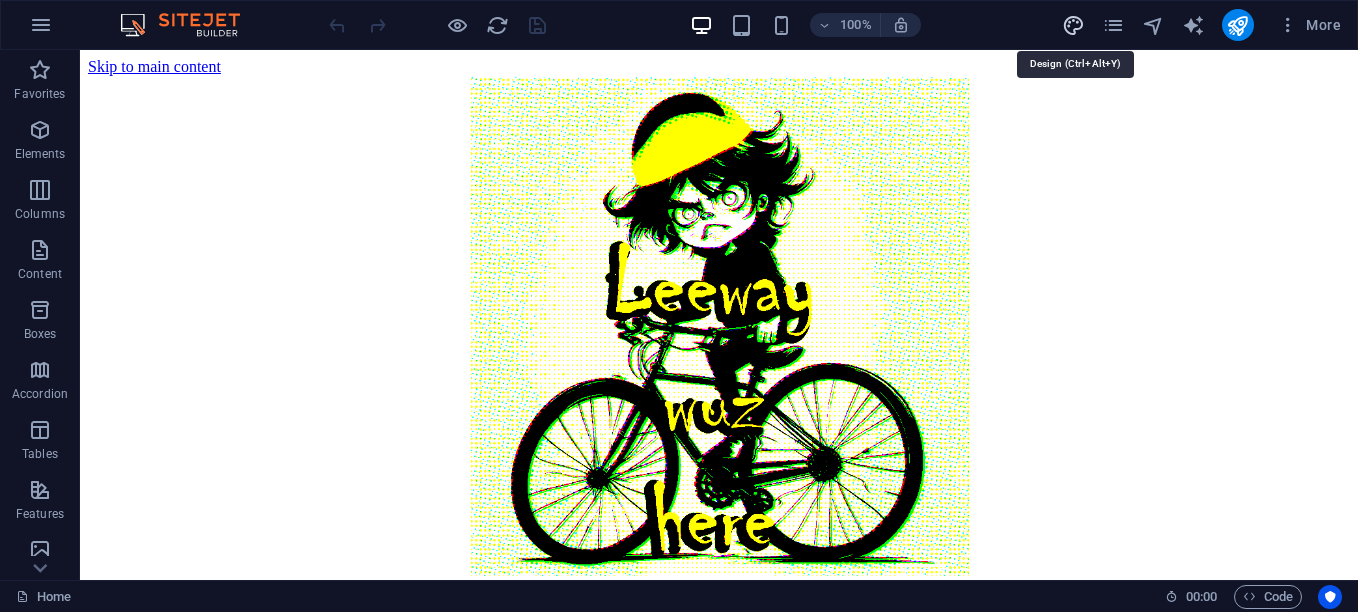click at bounding box center [1073, 25] 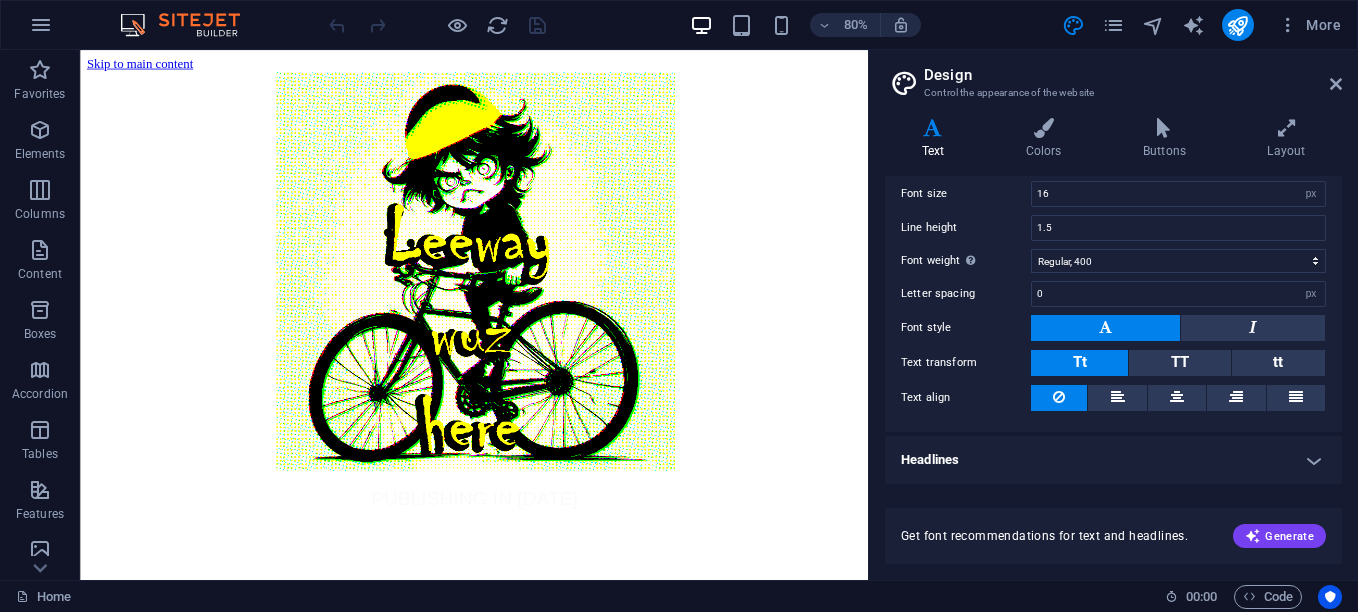 scroll, scrollTop: 0, scrollLeft: 0, axis: both 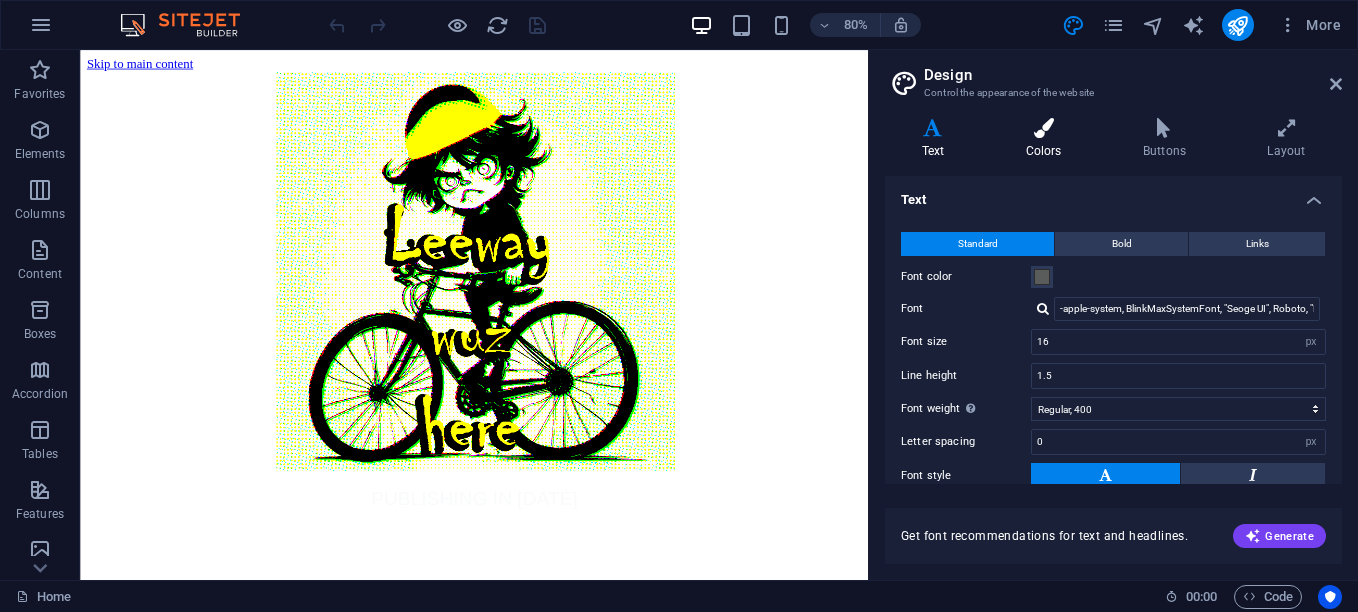 click on "Colors" at bounding box center (1047, 139) 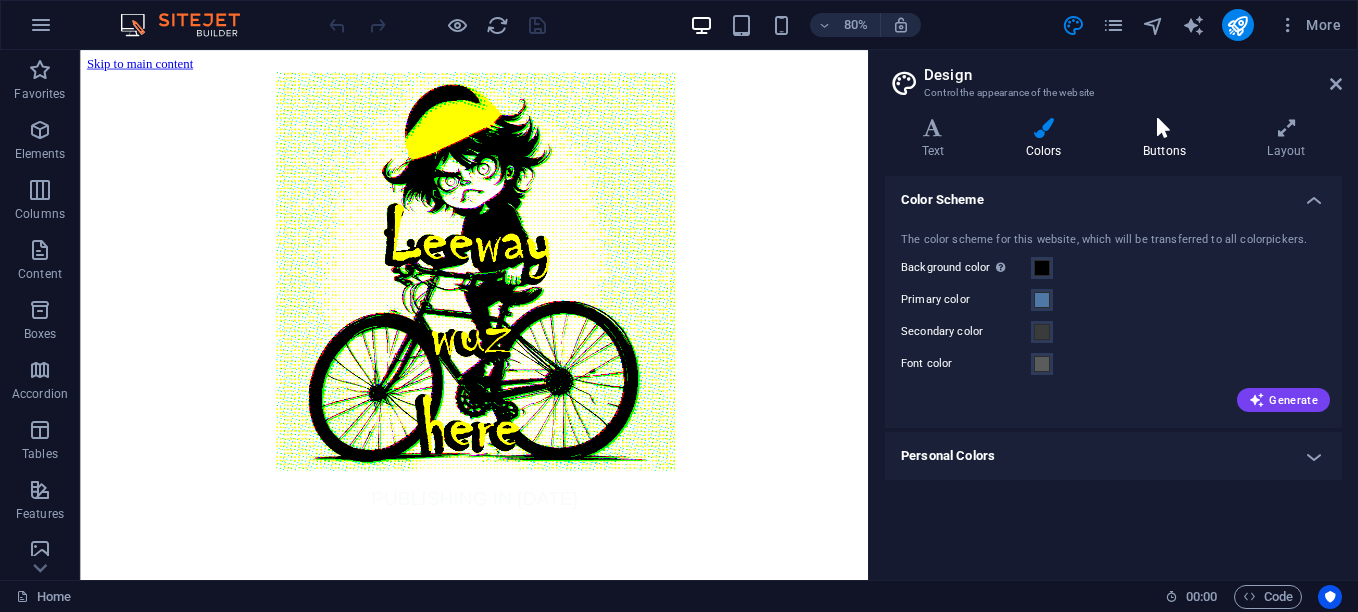 click on "Buttons" at bounding box center [1168, 139] 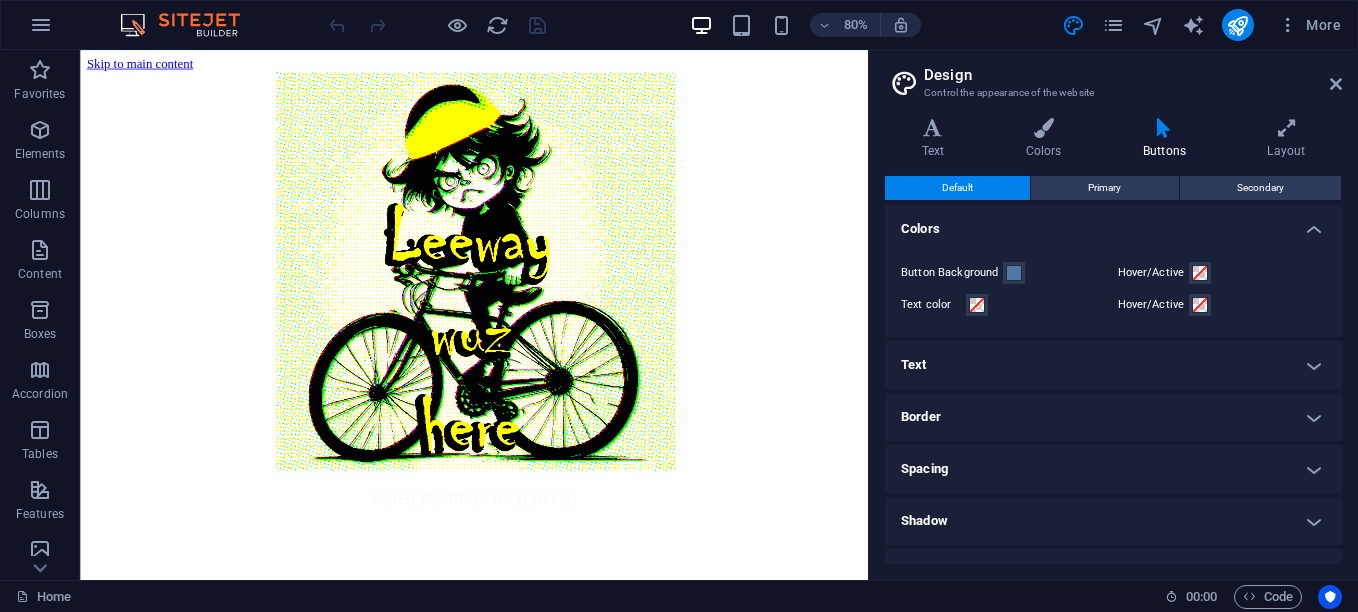 click on "Text" at bounding box center (1113, 365) 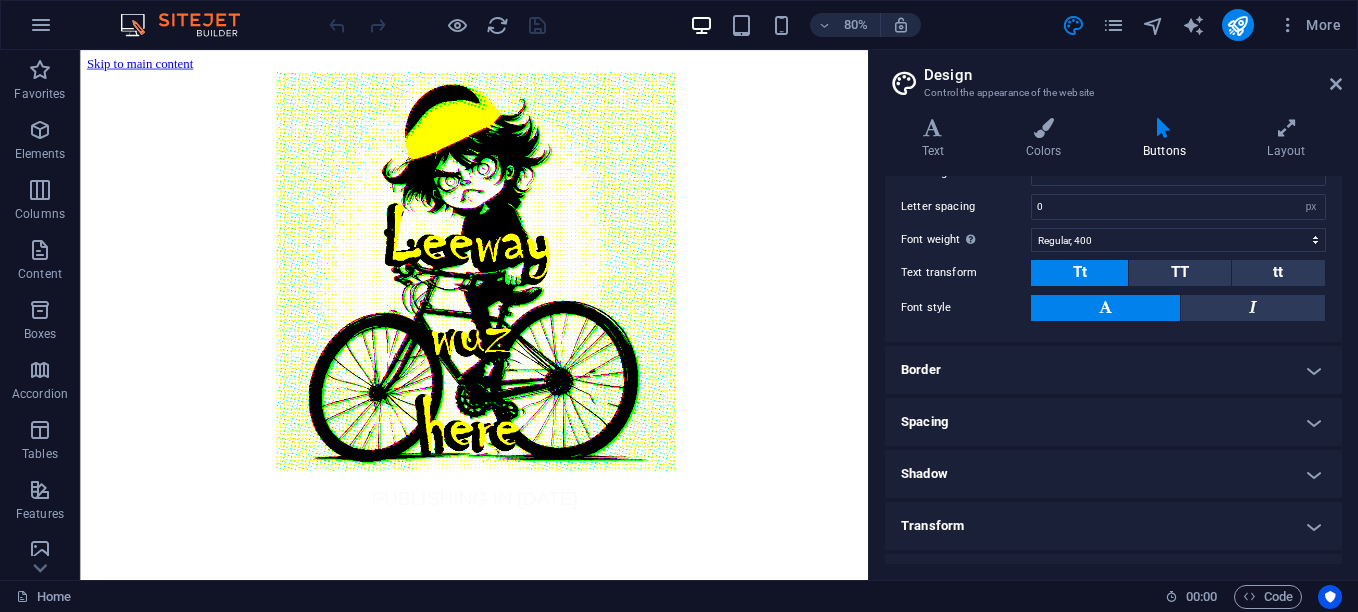 scroll, scrollTop: 374, scrollLeft: 0, axis: vertical 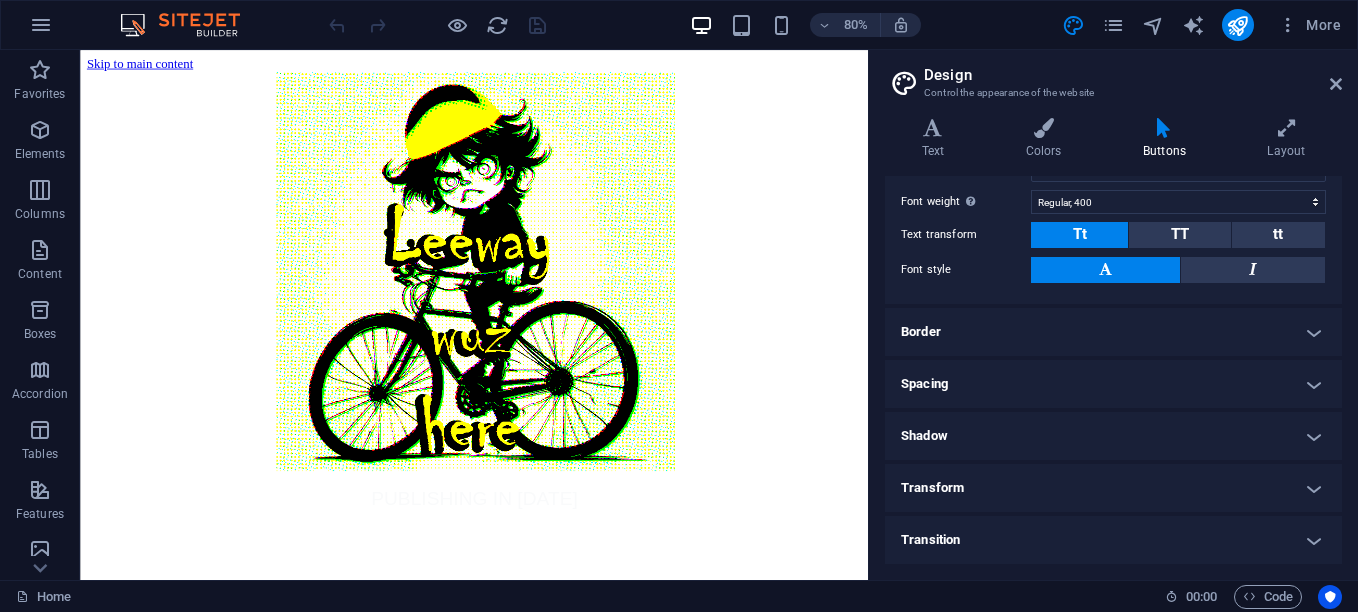 click on "Buttons" at bounding box center [1168, 139] 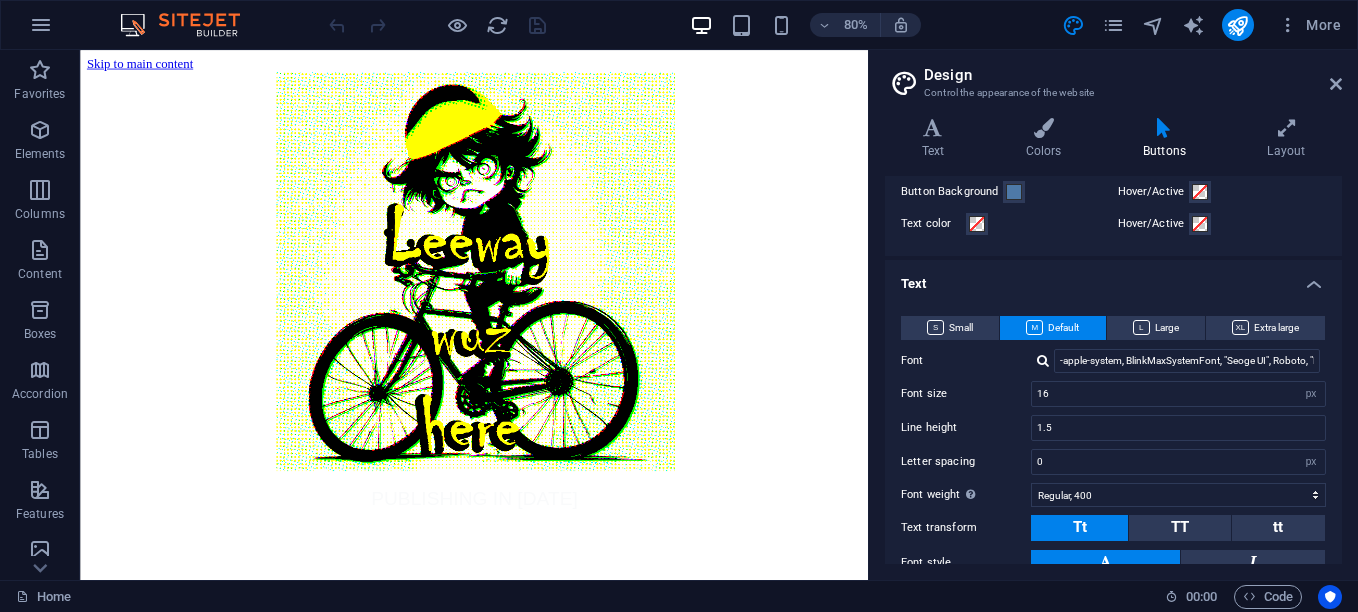 scroll, scrollTop: 0, scrollLeft: 0, axis: both 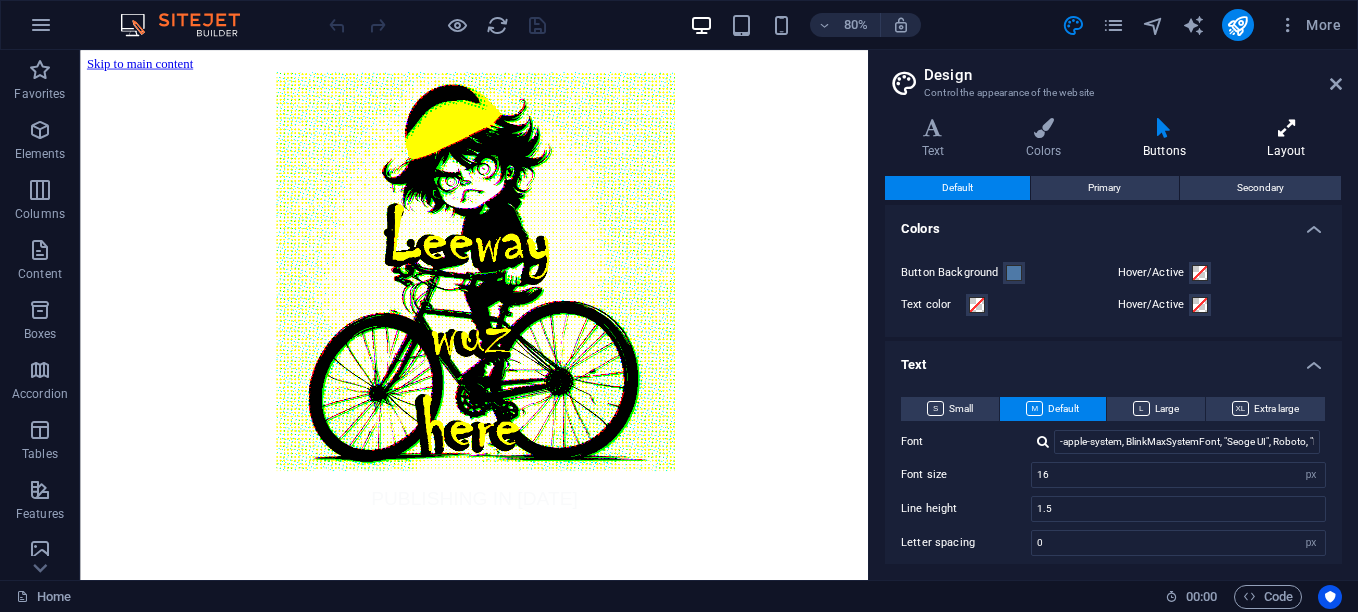 click at bounding box center [1286, 128] 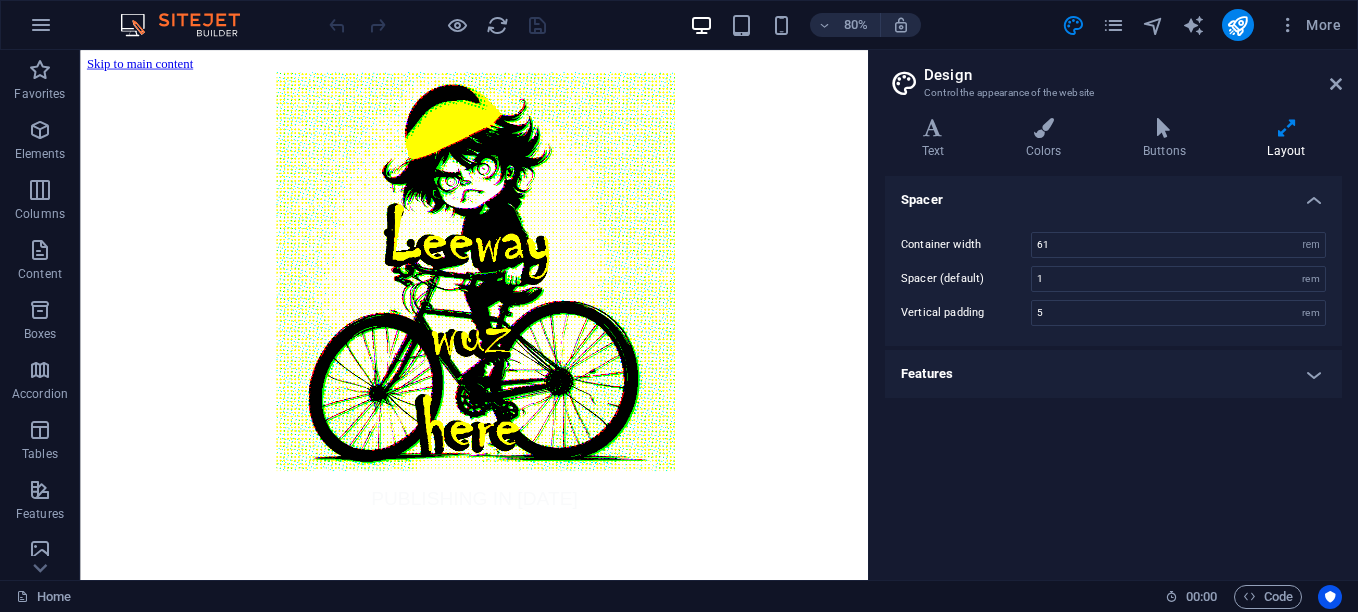 click on "Features" at bounding box center (1113, 374) 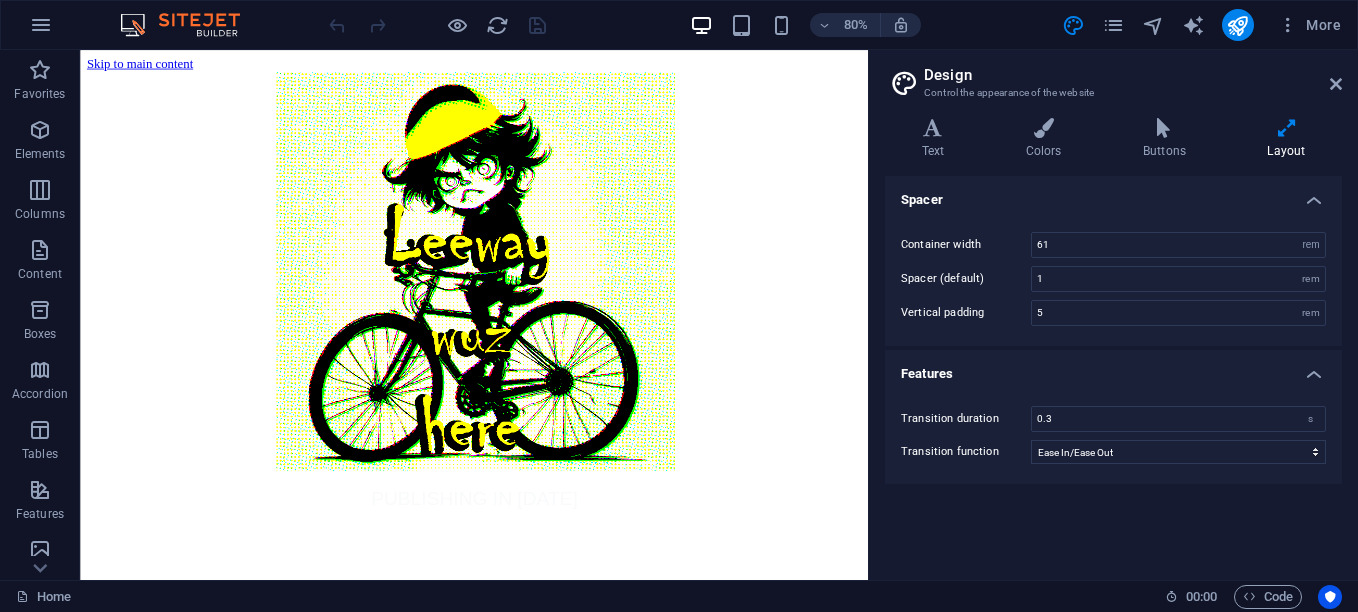 click on "Features" at bounding box center (1113, 368) 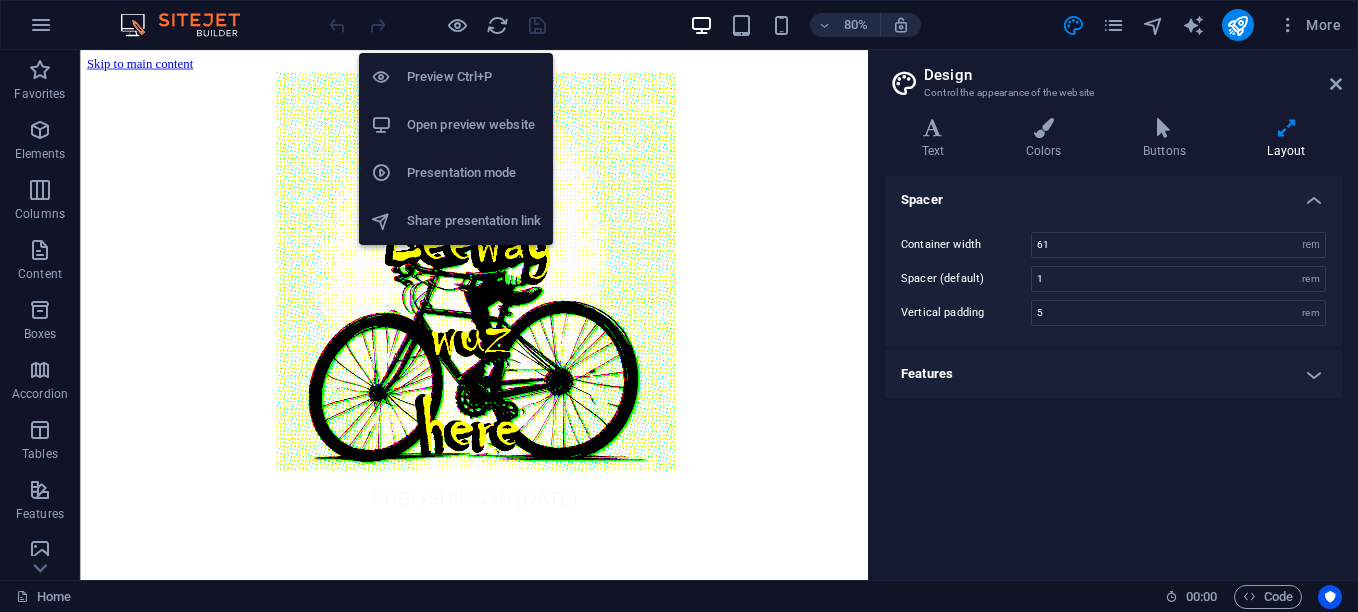 click on "Presentation mode" at bounding box center (474, 173) 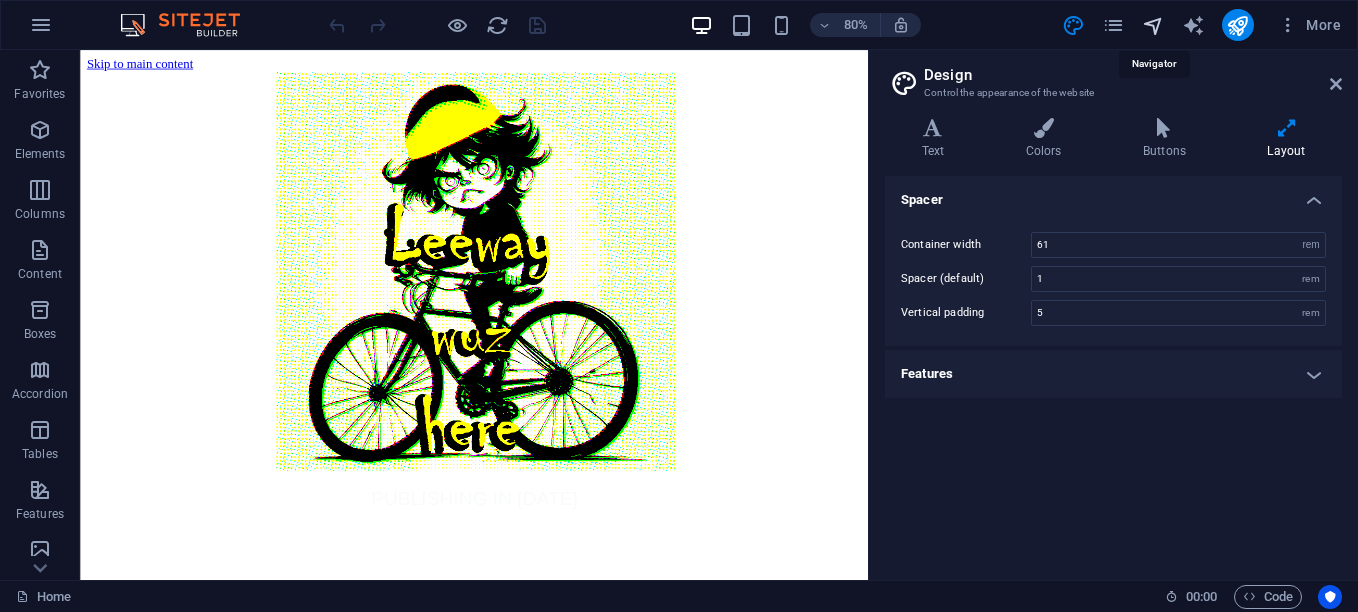 click at bounding box center [1153, 25] 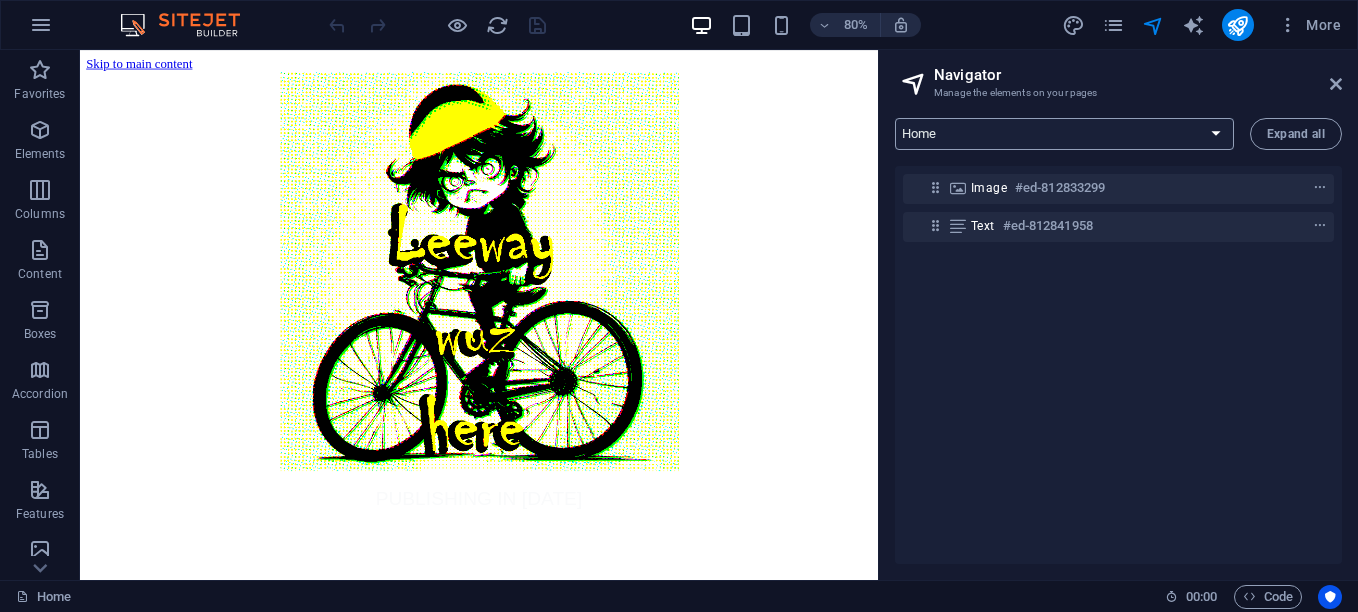 click on "Home  Legal Notice  Privacy" at bounding box center (1064, 134) 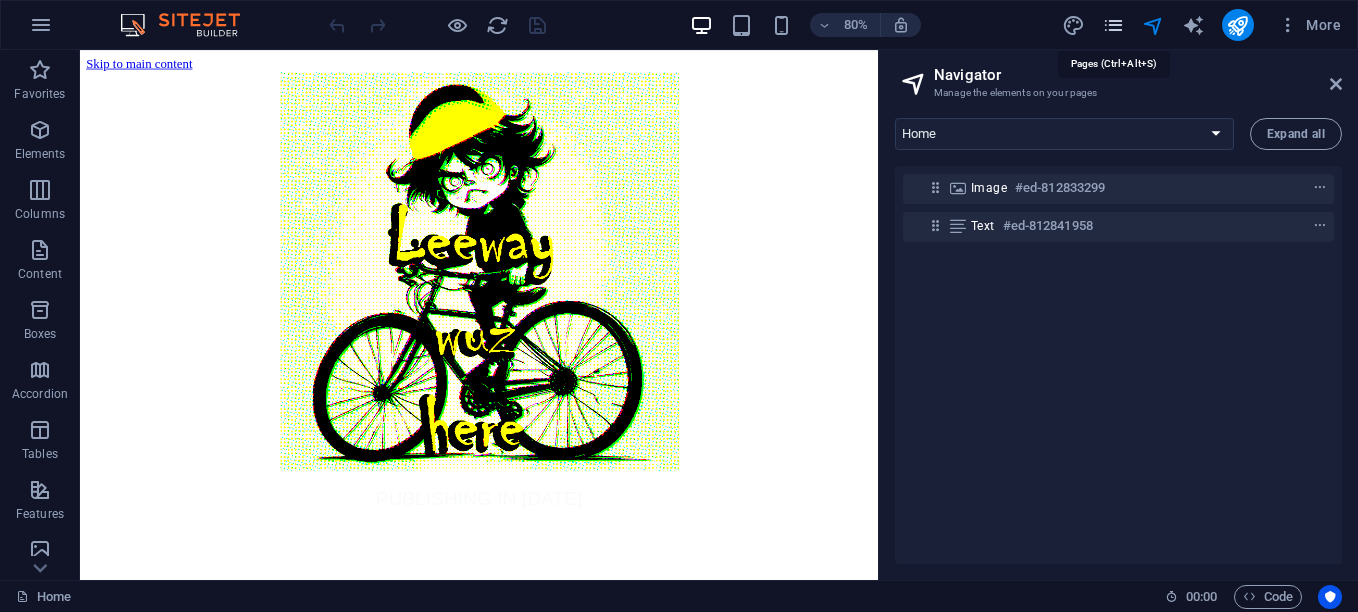 click at bounding box center (1113, 25) 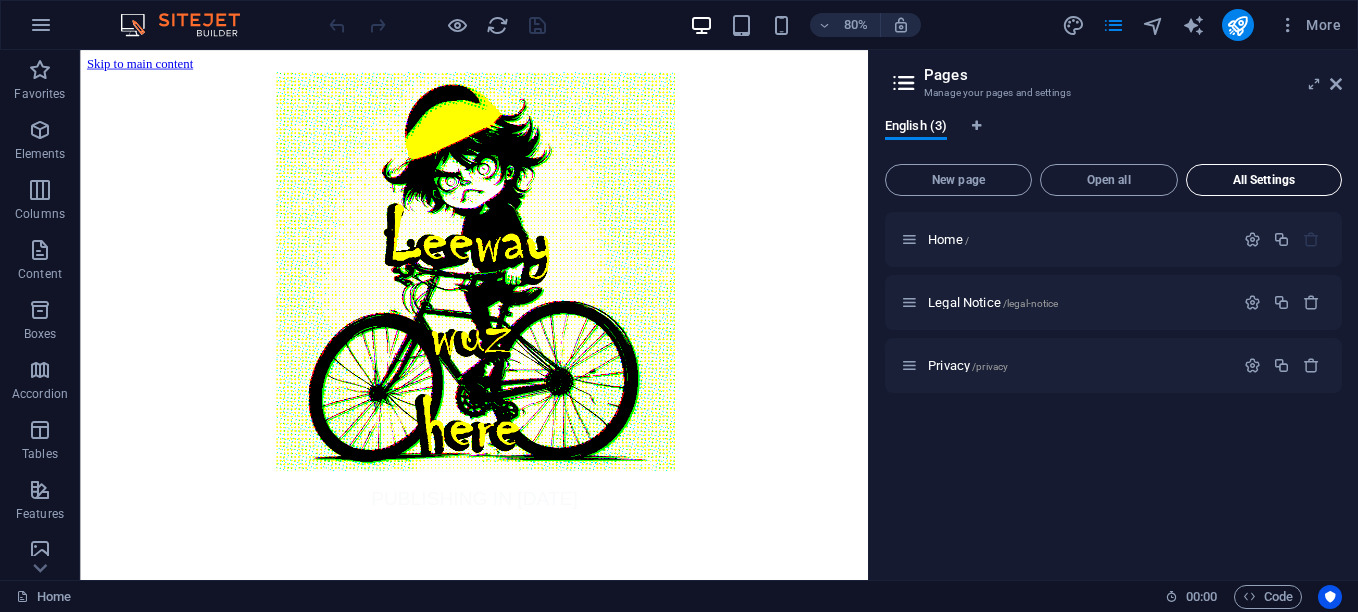 click on "All Settings" at bounding box center (1264, 180) 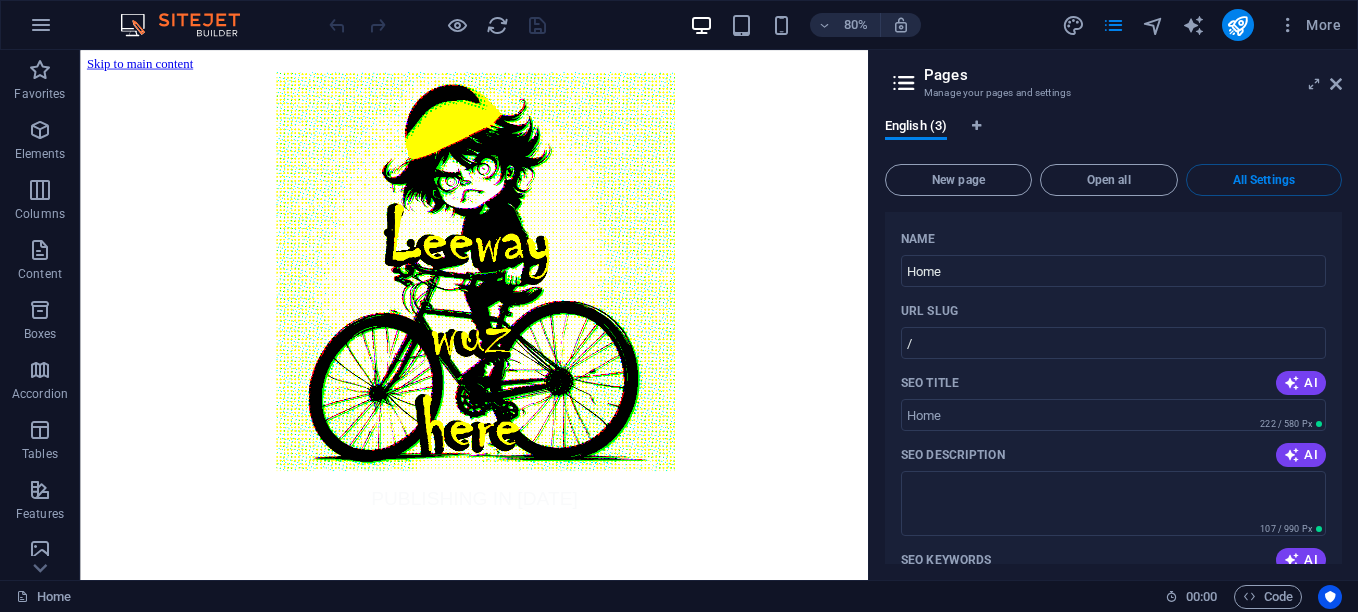 scroll, scrollTop: 0, scrollLeft: 0, axis: both 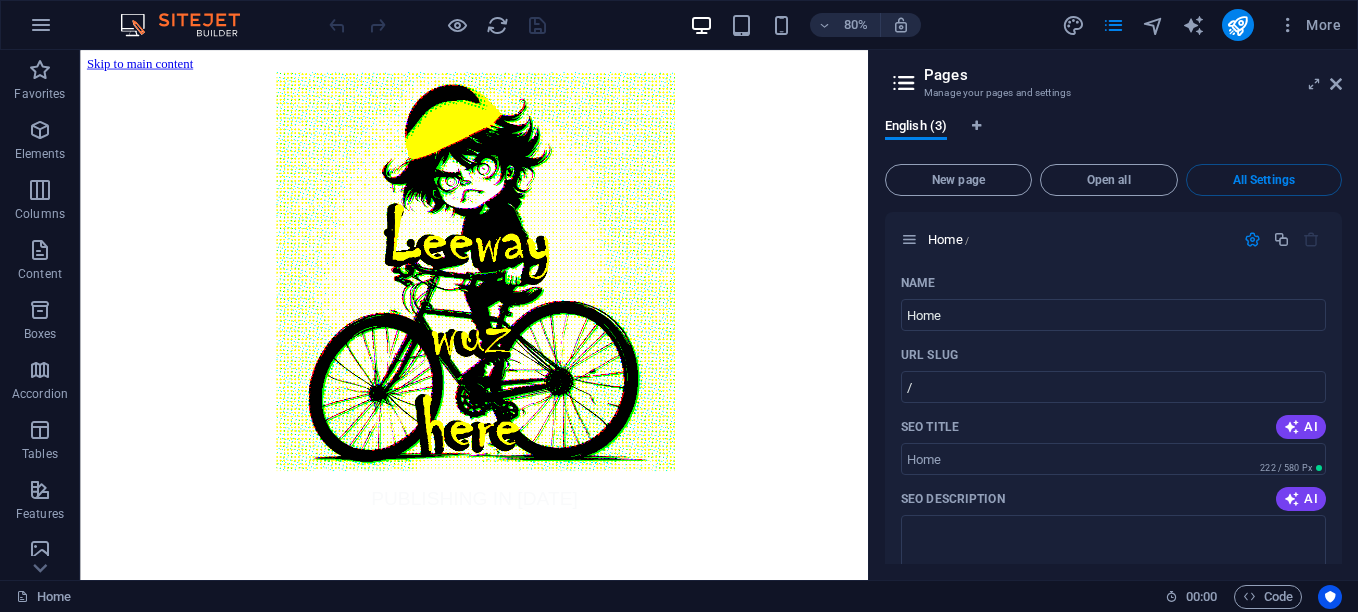 click on "All Settings" at bounding box center (1264, 180) 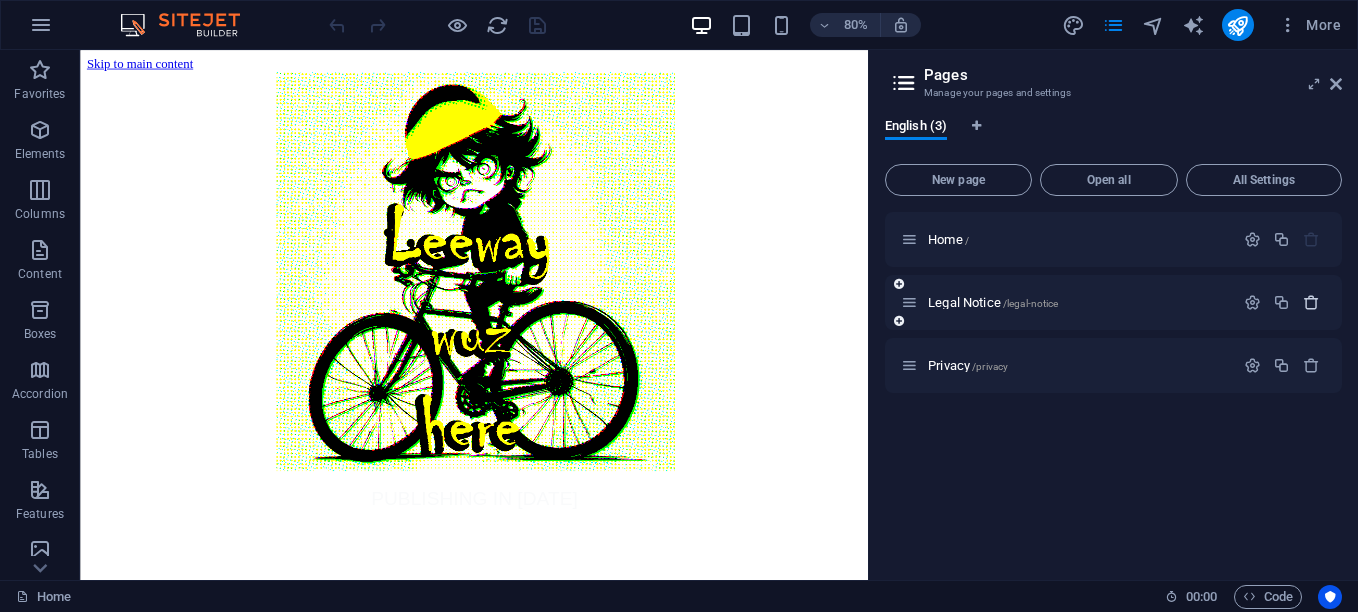 click at bounding box center [1311, 302] 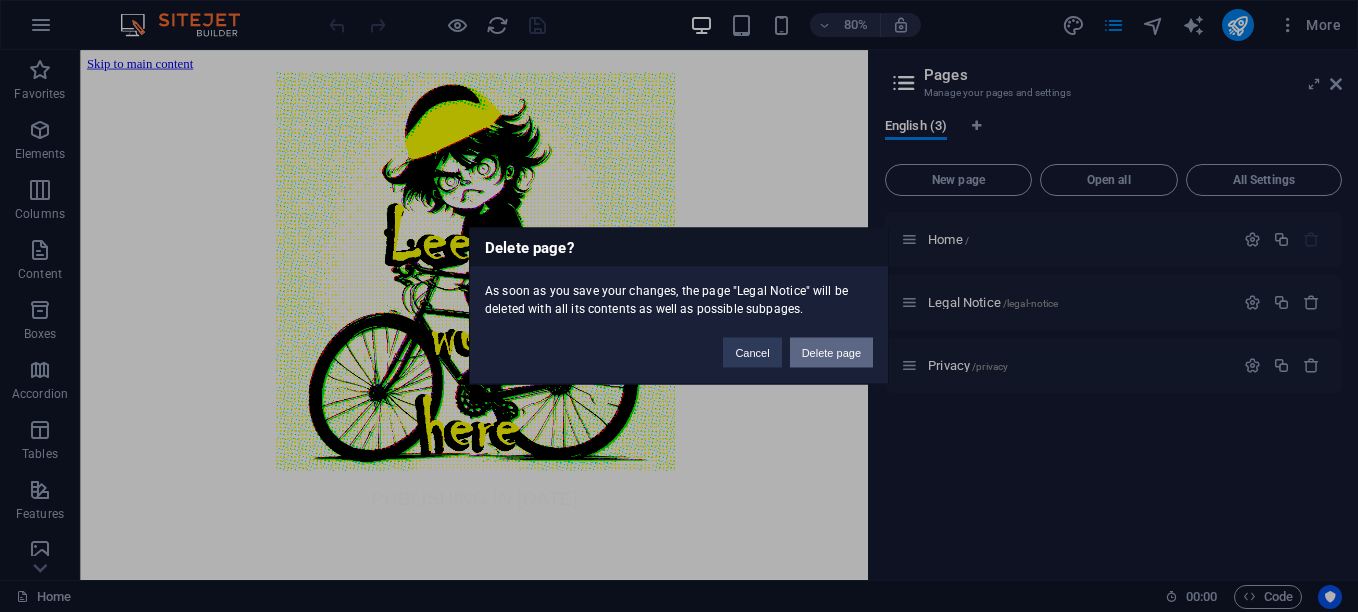 click on "Delete page" at bounding box center [831, 353] 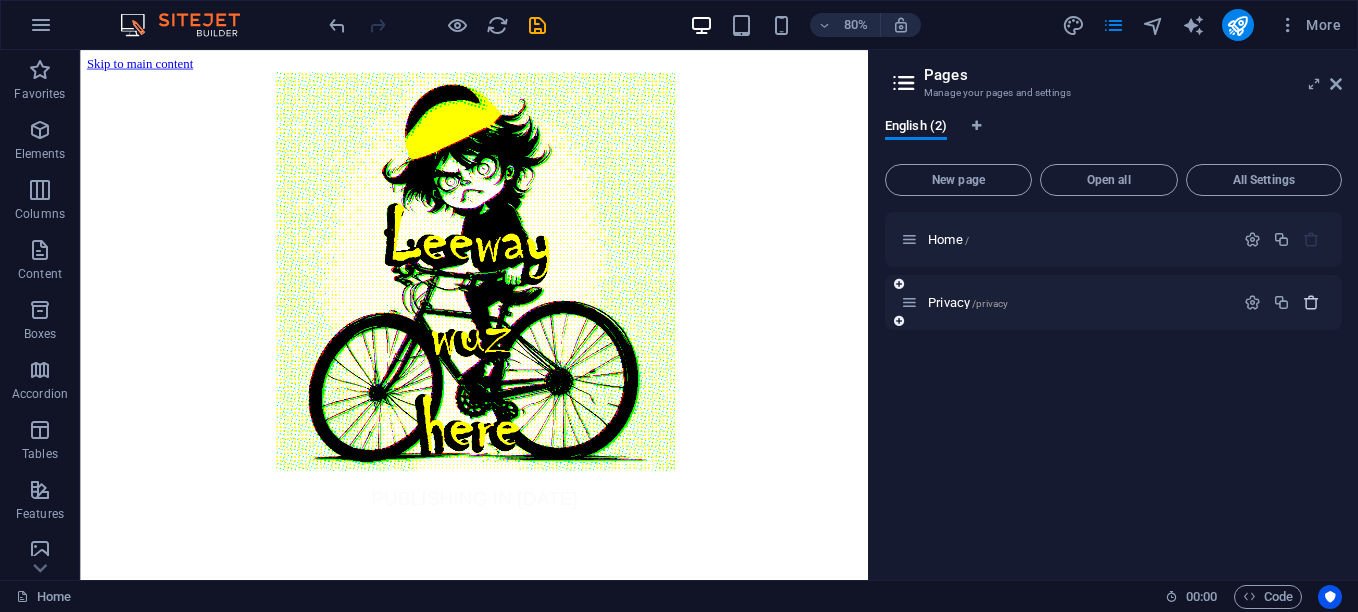 click at bounding box center (1311, 302) 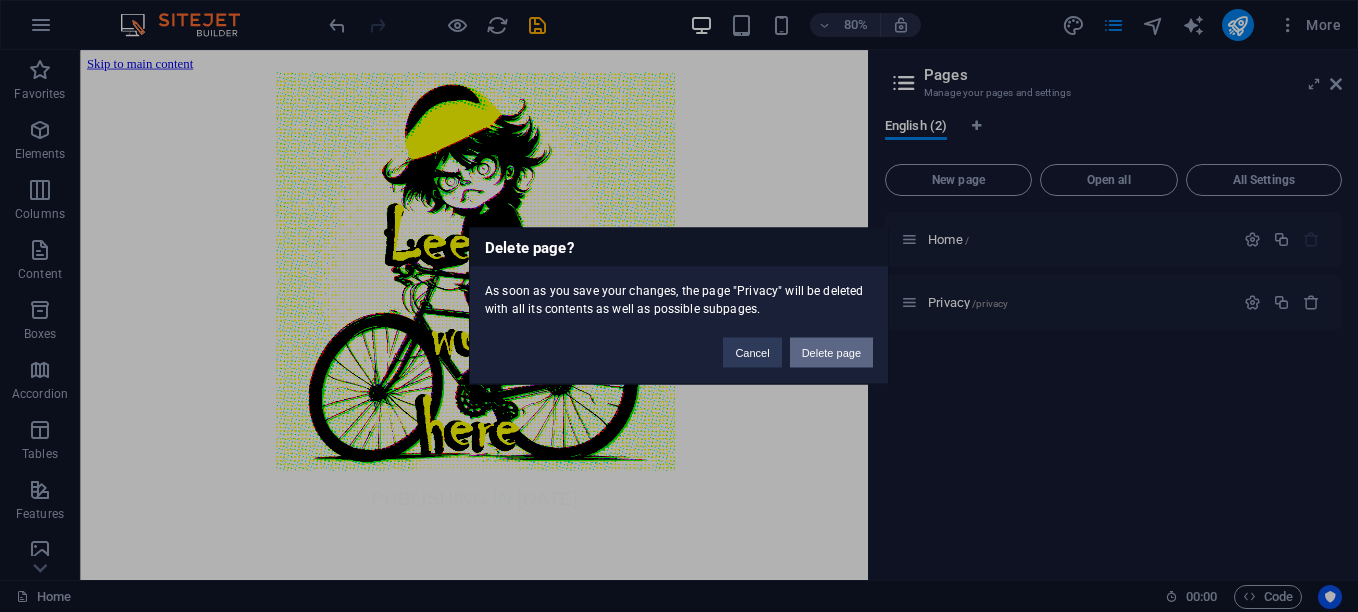 click on "Delete page" at bounding box center [831, 353] 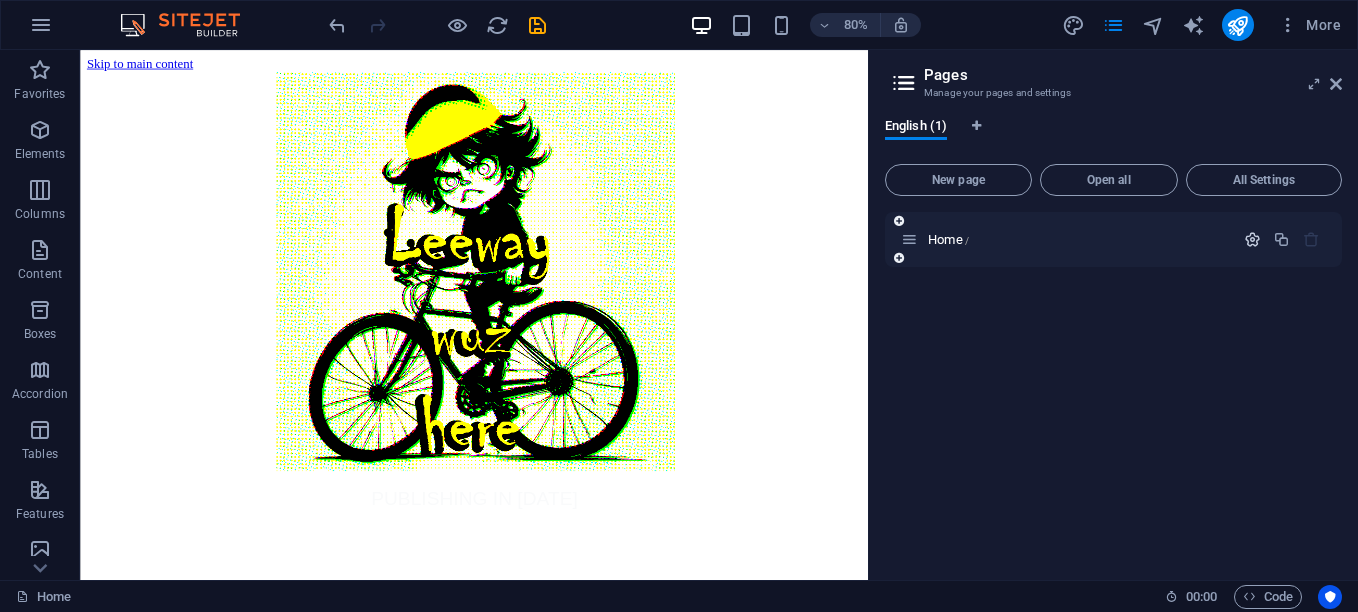 click at bounding box center [1252, 239] 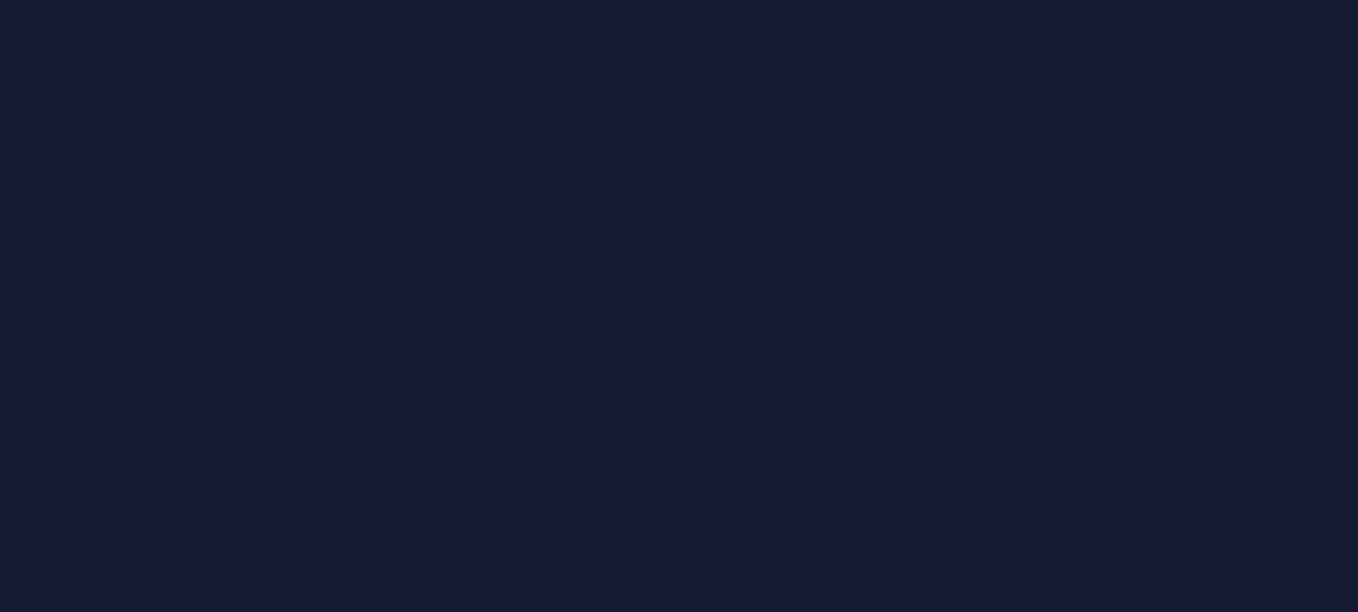 scroll, scrollTop: 0, scrollLeft: 0, axis: both 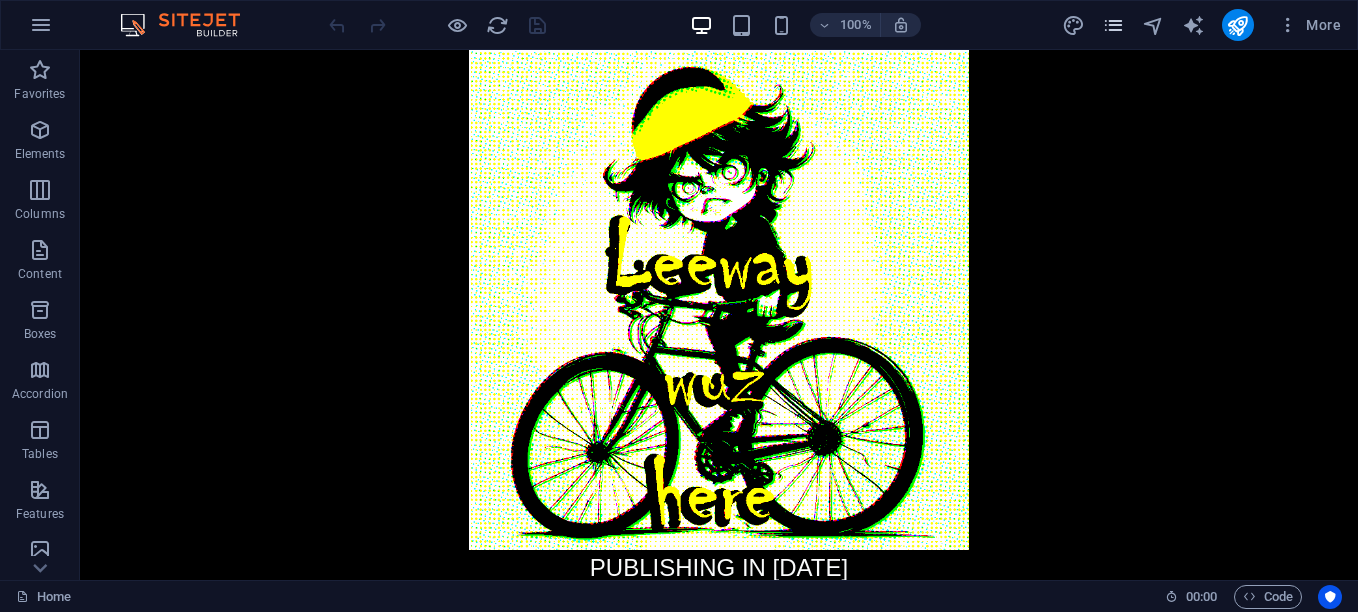 click at bounding box center (1113, 25) 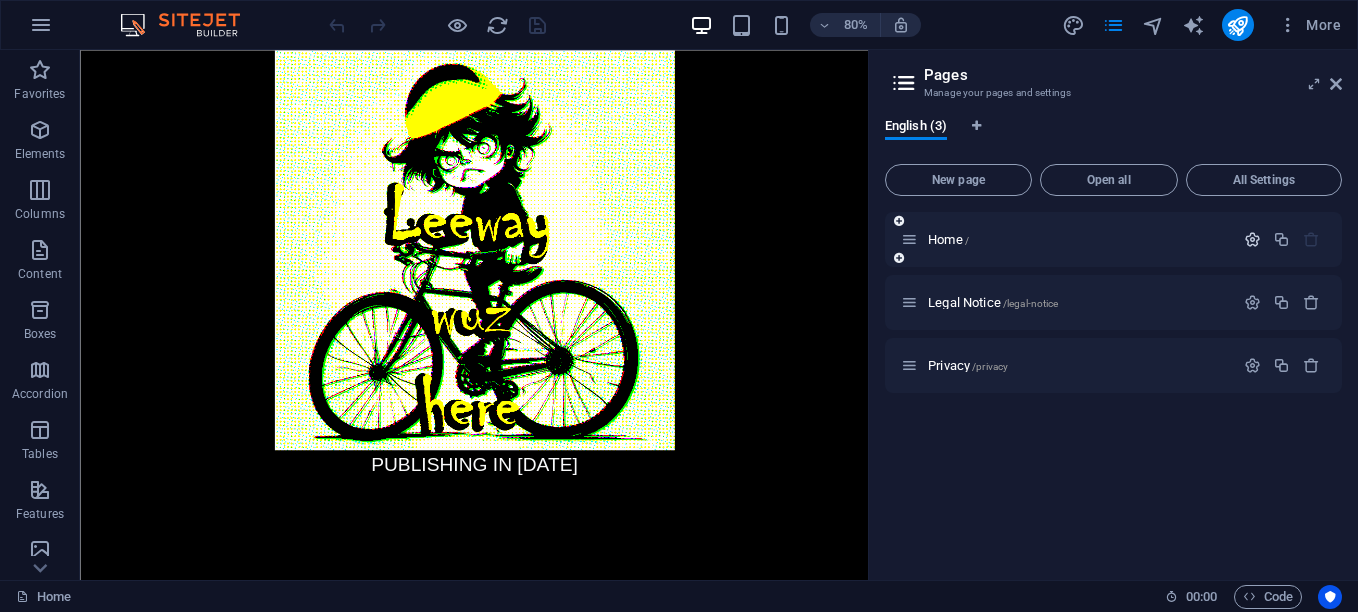 click at bounding box center (1252, 239) 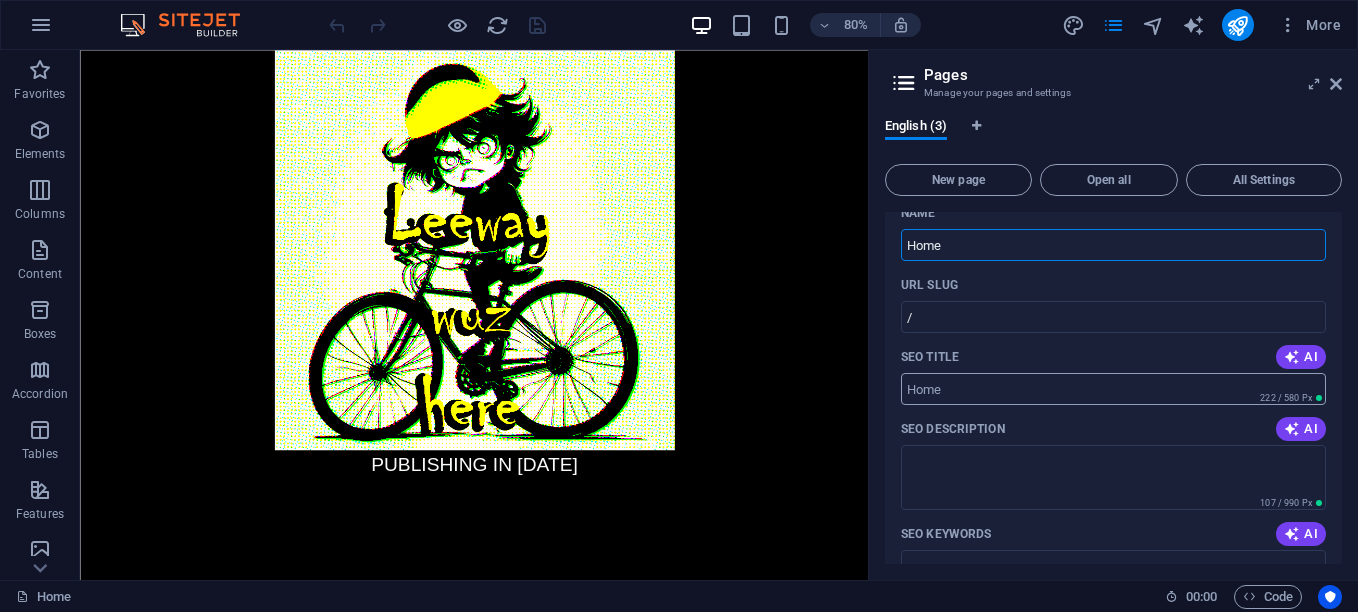 scroll, scrollTop: 100, scrollLeft: 0, axis: vertical 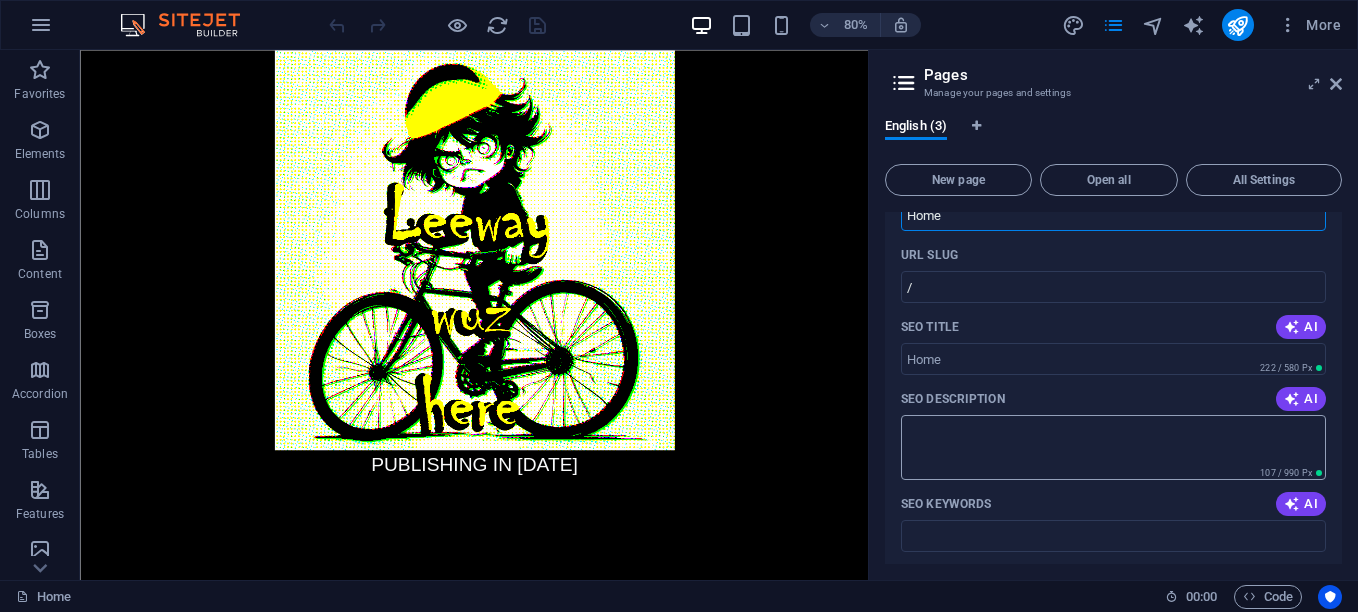 click on "SEO Description" at bounding box center (1113, 447) 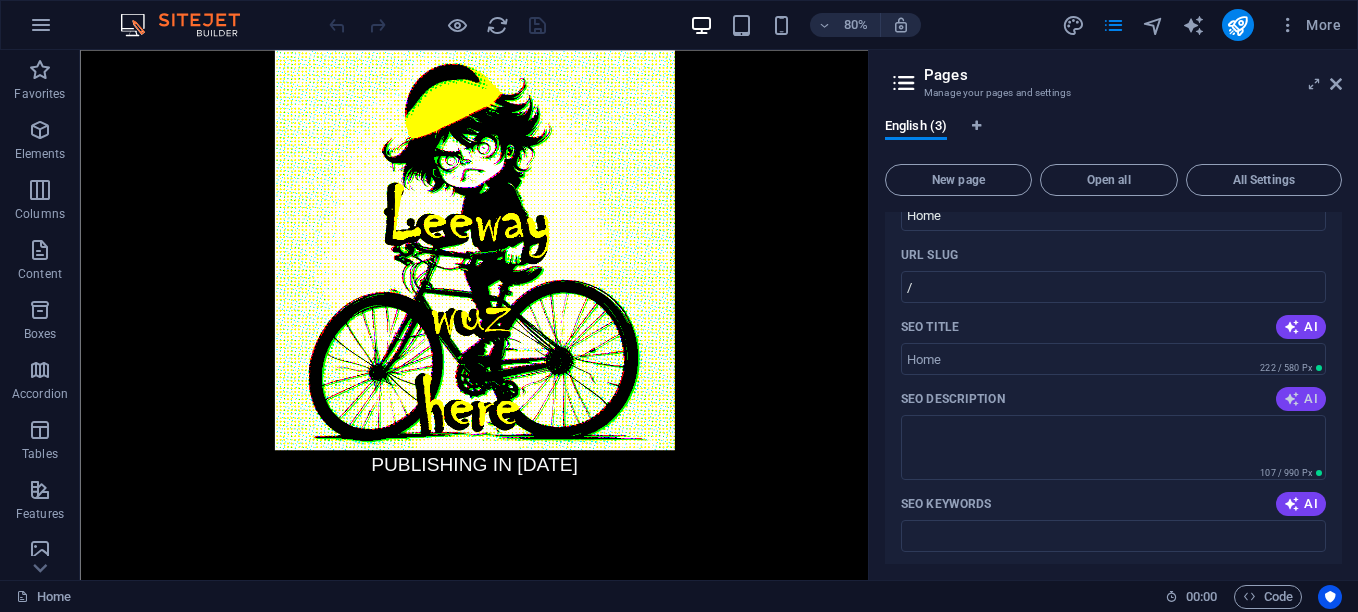 click at bounding box center [1292, 399] 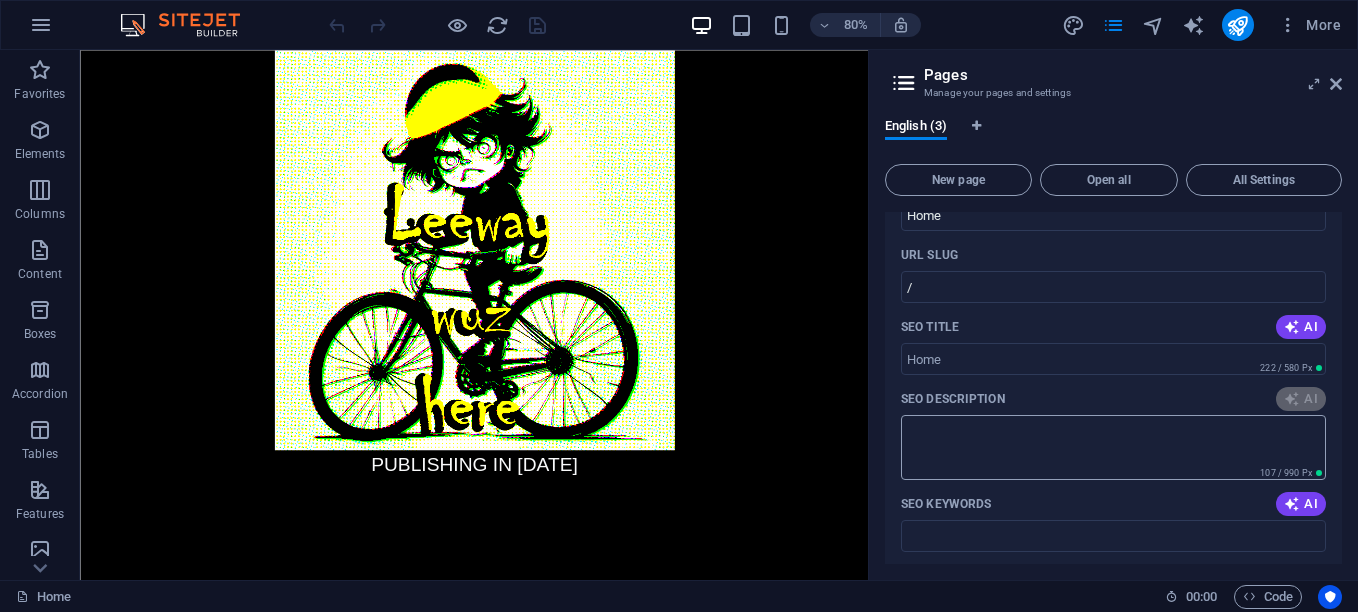 type on "Discover our upcoming release scheduled for [DATE]. Stay tuned for exclusive insights and updates!" 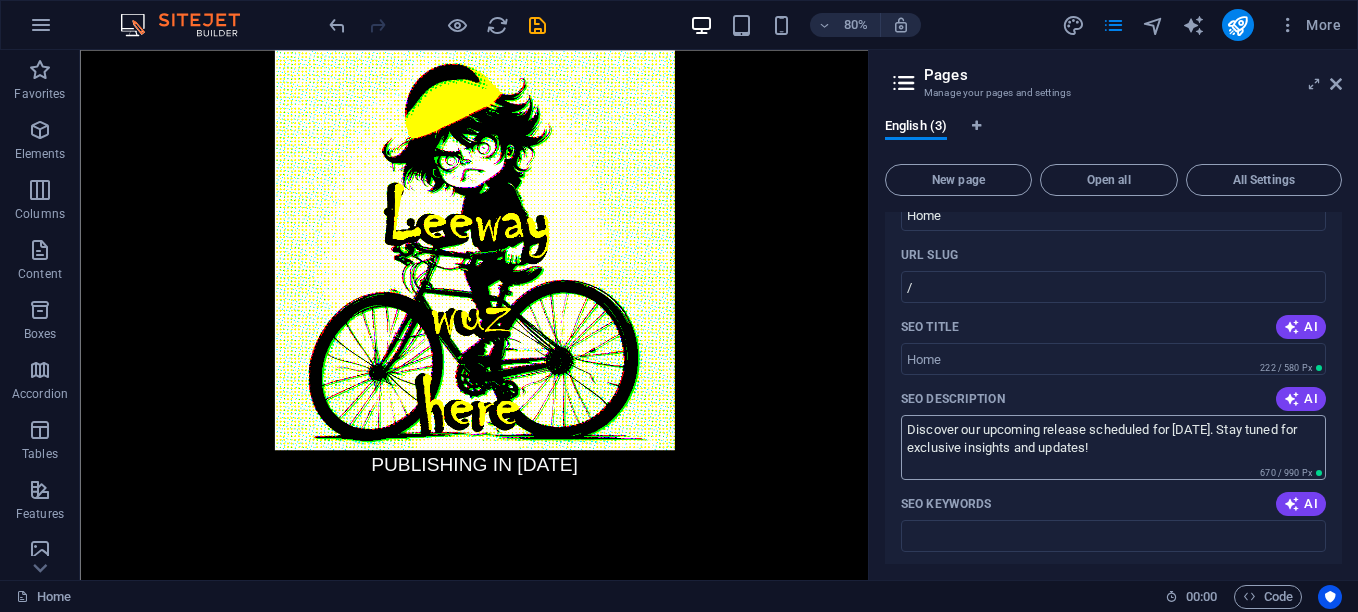 scroll, scrollTop: 200, scrollLeft: 0, axis: vertical 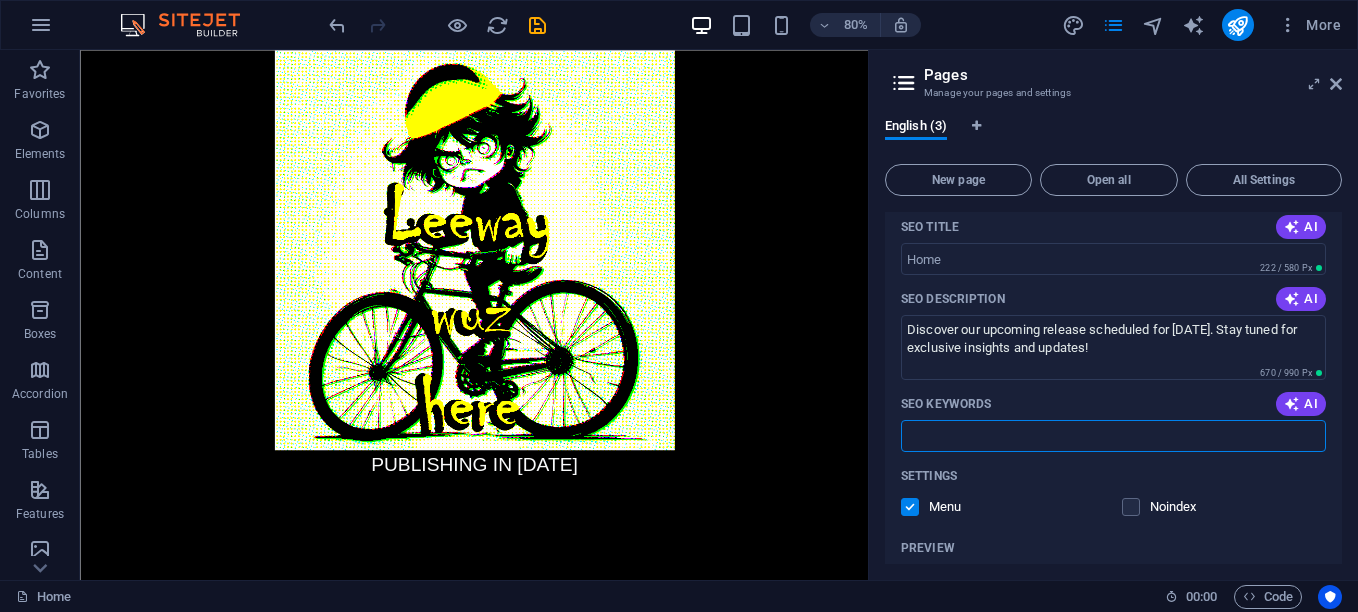 click on "SEO Keywords" at bounding box center [1113, 436] 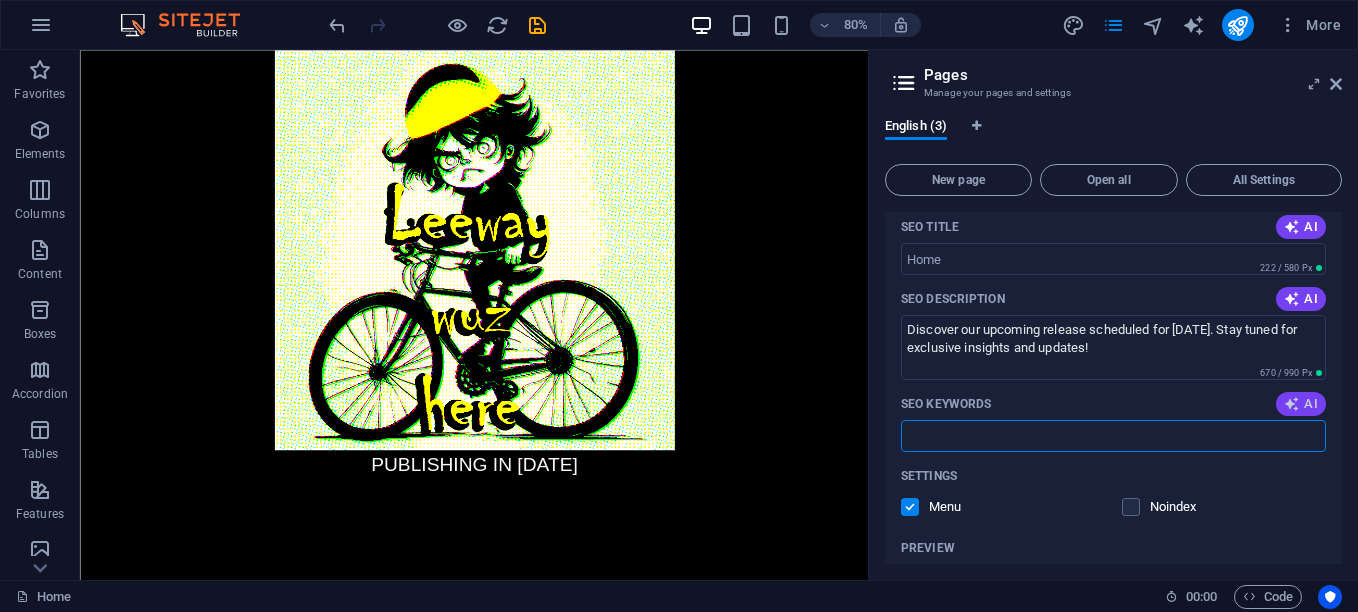 click at bounding box center [1292, 404] 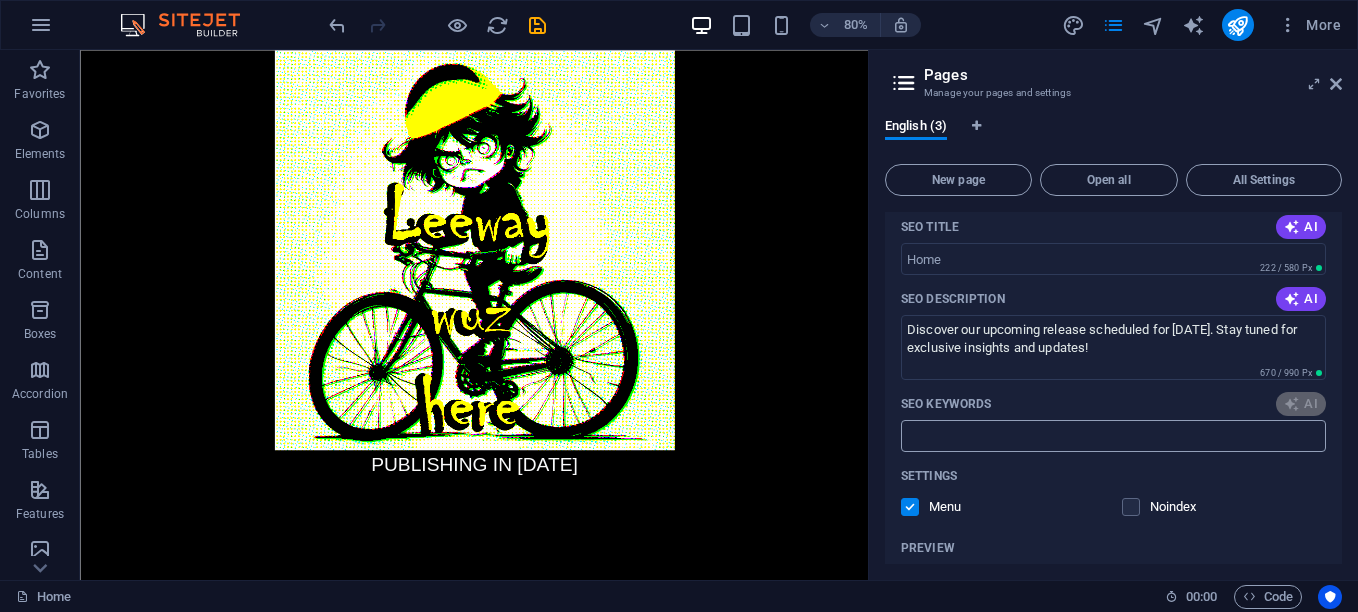 type on "publishing [DATE], upcoming book releases, new titles [DATE], literary announcements [DATE], book publishing schedule, [DATE] publications" 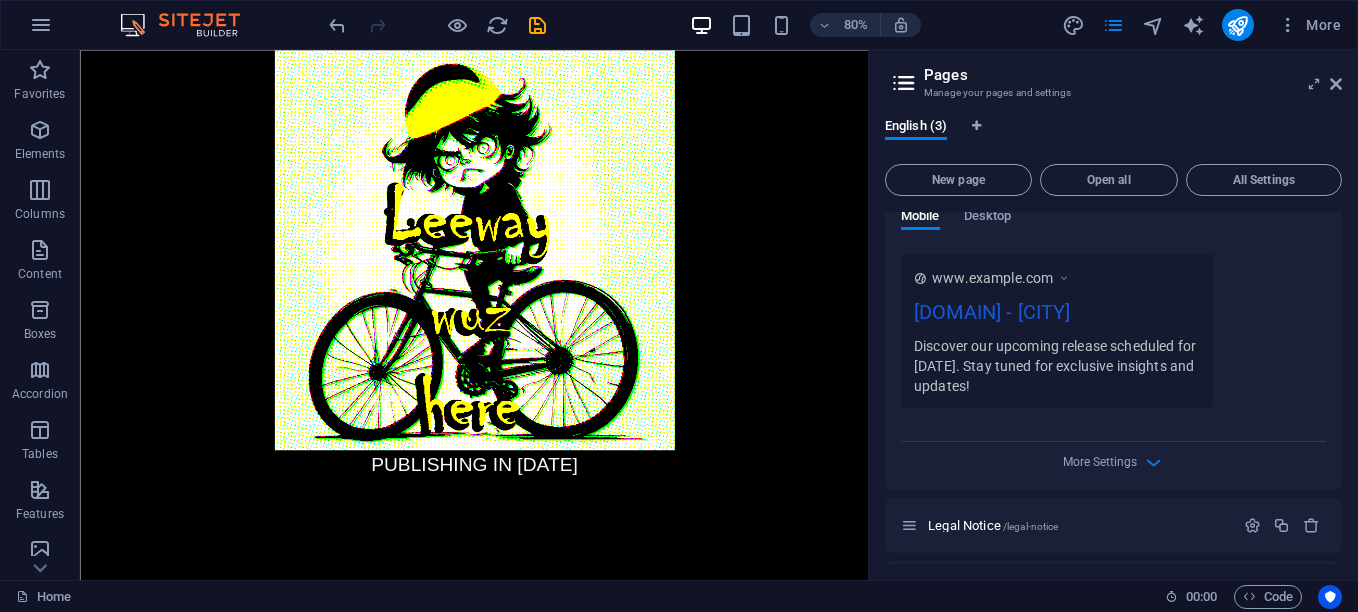 scroll, scrollTop: 622, scrollLeft: 0, axis: vertical 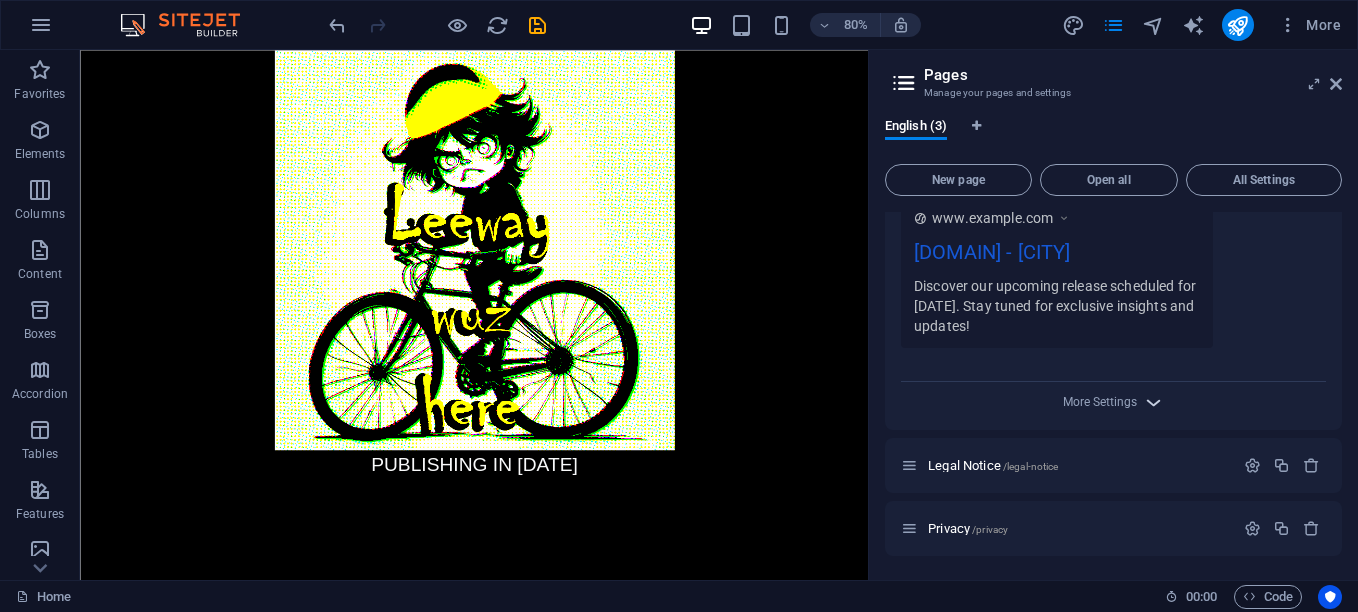 click at bounding box center (1153, 402) 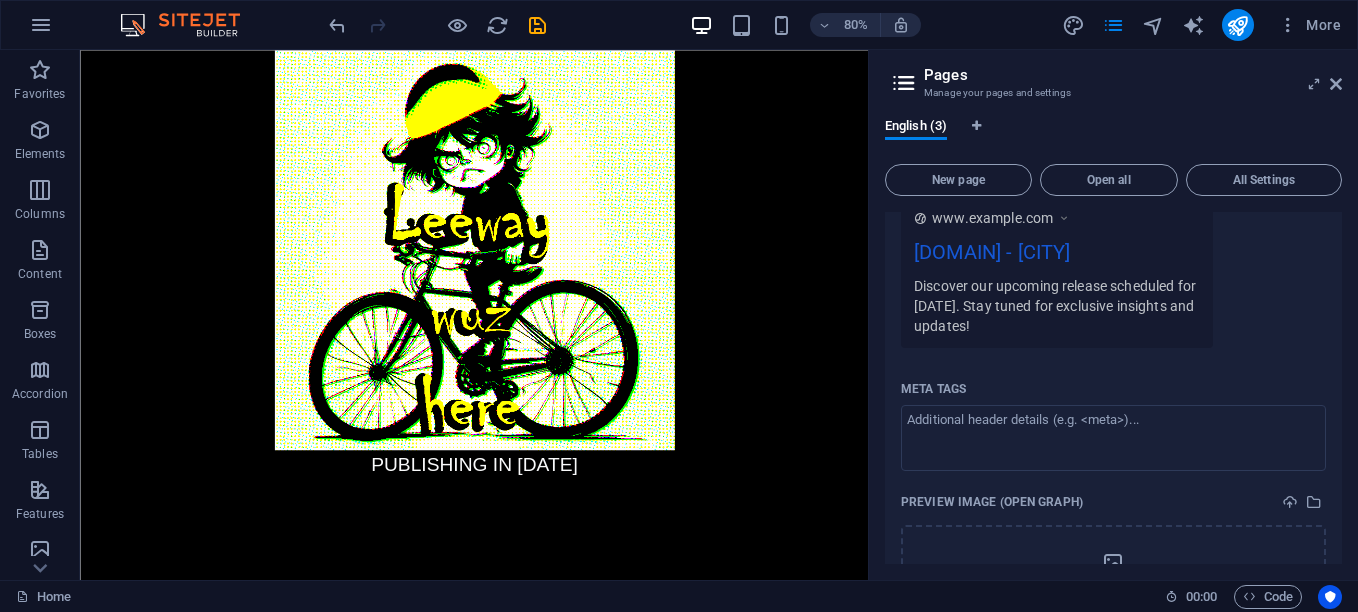 scroll, scrollTop: 722, scrollLeft: 0, axis: vertical 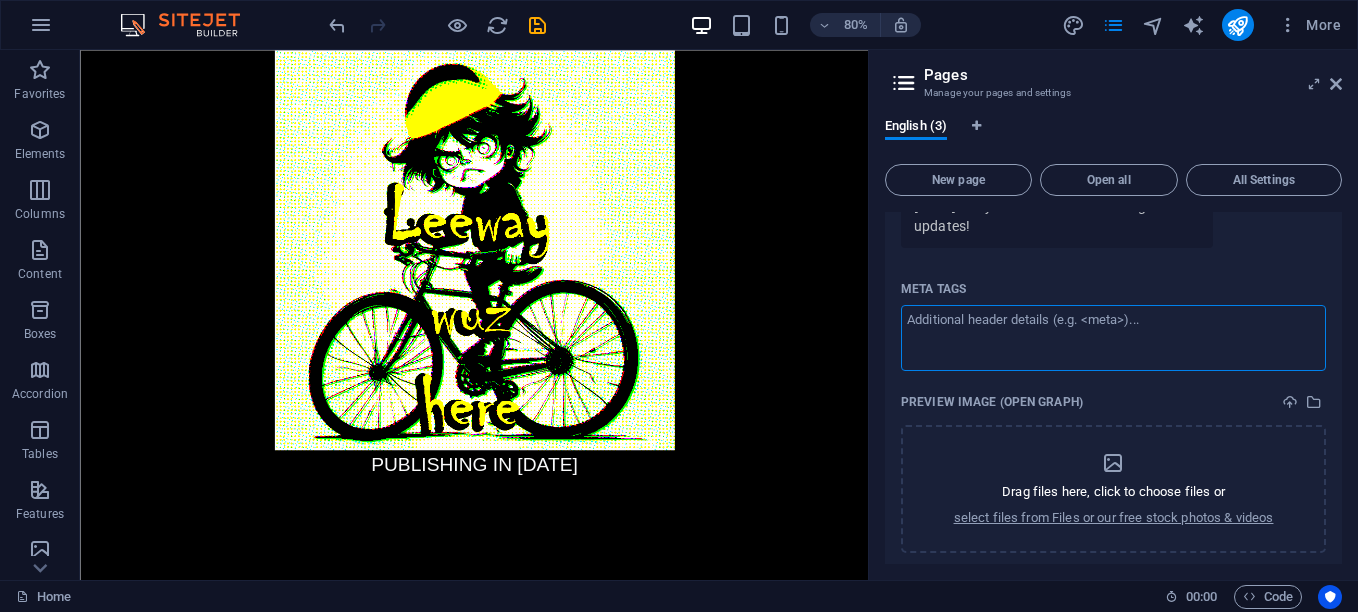 click on "Meta tags ​" at bounding box center [1113, 337] 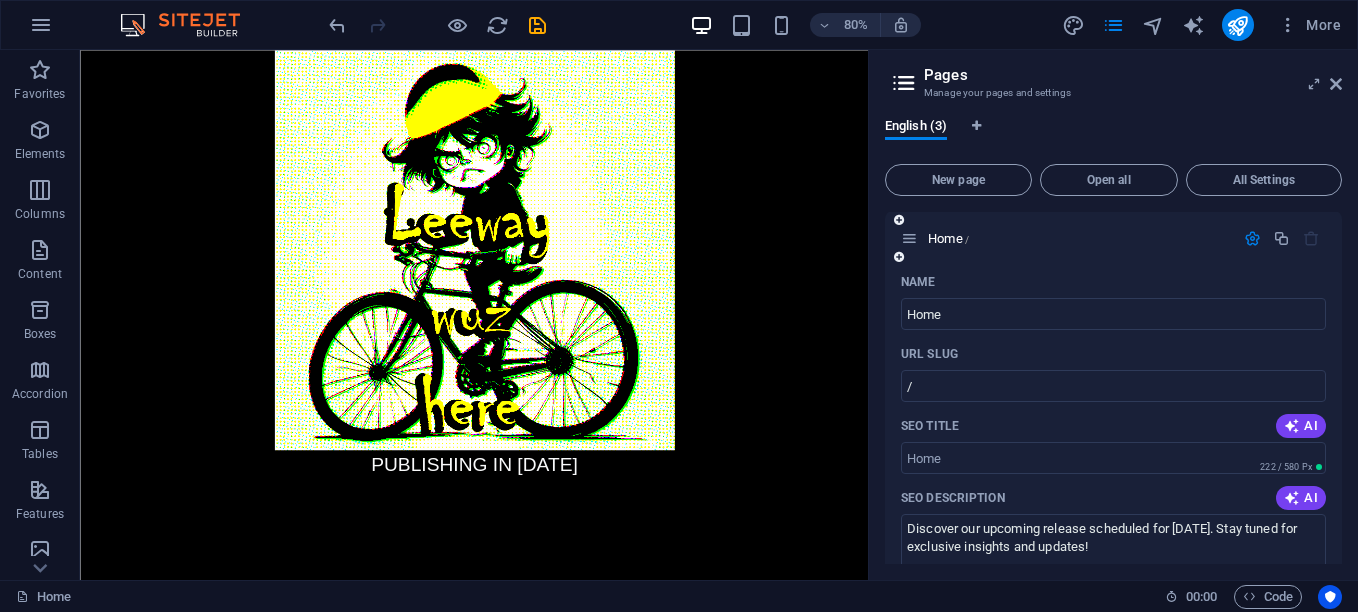 scroll, scrollTop: 0, scrollLeft: 0, axis: both 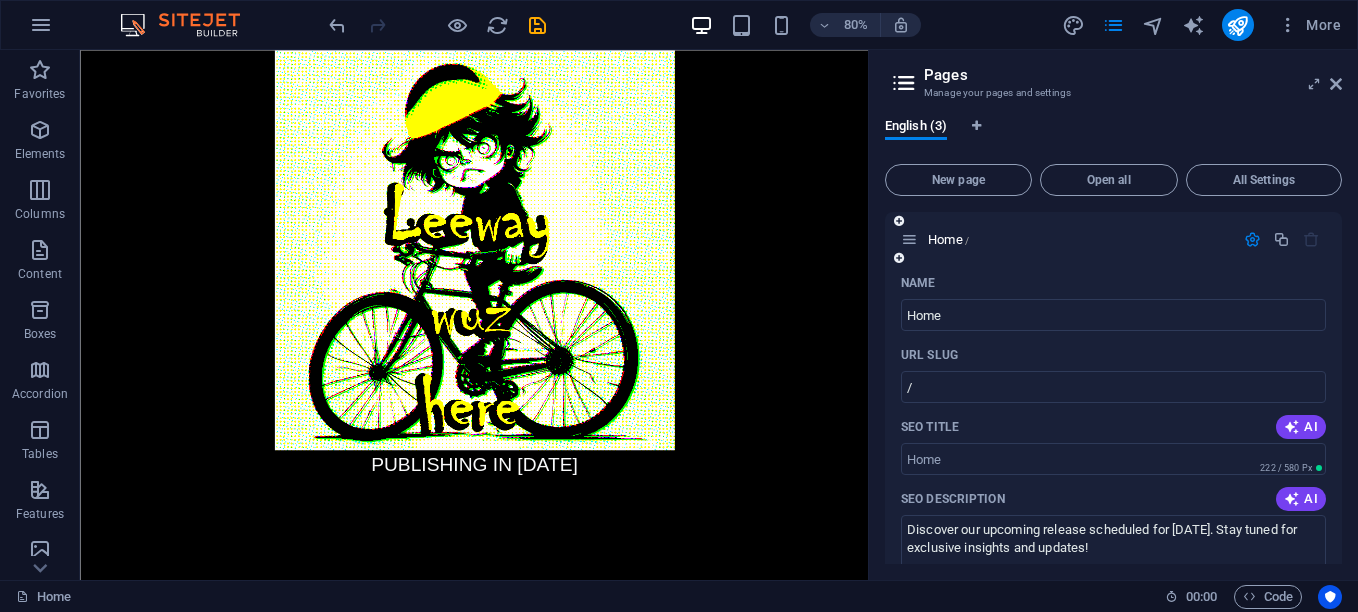 click at bounding box center (899, 221) 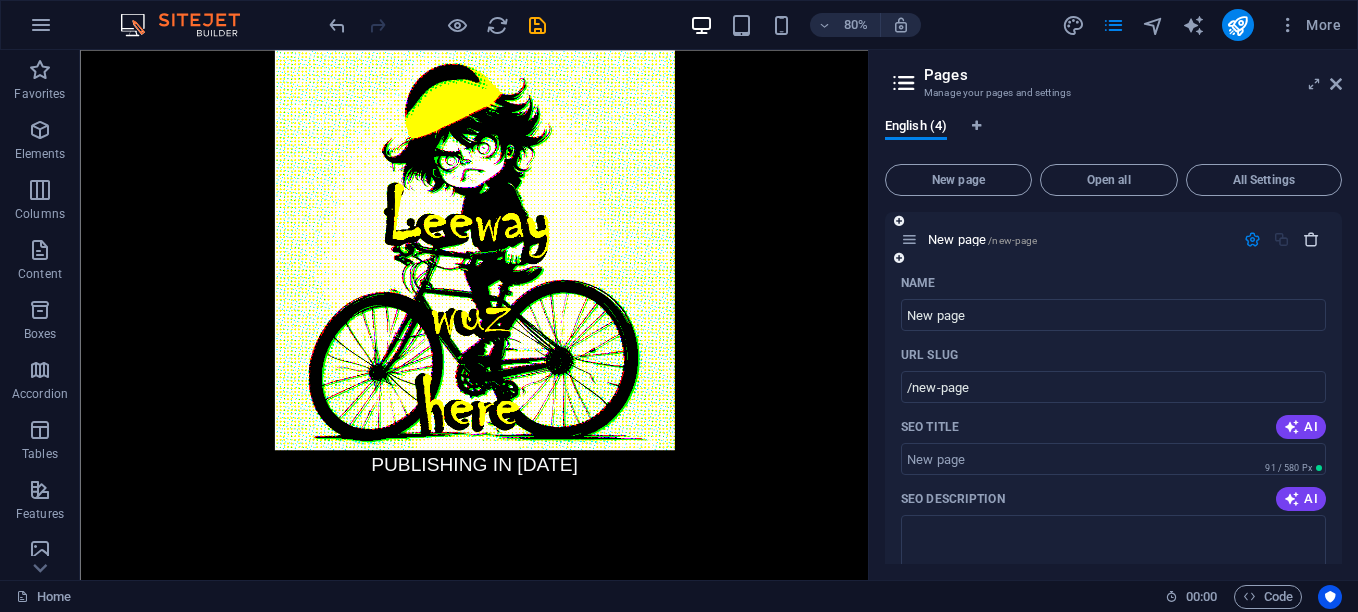 click at bounding box center (1311, 239) 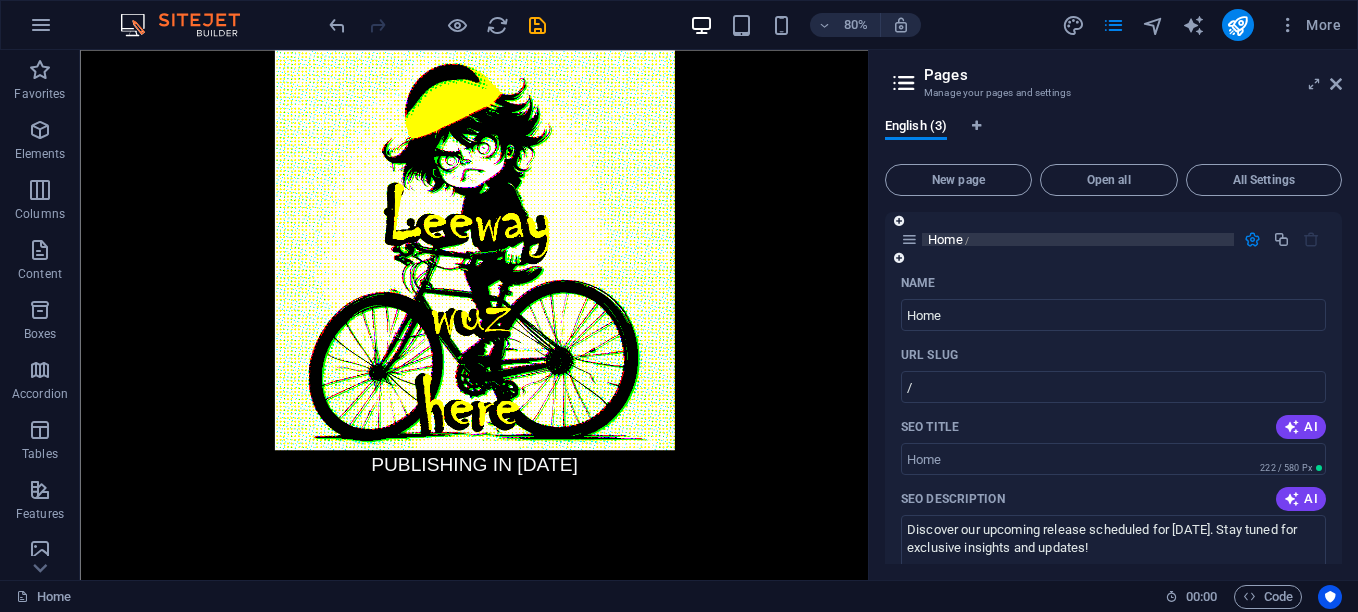 click on "Home /" at bounding box center (948, 239) 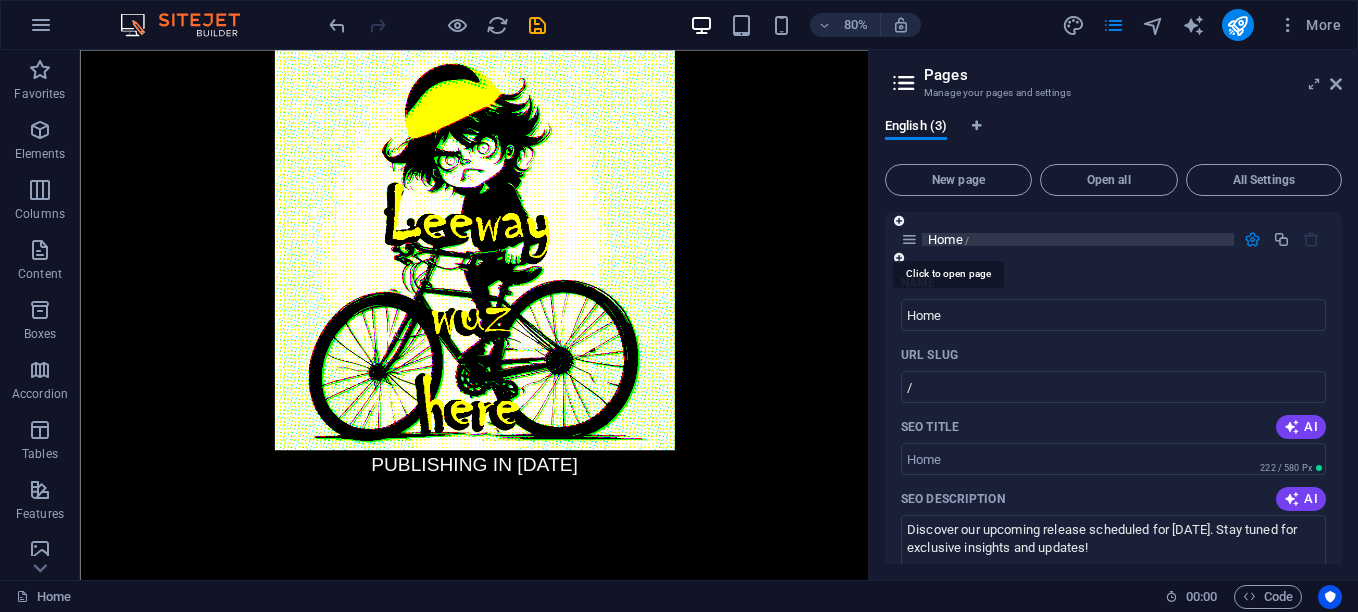 click on "Home /" at bounding box center (948, 239) 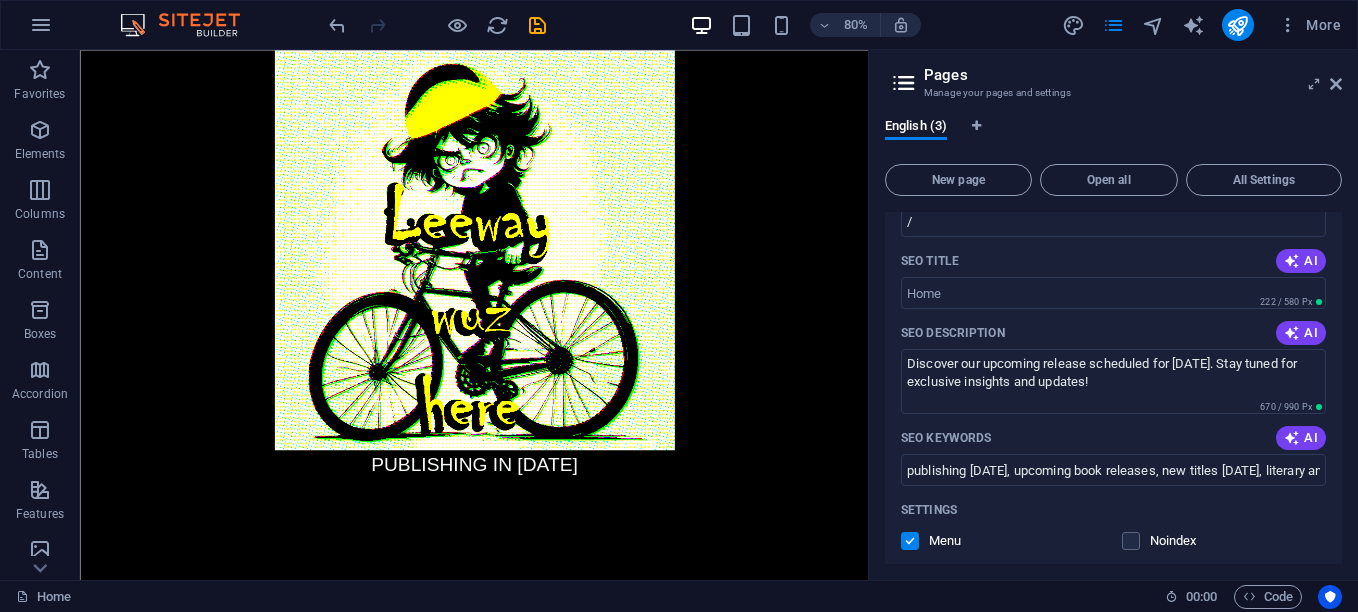 scroll, scrollTop: 200, scrollLeft: 0, axis: vertical 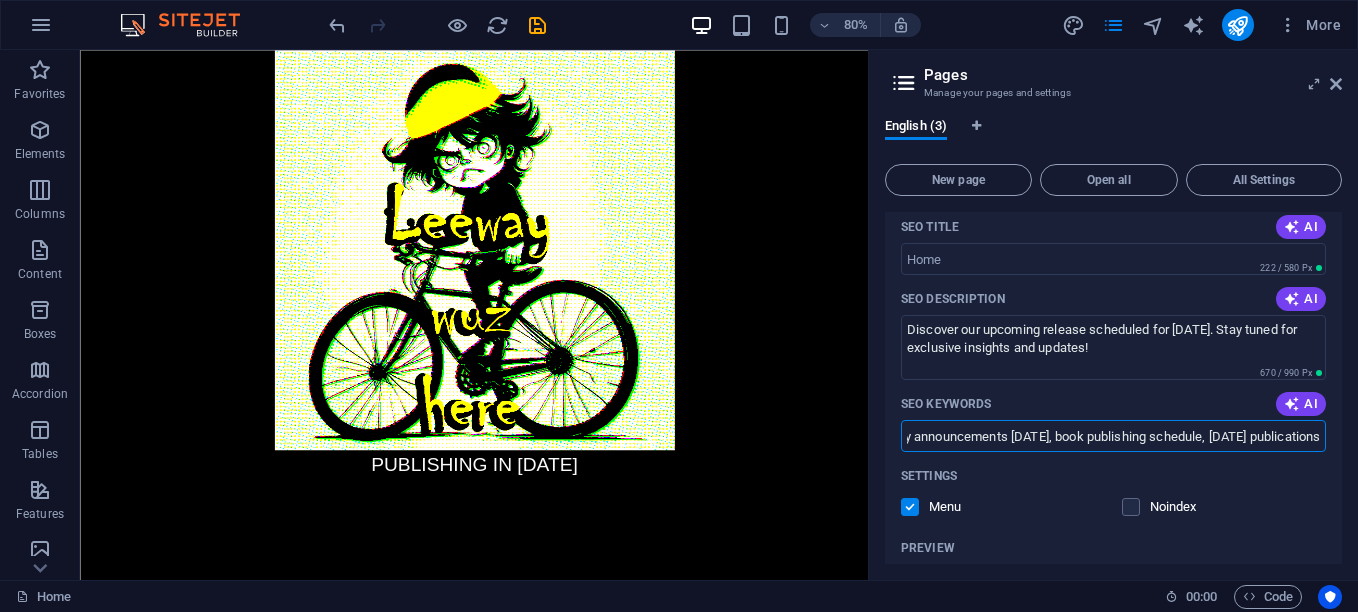 drag, startPoint x: 1303, startPoint y: 437, endPoint x: 1361, endPoint y: 444, distance: 58.420887 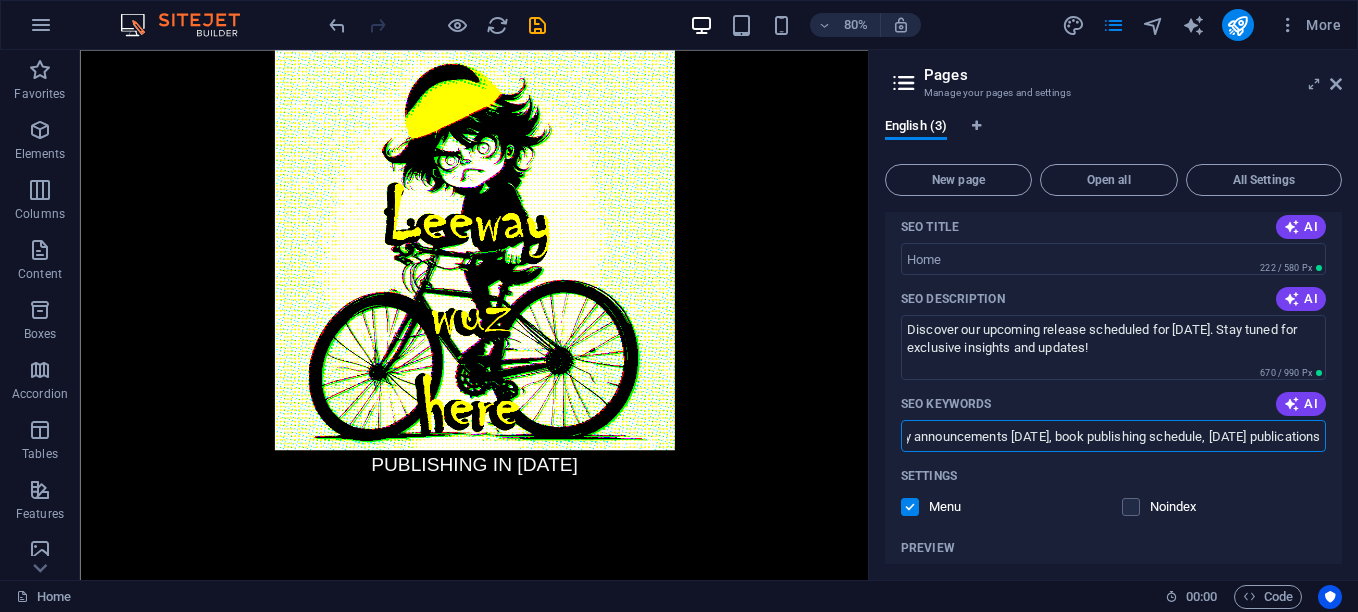 click on "[DOMAIN] Home Favorites Elements Columns Content Boxes Accordion Tables Features Images Slider Header Footer Forms Marketing Collections
Drag here to replace the existing content. Press “Ctrl” if you want to create a new element.
Image 80% More Home 00 : 00 Code Pages Manage your pages and settings English (3) New page Open all All Settings Home / Name Home ​ URL SLUG / ​ SEO Title AI ​ 222 / 580 Px SEO Description AI Discover our upcoming release scheduled for [DATE]. Stay tuned for exclusive insights and updates! ​ 670 / 990 Px SEO Keywords AI publishing [DATE], upcoming book releases, new titles [DATE], literary announcements [DATE], book publishing schedule, [DATE] publications ​ Settings Menu Noindex Preview Mobile Desktop www.example.com [DOMAIN] - [CITY] Meta tags ​ Preview Image (Open Graph) Drag files here, click to choose files or" at bounding box center [679, 306] 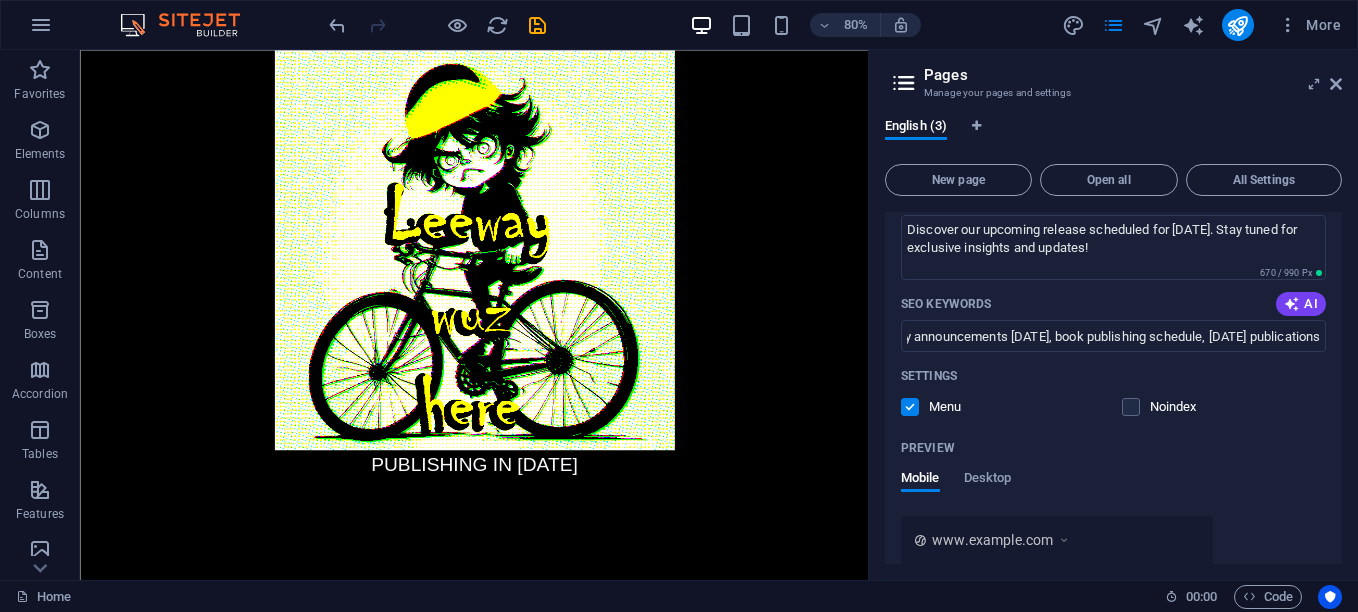 scroll, scrollTop: 0, scrollLeft: 0, axis: both 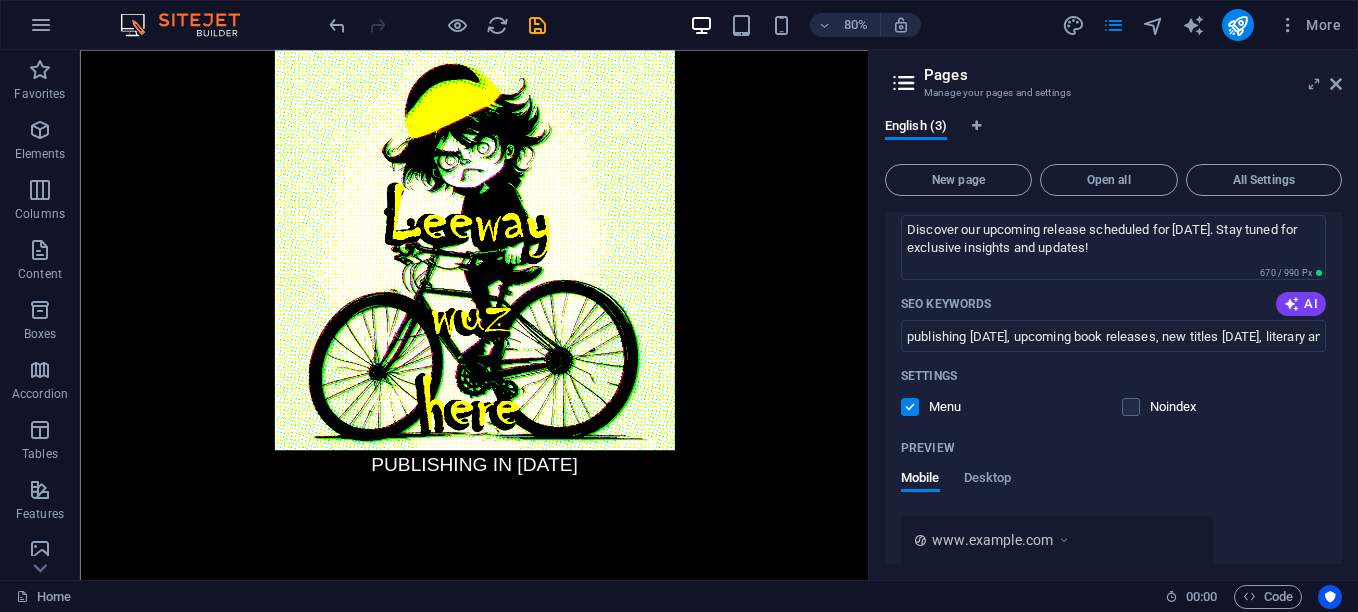 click at bounding box center (910, 407) 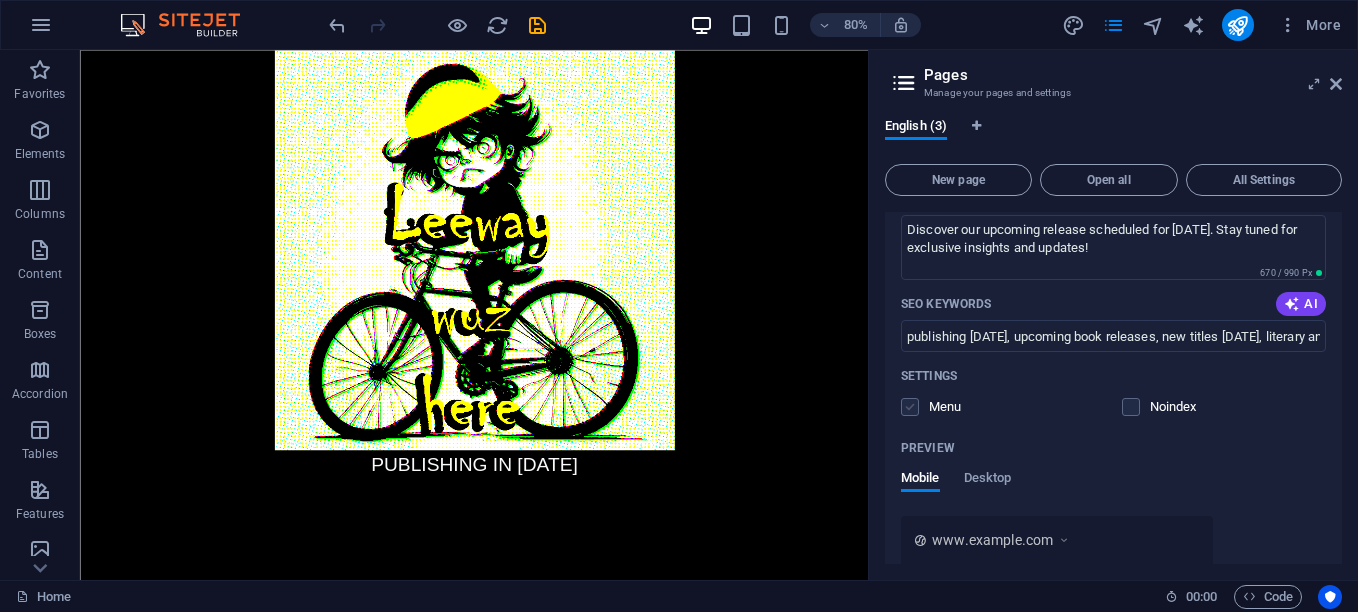 click at bounding box center [910, 407] 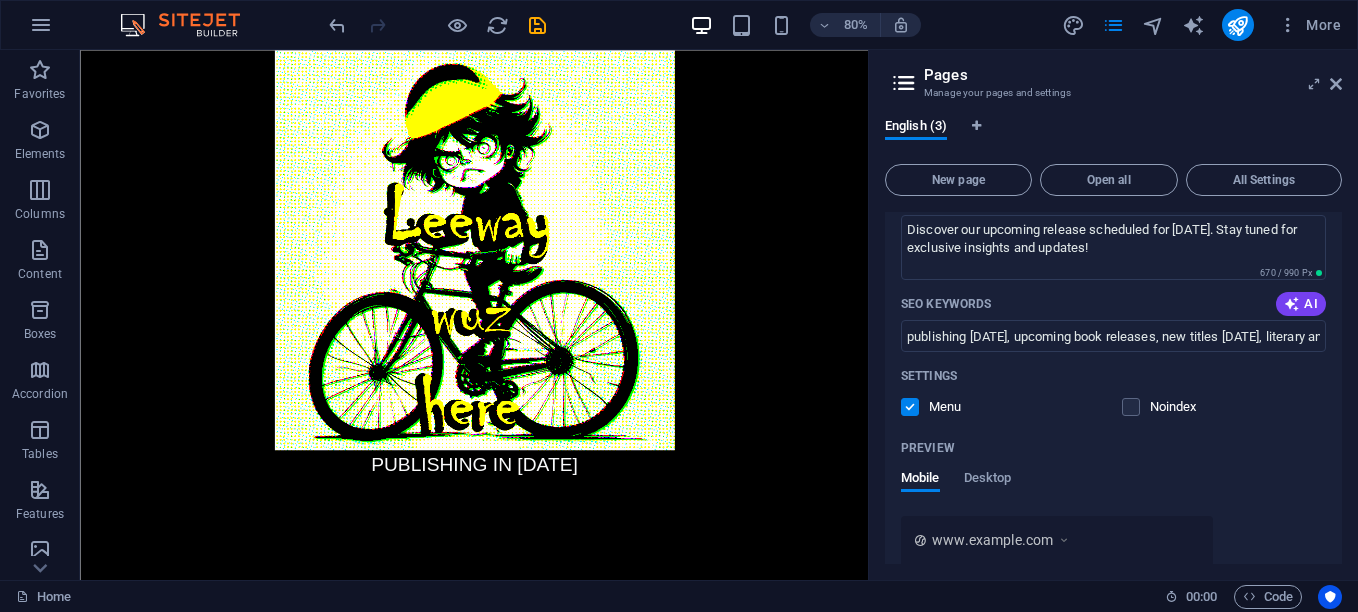 scroll, scrollTop: 500, scrollLeft: 0, axis: vertical 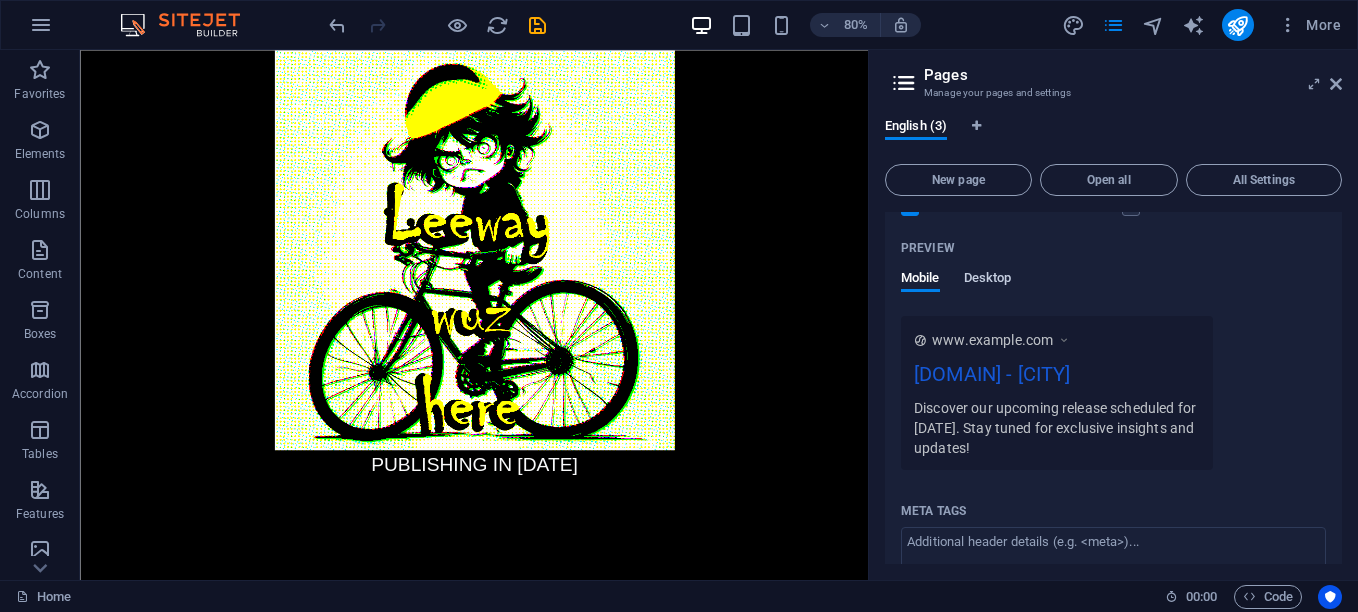 click on "Desktop" at bounding box center (988, 280) 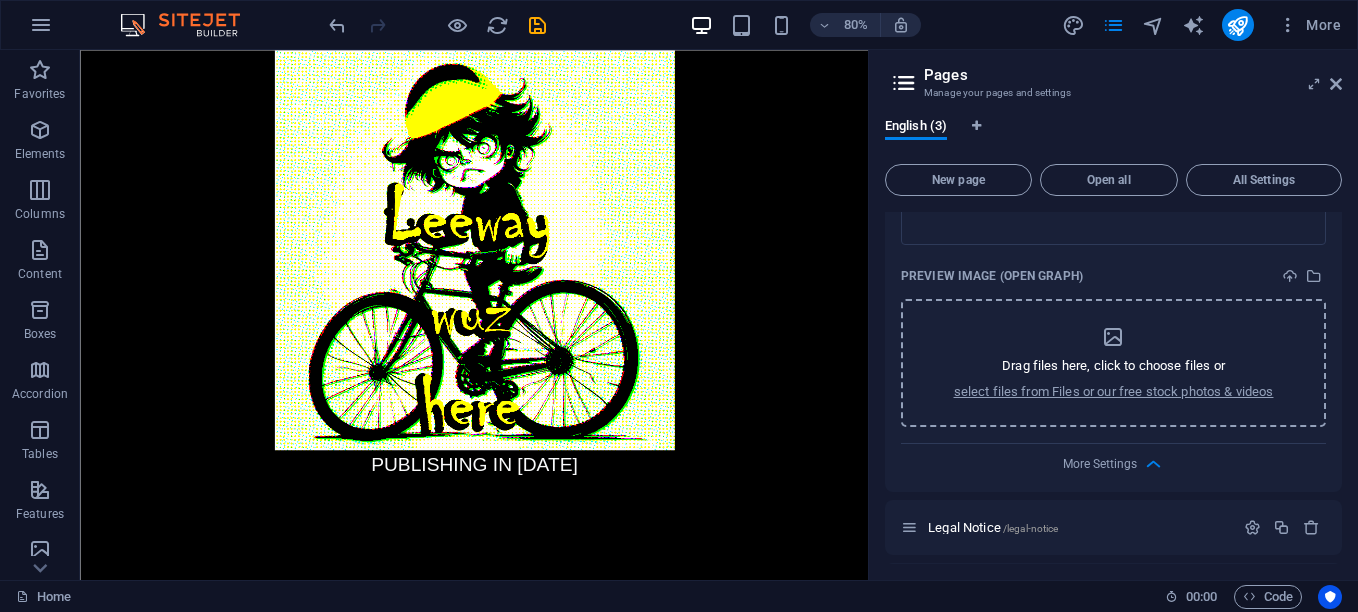 scroll, scrollTop: 848, scrollLeft: 0, axis: vertical 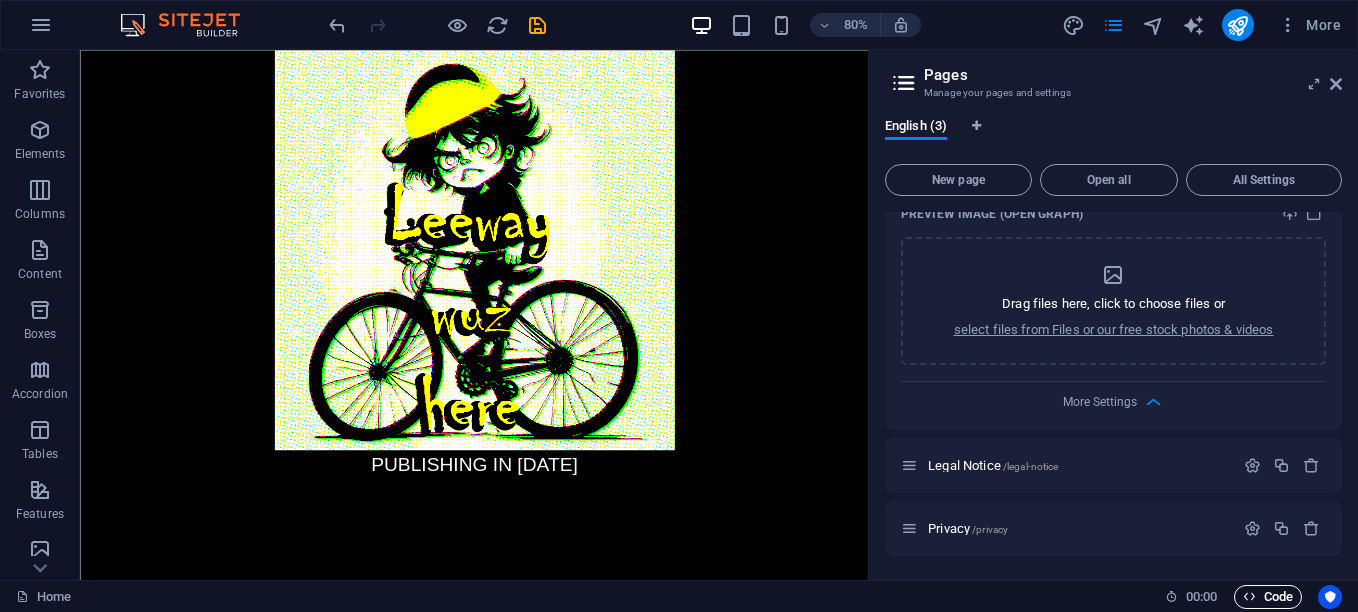 click on "Code" at bounding box center [1268, 597] 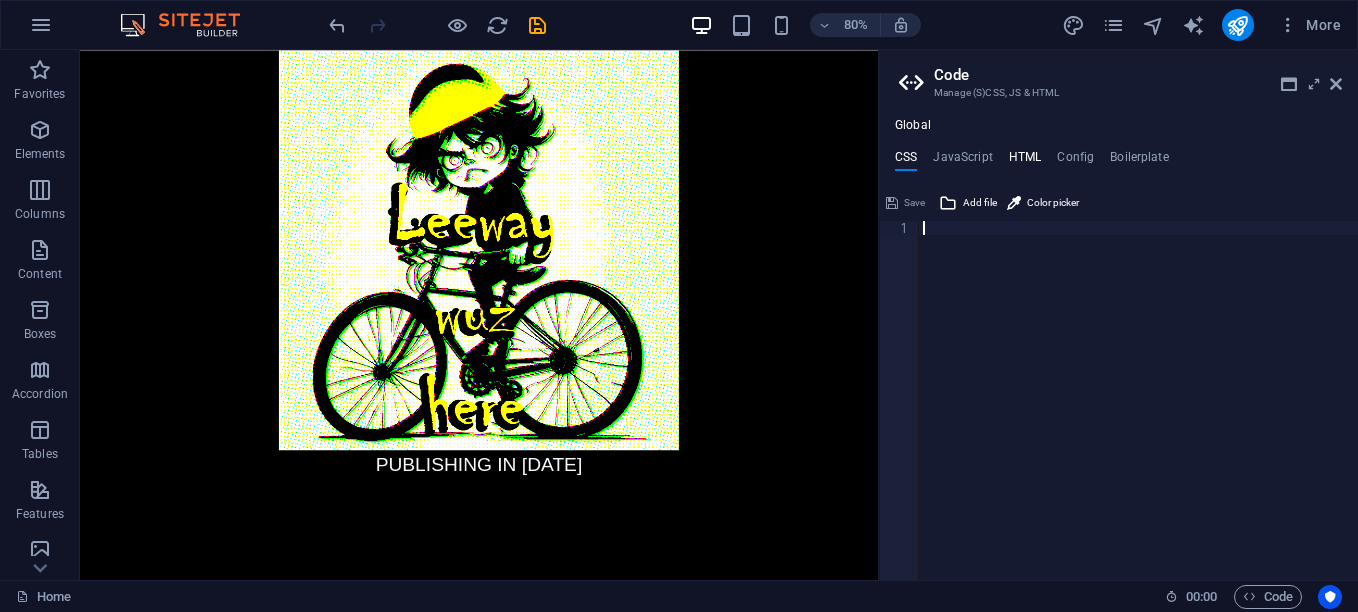 click on "HTML" at bounding box center [1025, 161] 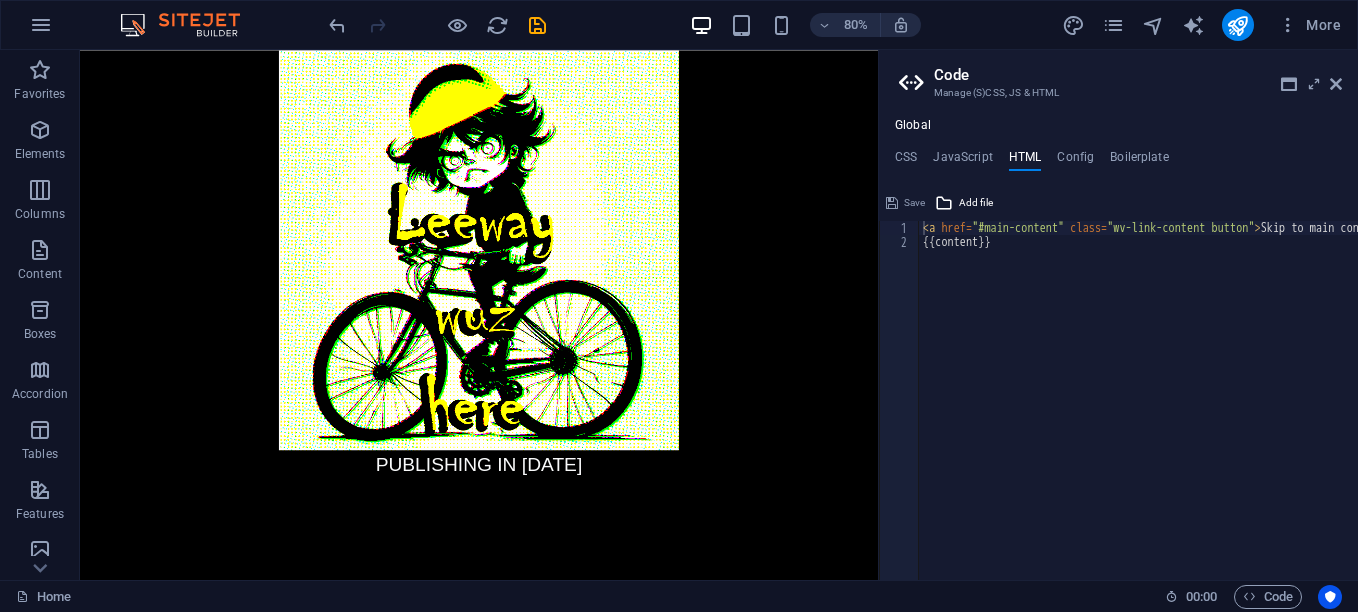 click on "CSS JavaScript HTML Config Boilerplate" at bounding box center [1118, 161] 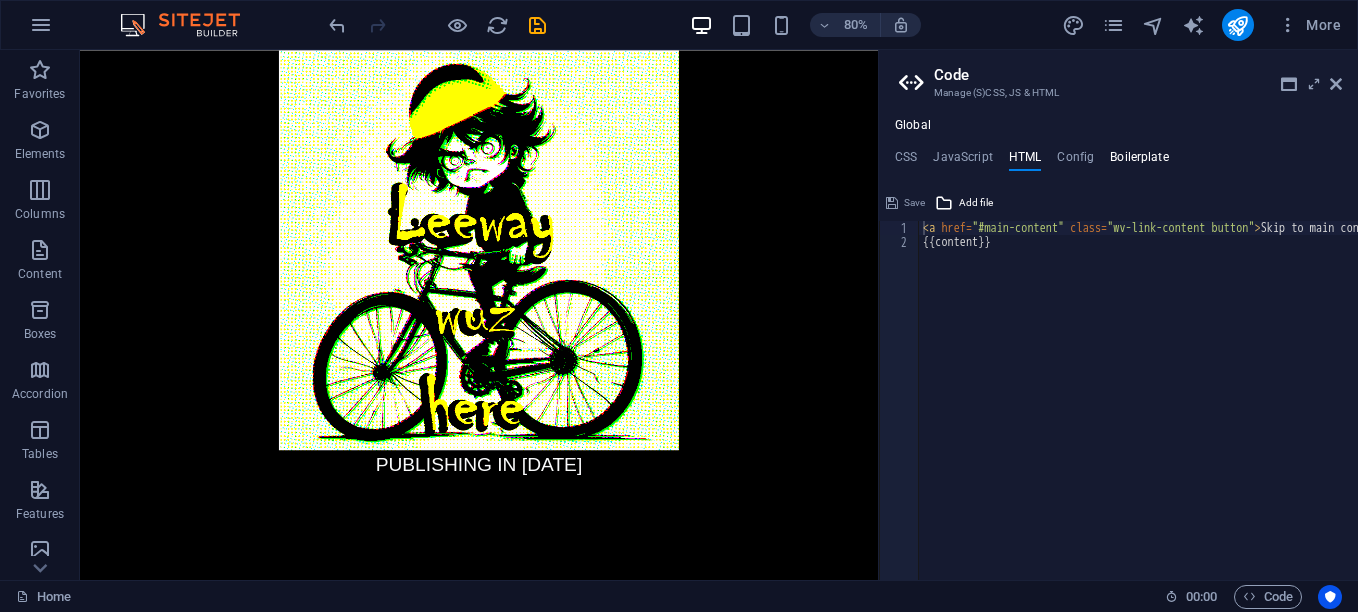 click on "Boilerplate" at bounding box center (1139, 161) 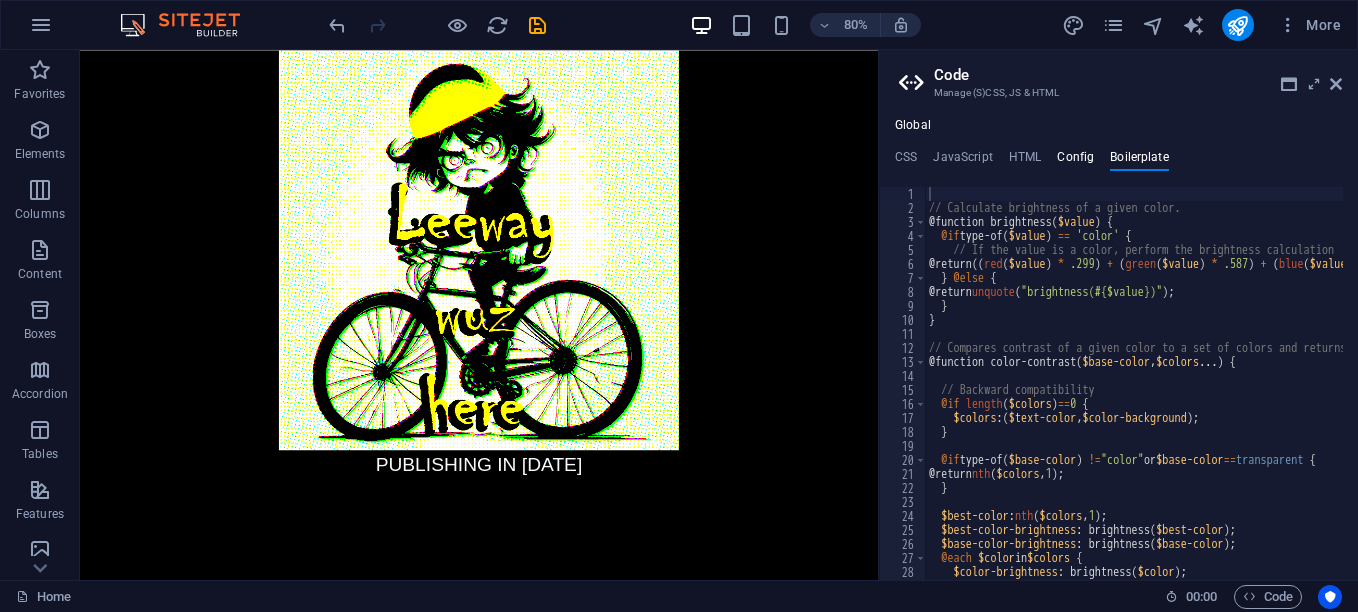 click on "Config" at bounding box center [1075, 161] 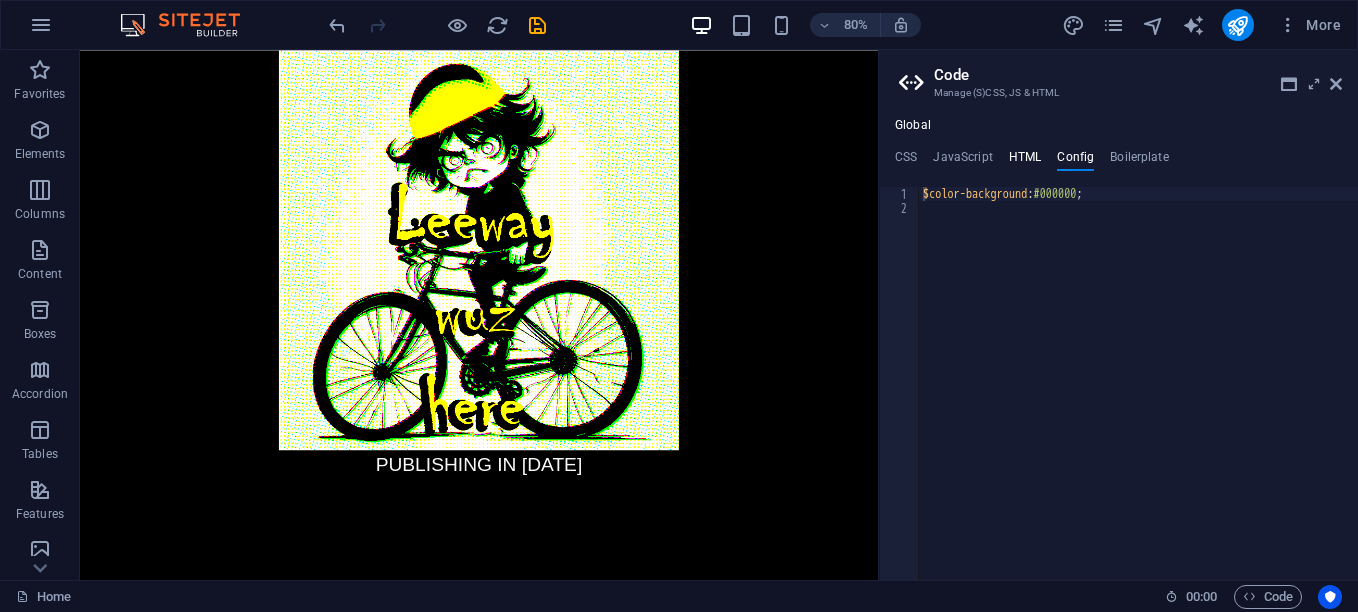 click on "HTML" at bounding box center (1025, 161) 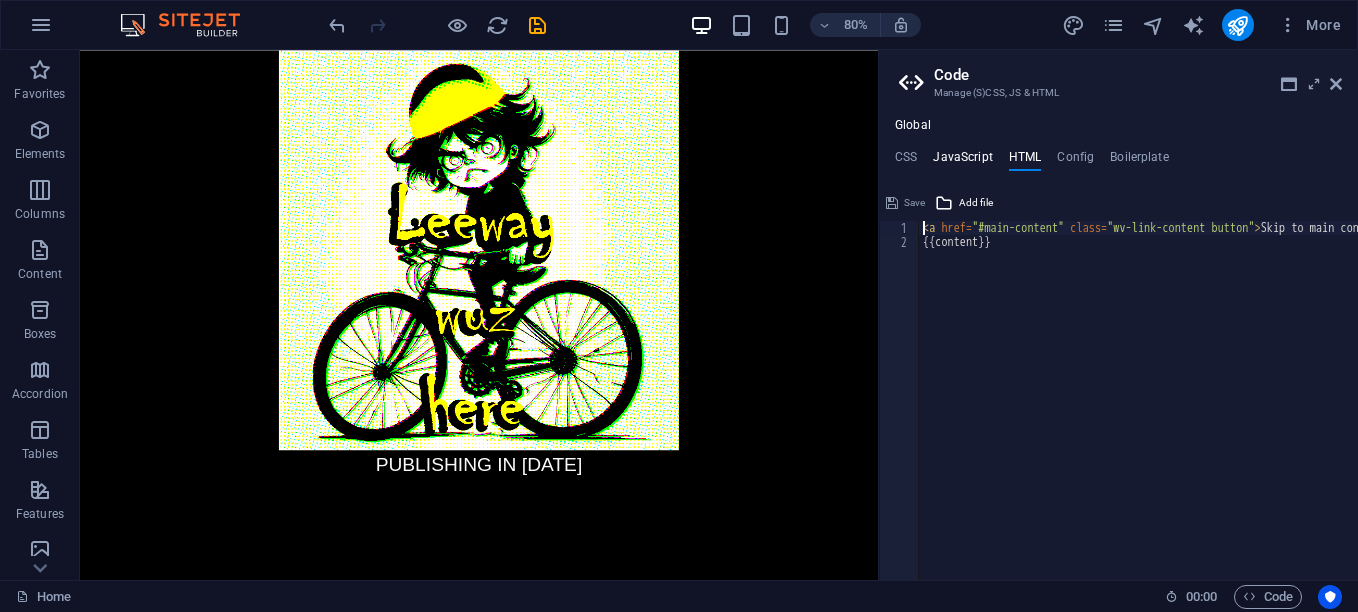 click on "JavaScript" at bounding box center [962, 161] 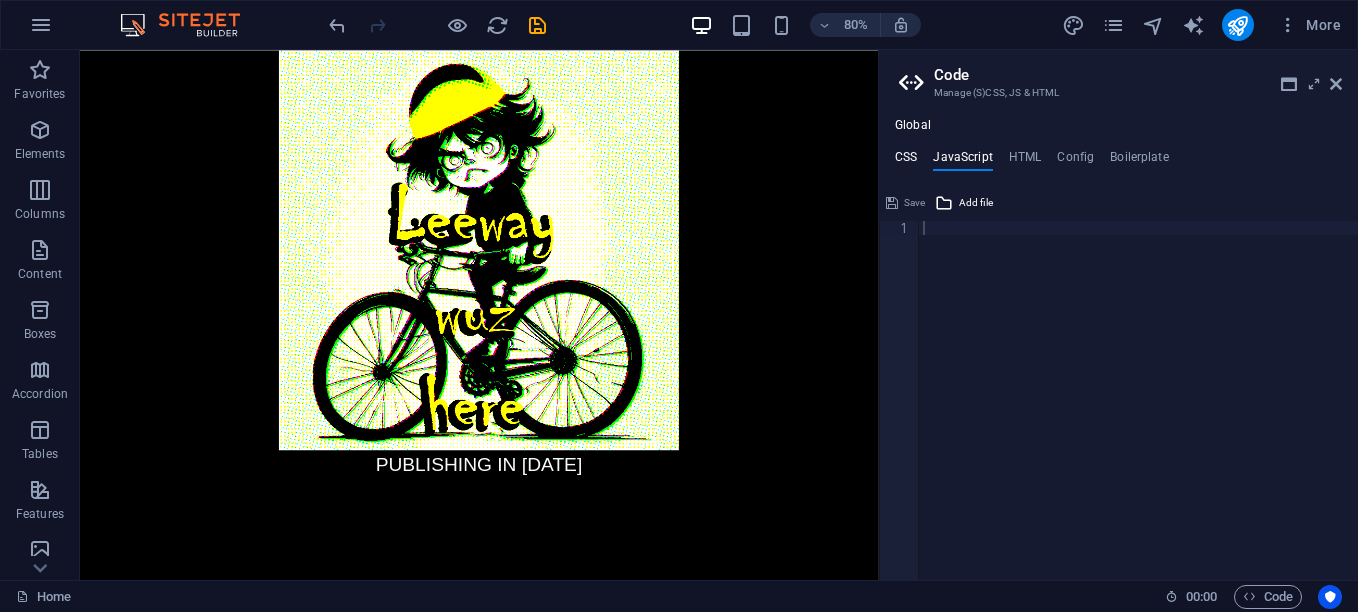 click on "CSS" at bounding box center (906, 161) 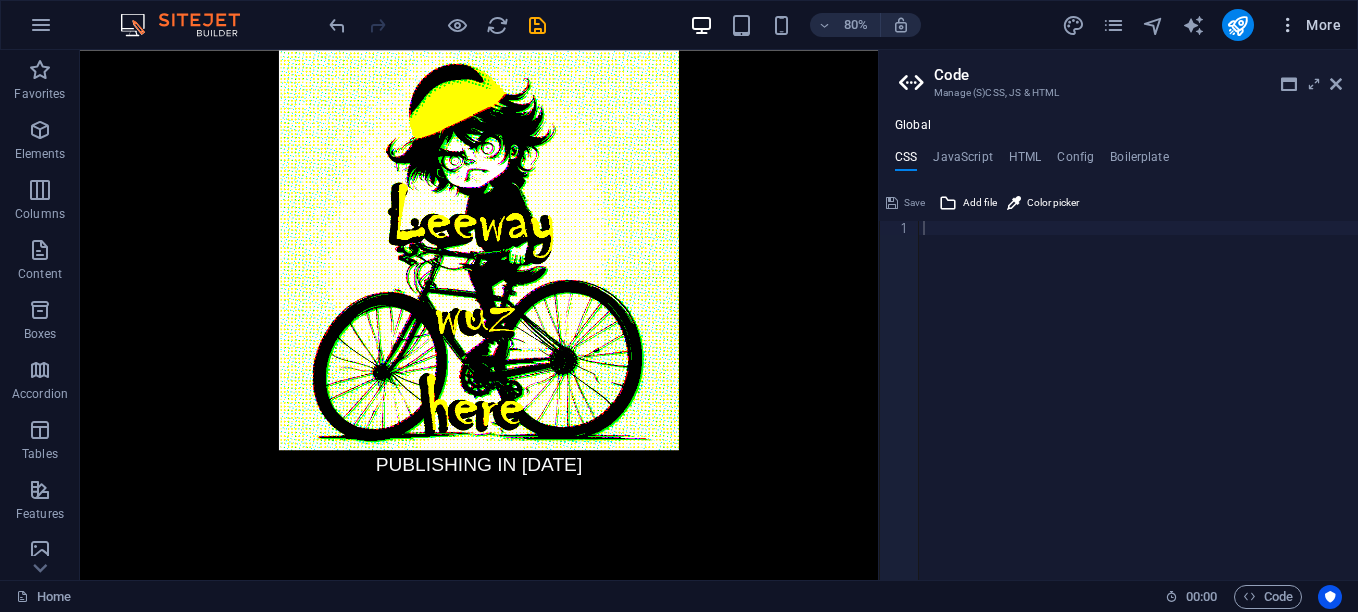 click at bounding box center [1288, 25] 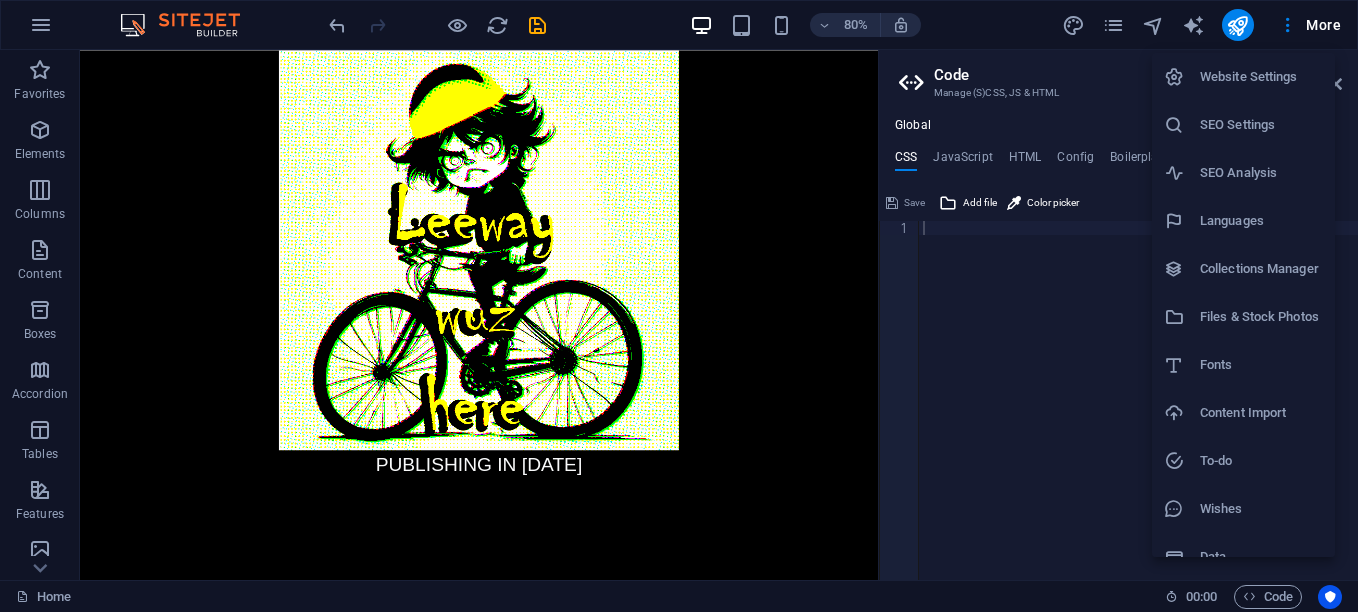 click on "SEO Settings" at bounding box center [1261, 125] 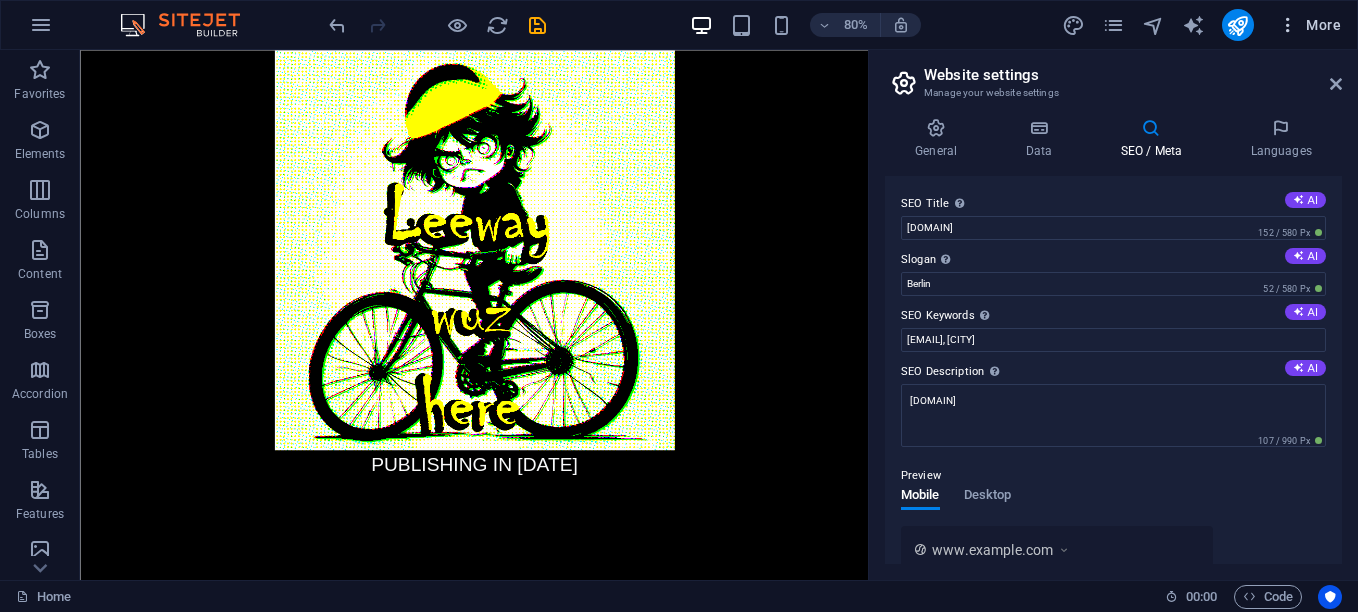 click at bounding box center [1288, 25] 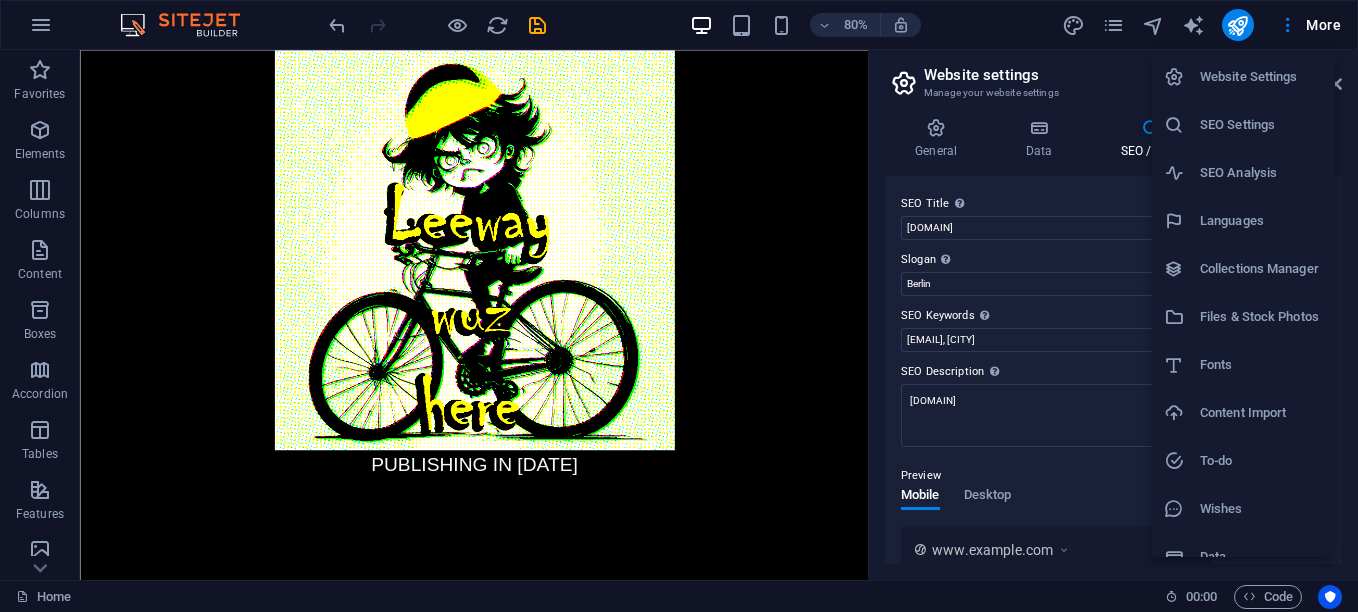 click on "SEO Settings" at bounding box center (1261, 125) 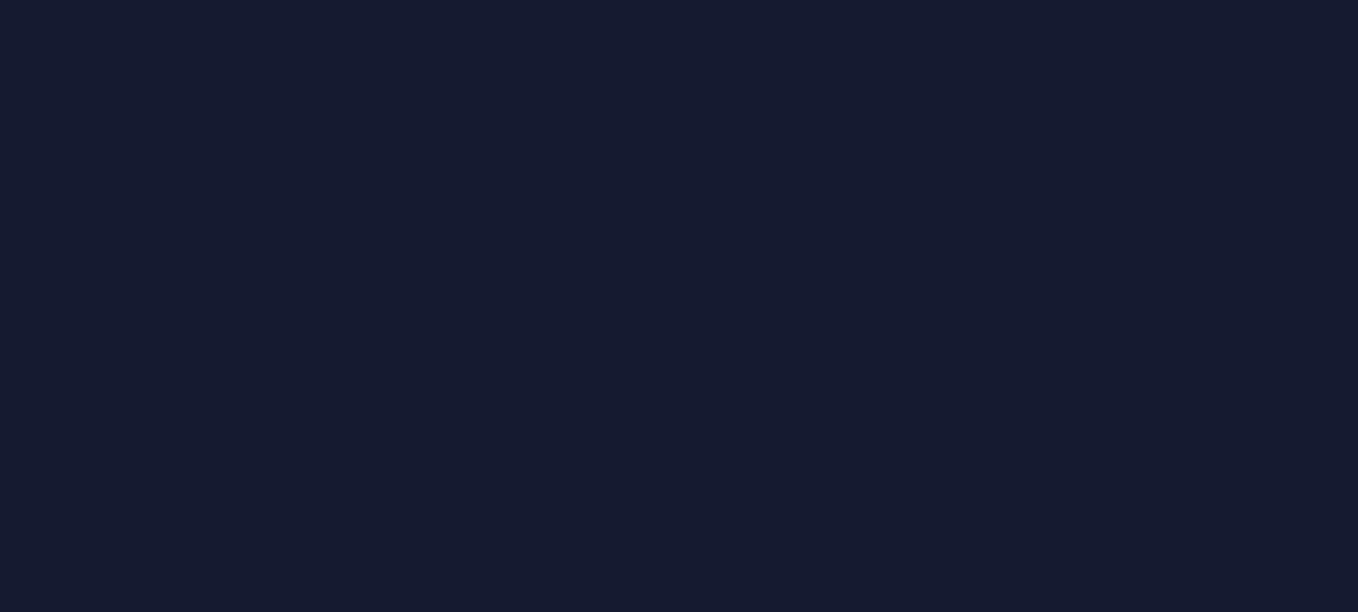 scroll, scrollTop: 0, scrollLeft: 0, axis: both 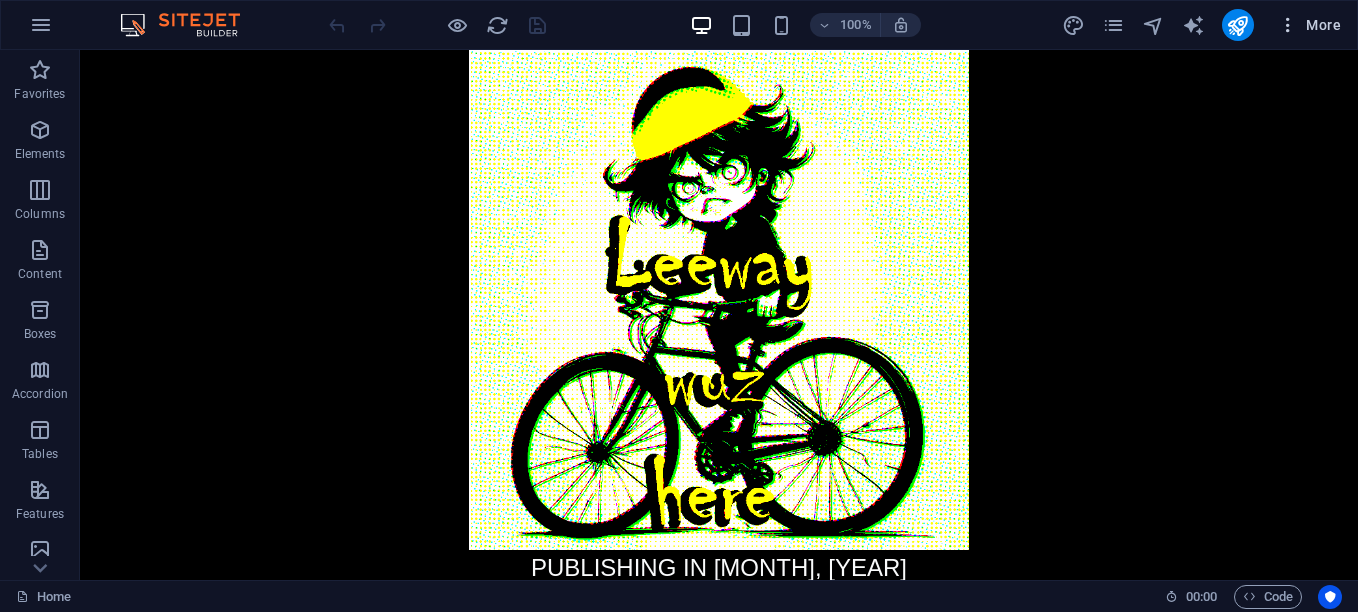 click at bounding box center (1288, 25) 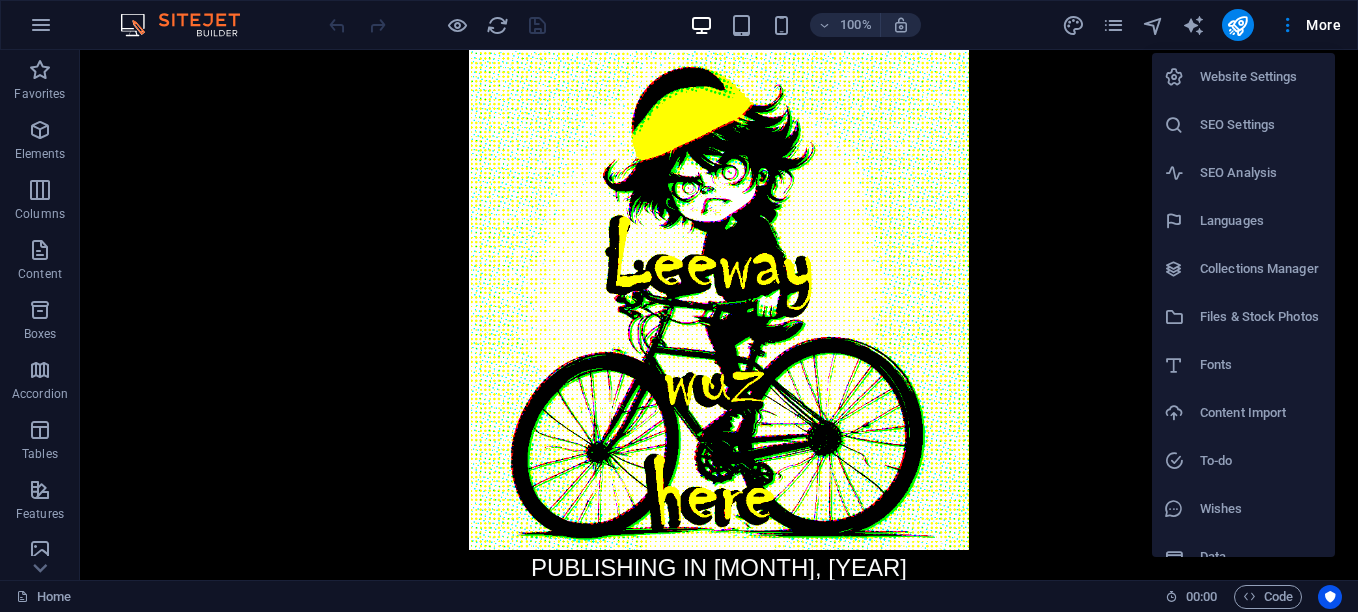 click on "SEO Settings" at bounding box center (1261, 125) 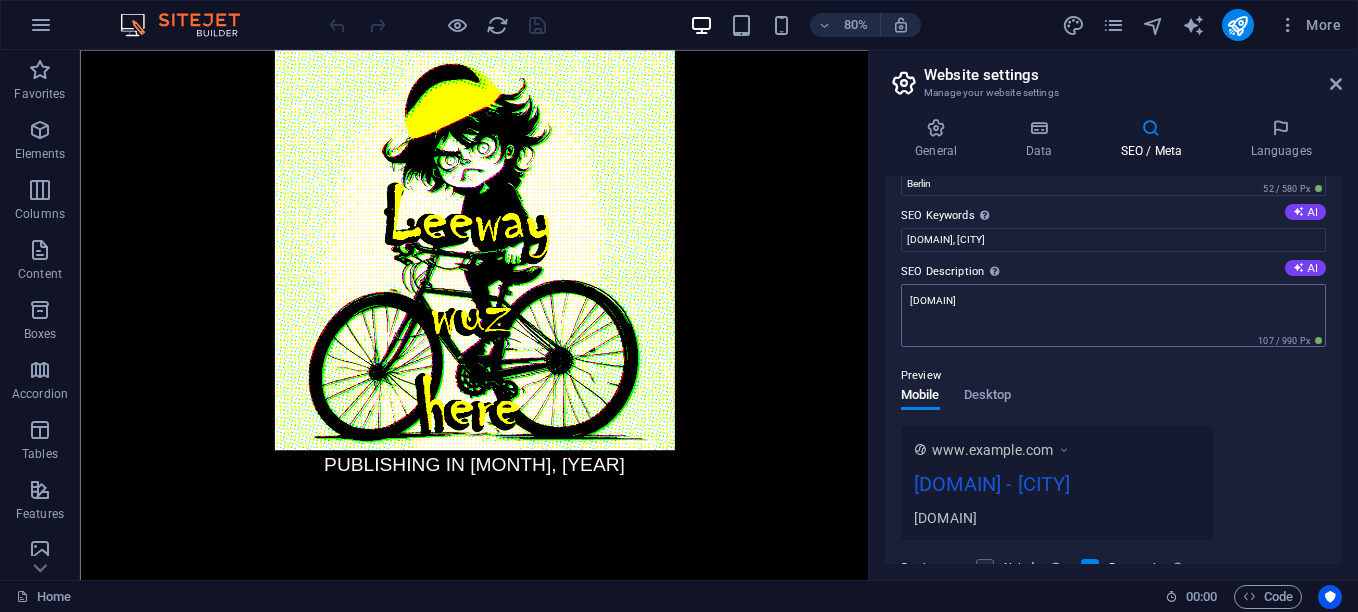 scroll, scrollTop: 0, scrollLeft: 0, axis: both 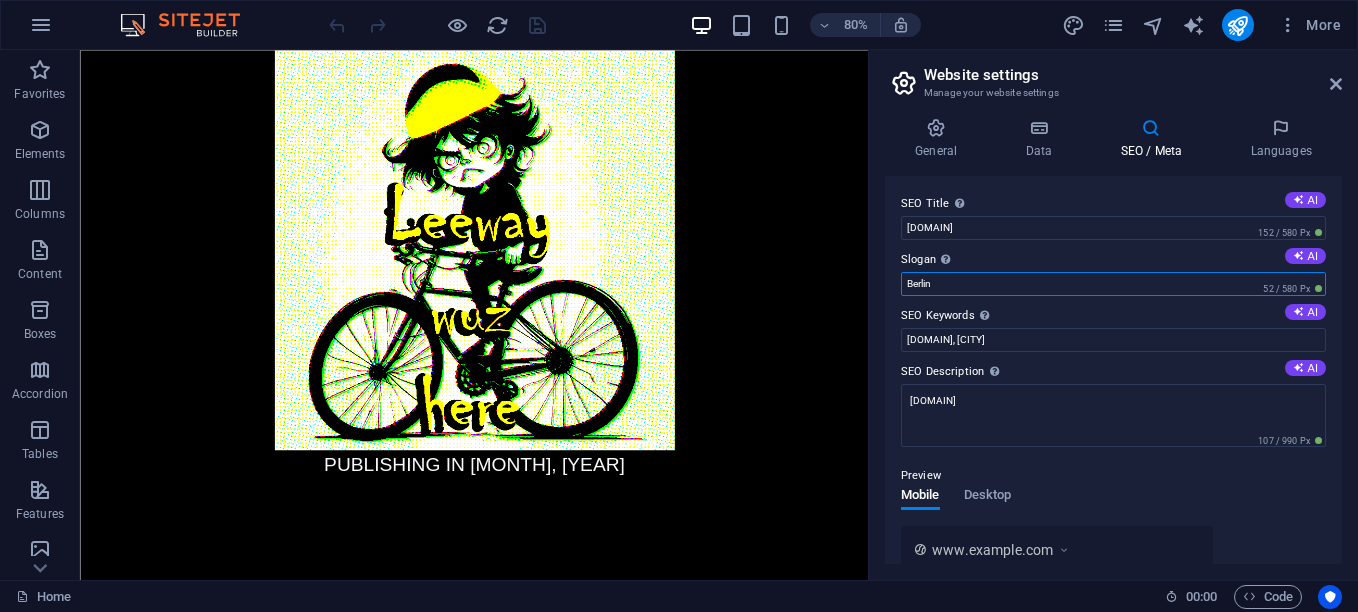 click on "Berlin" at bounding box center (1113, 284) 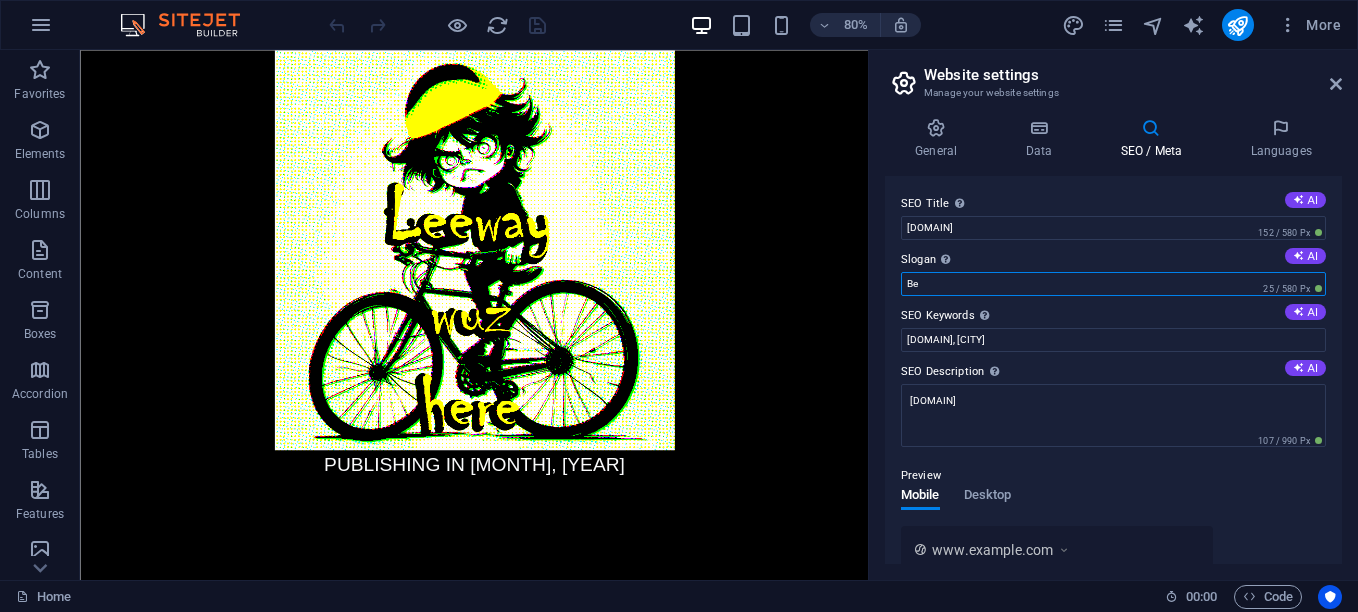 type on "B" 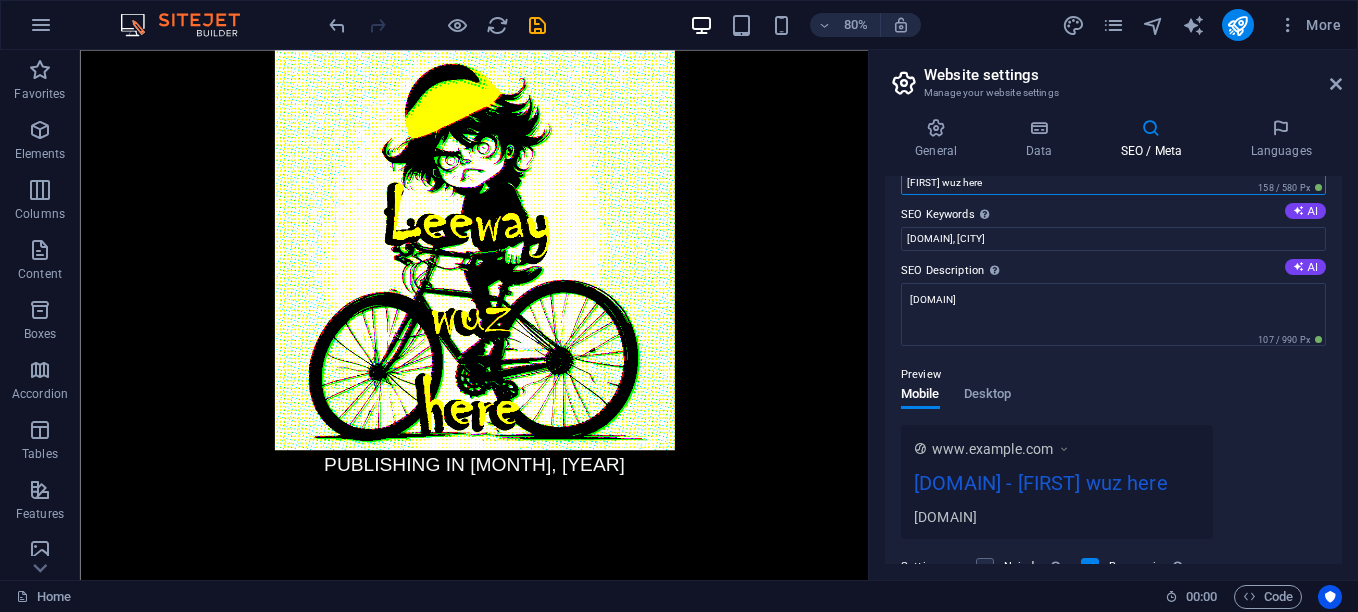 scroll, scrollTop: 0, scrollLeft: 0, axis: both 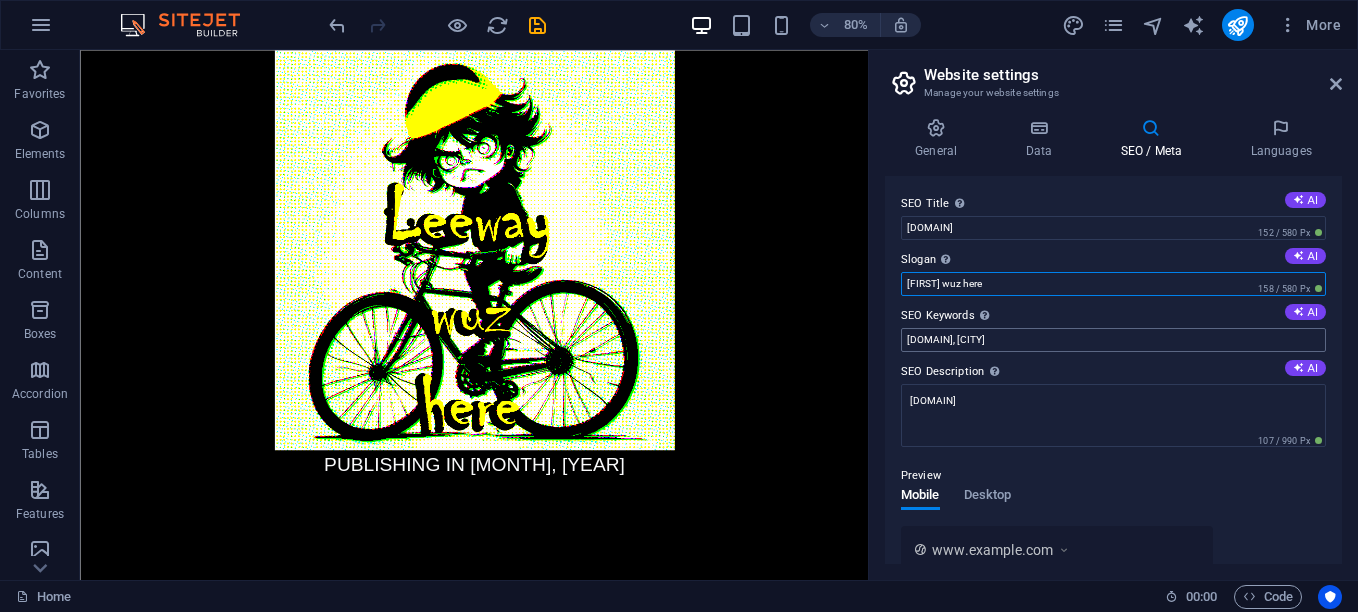 type on "Leeway wuz here" 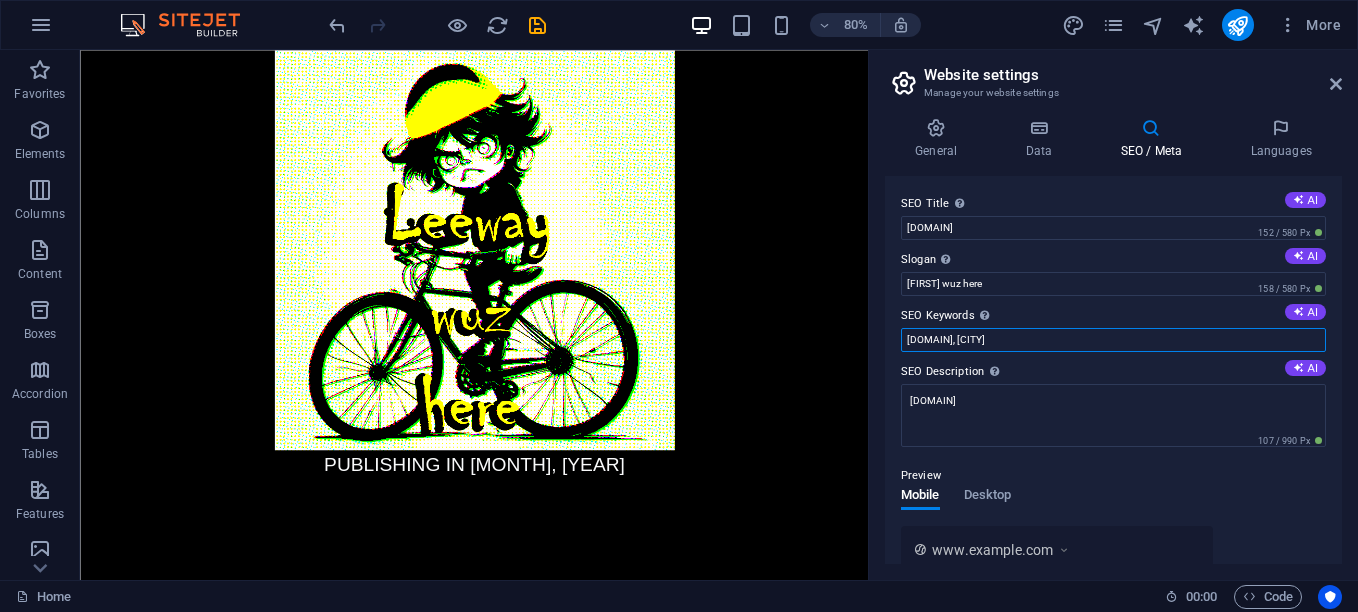 click on "[EMAIL], [CITY]" at bounding box center [1113, 340] 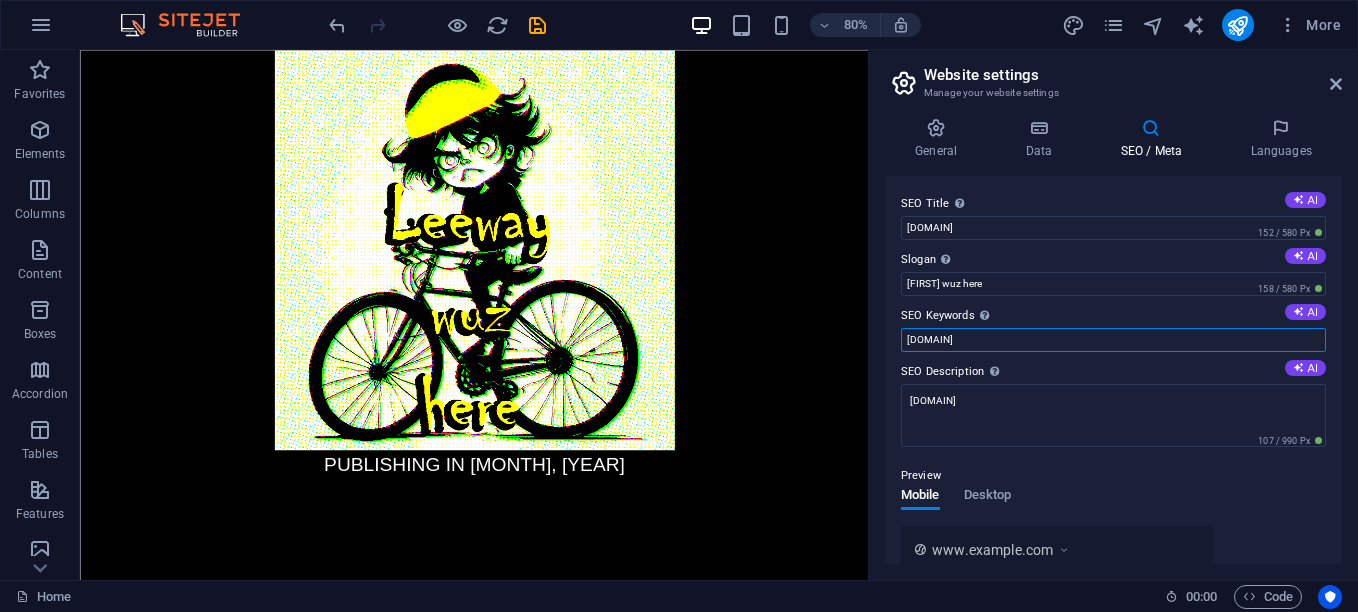 type on "[DOMAIN]" 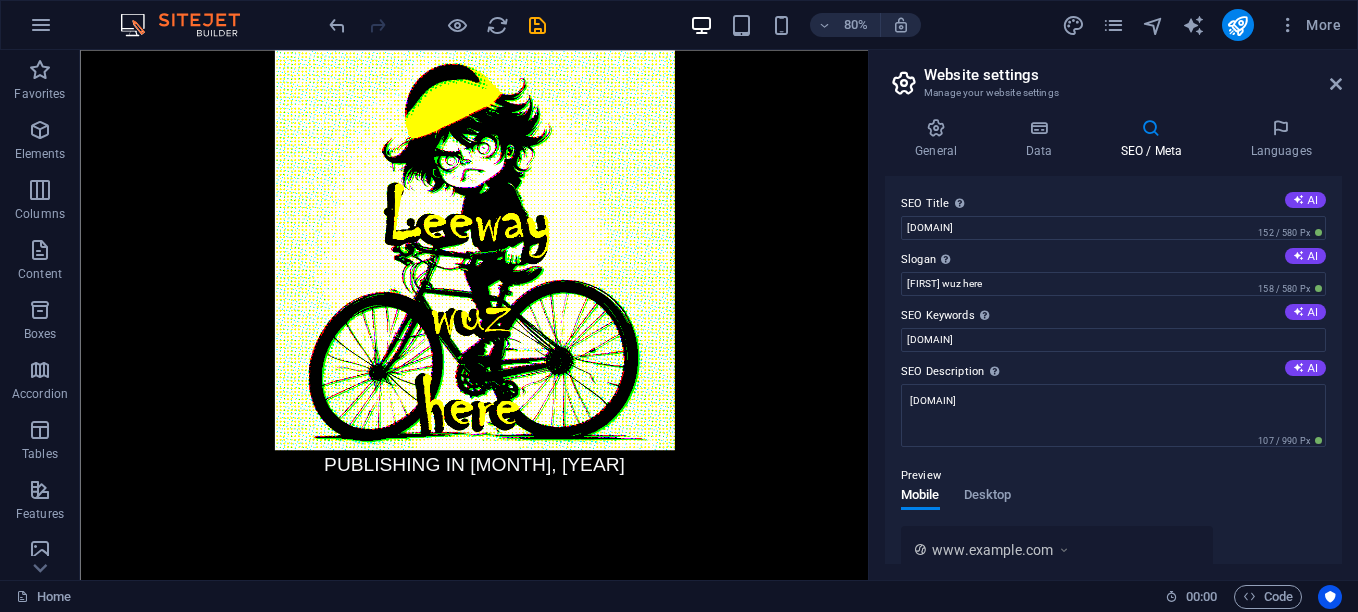 click on "Preview" at bounding box center (1113, 476) 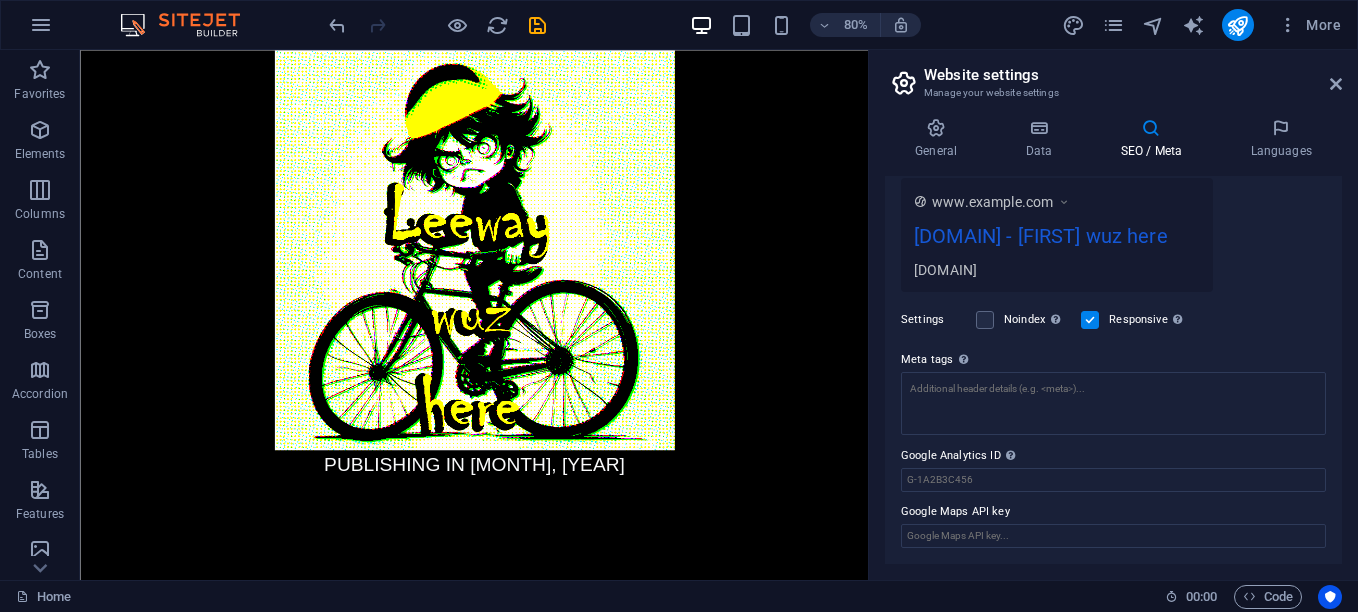 scroll, scrollTop: 376, scrollLeft: 0, axis: vertical 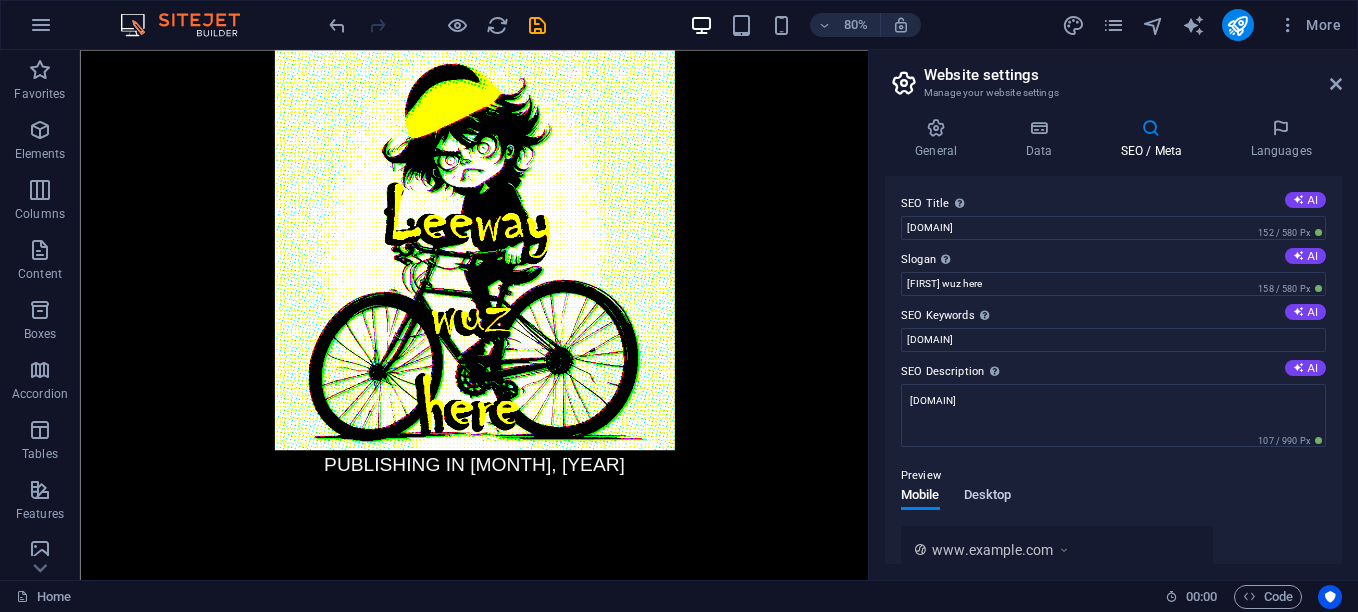 click on "Desktop" at bounding box center [988, 497] 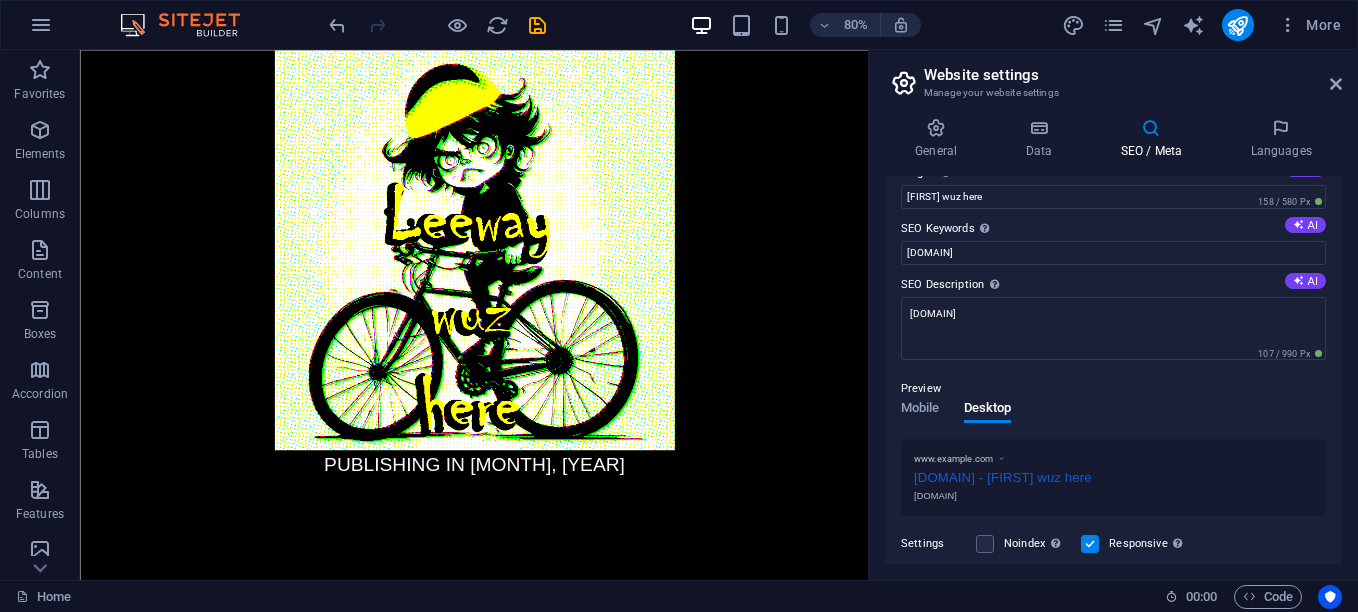 scroll, scrollTop: 0, scrollLeft: 0, axis: both 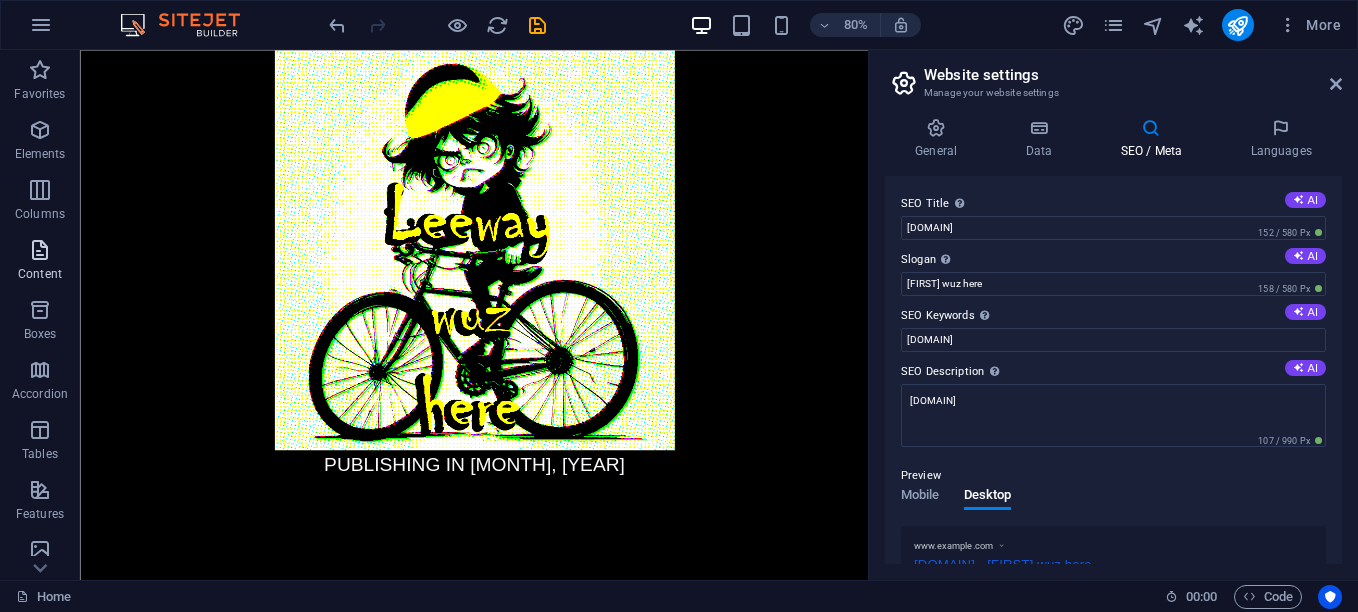 click at bounding box center [40, 250] 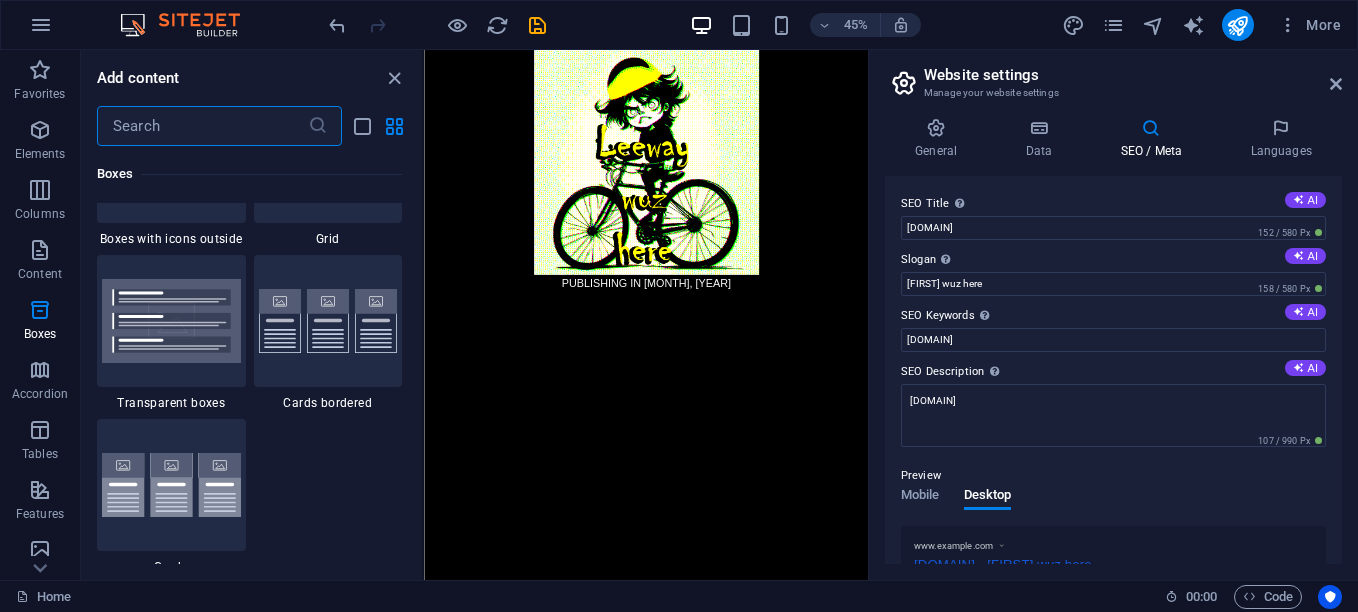 scroll, scrollTop: 6000, scrollLeft: 0, axis: vertical 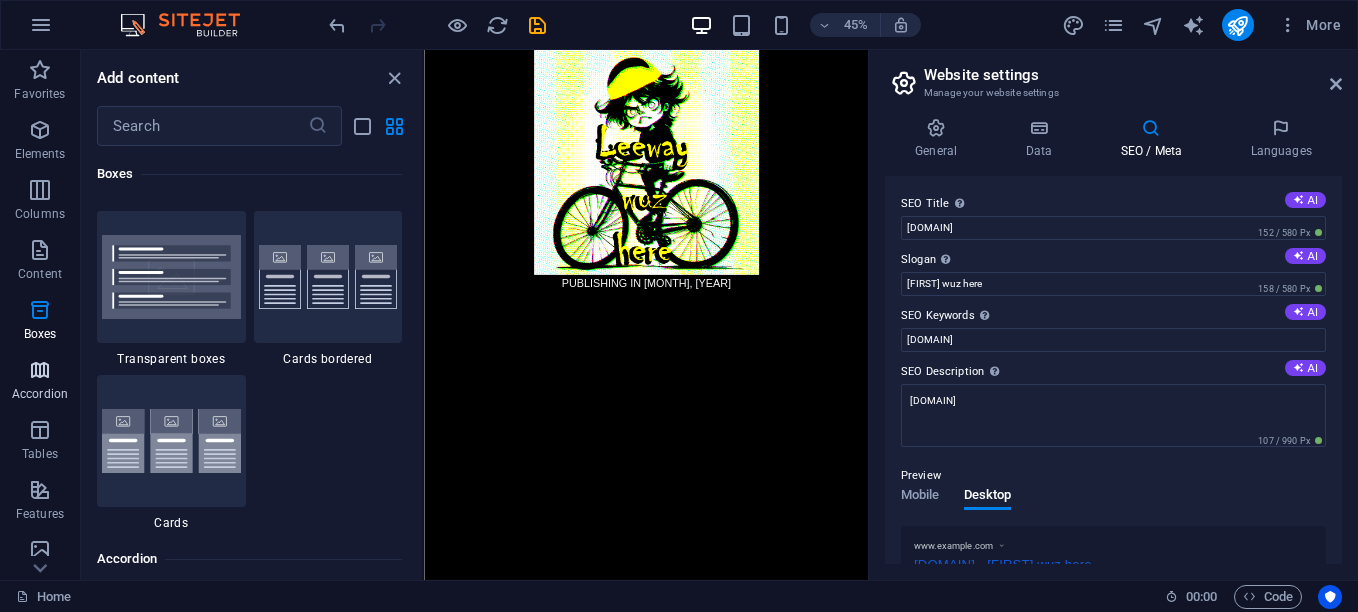 click on "Accordion" at bounding box center (40, 382) 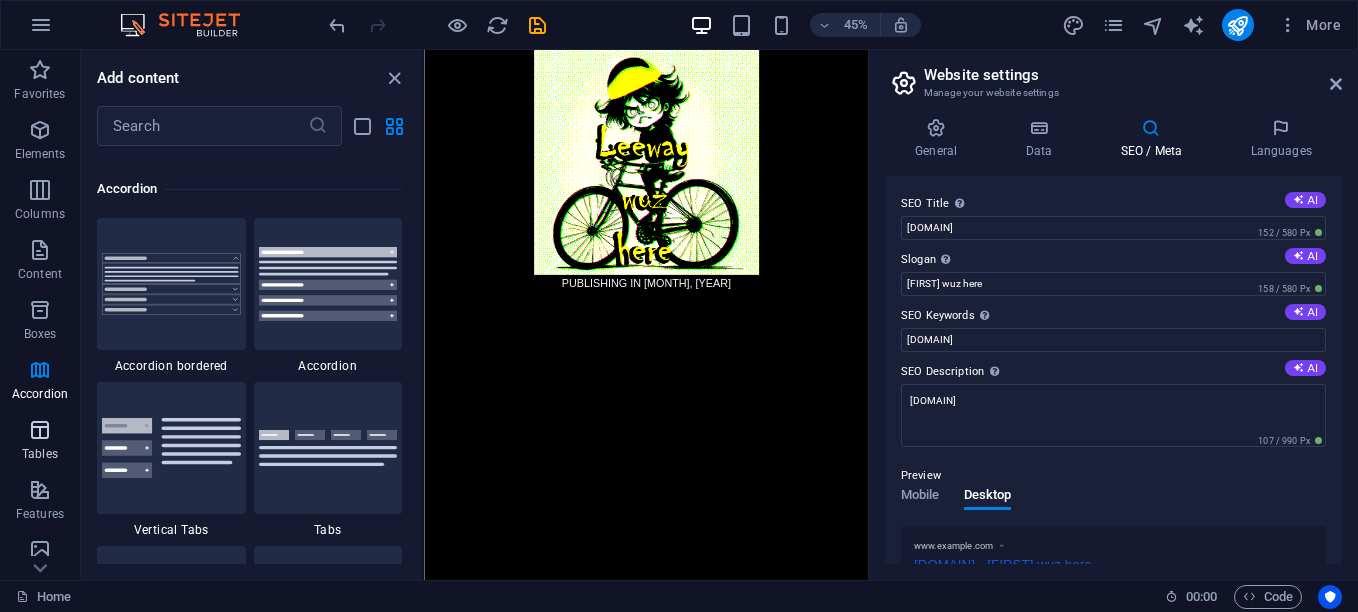 scroll, scrollTop: 6385, scrollLeft: 0, axis: vertical 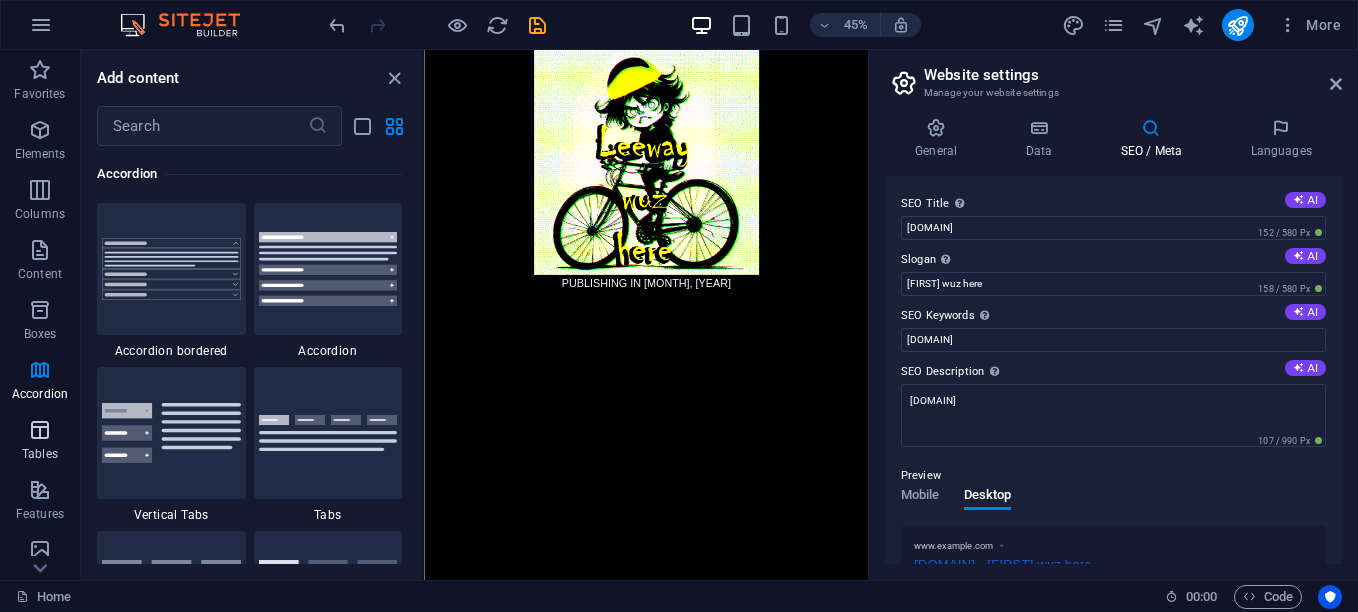 click at bounding box center (40, 430) 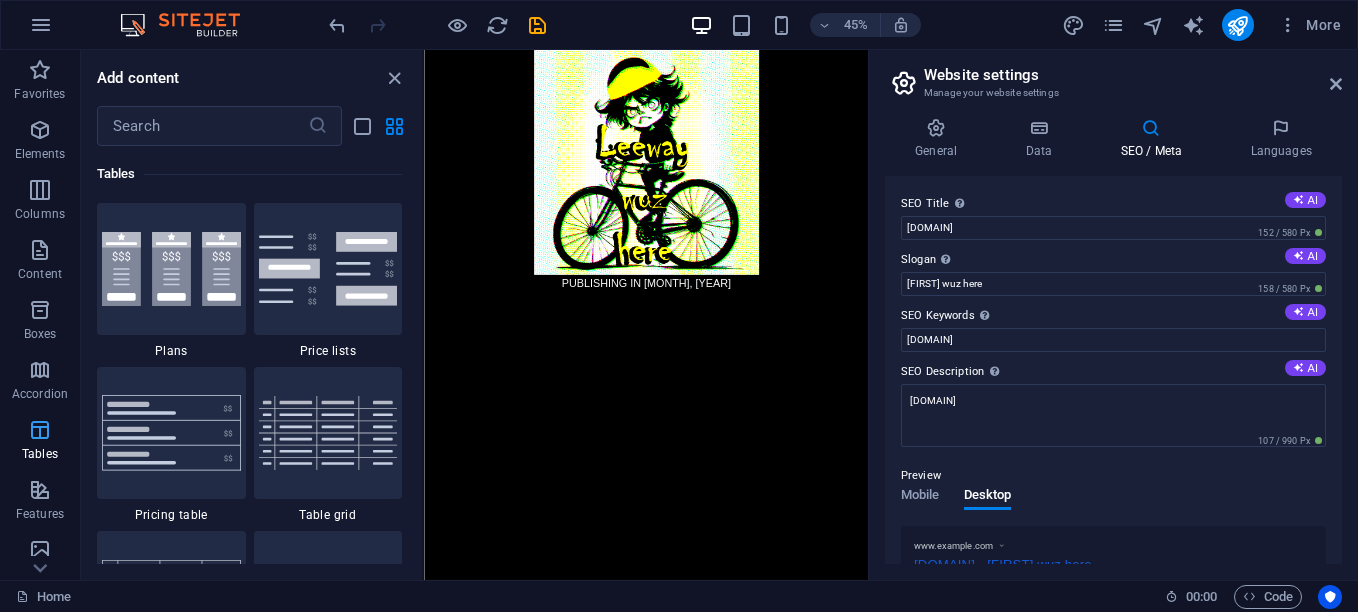 scroll, scrollTop: 6926, scrollLeft: 0, axis: vertical 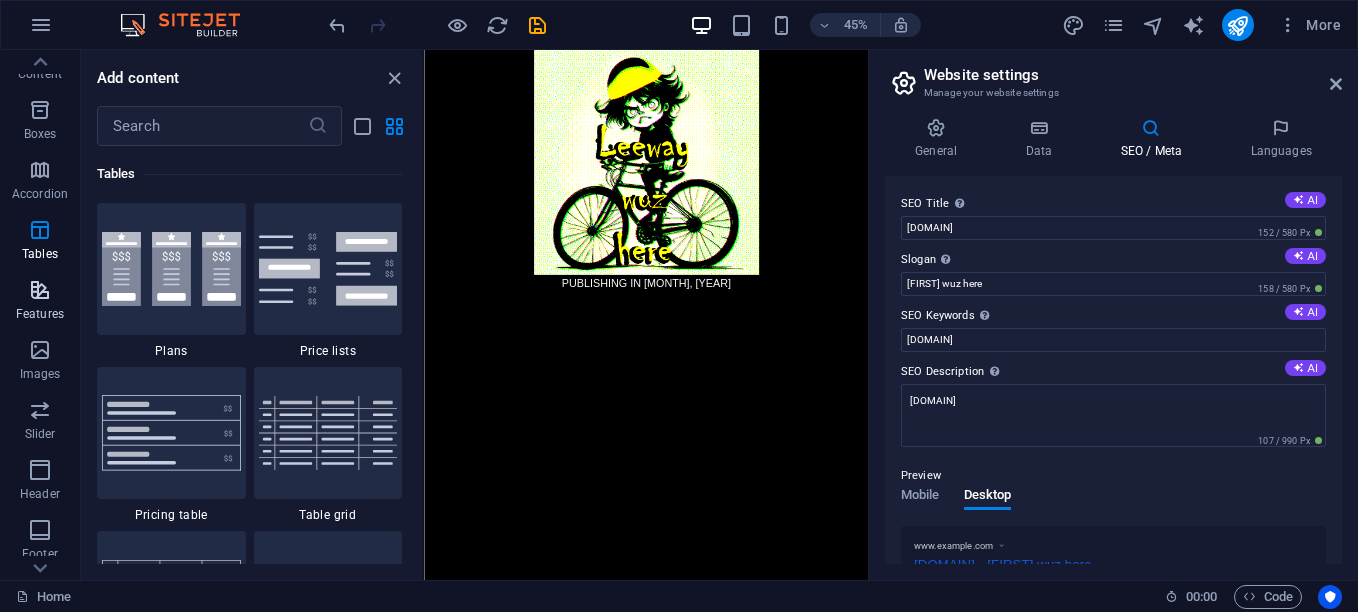 click at bounding box center (40, 290) 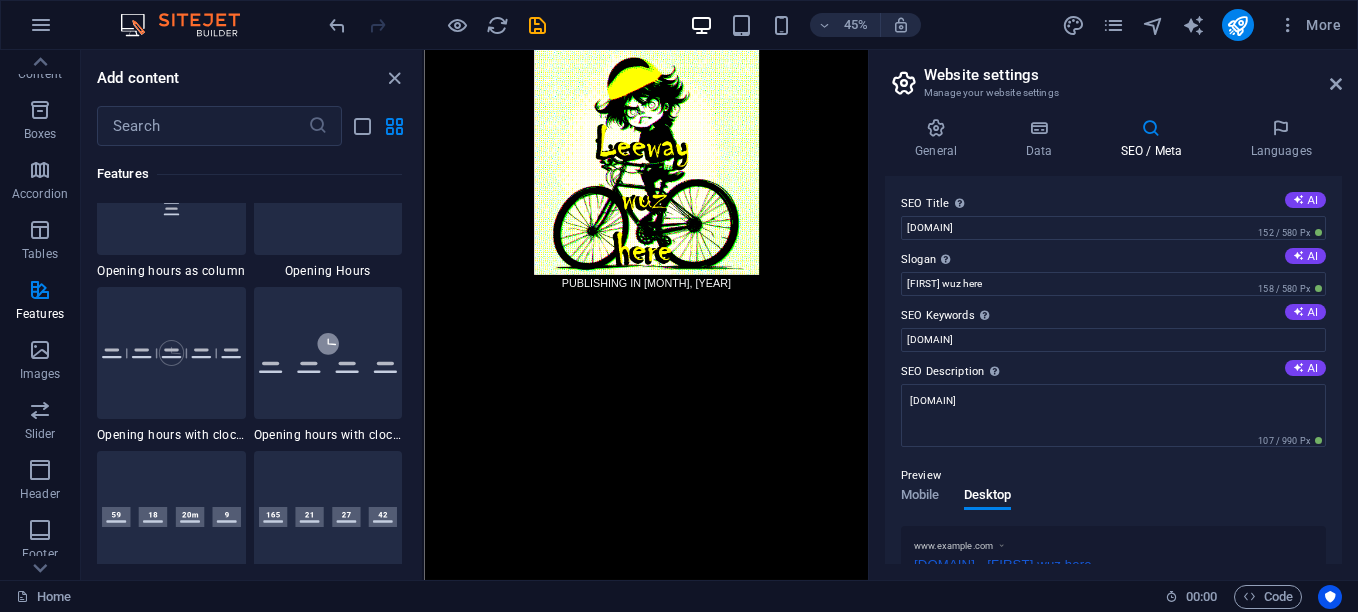 scroll, scrollTop: 8995, scrollLeft: 0, axis: vertical 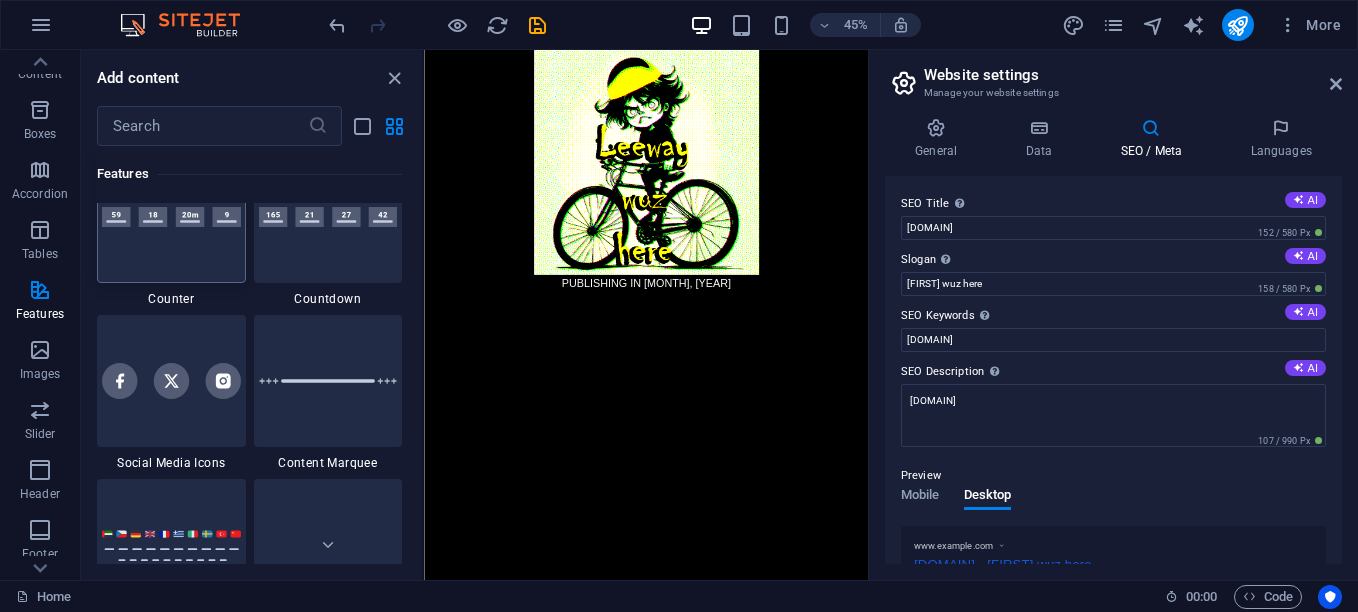 click at bounding box center (171, 217) 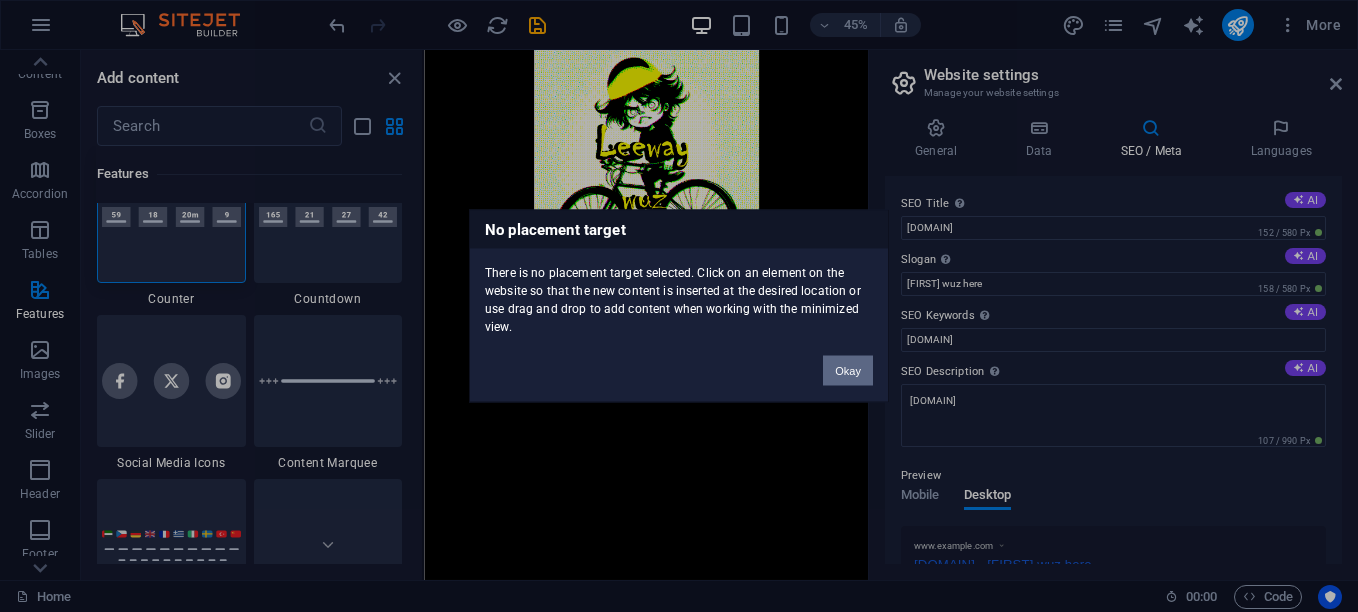 drag, startPoint x: 849, startPoint y: 377, endPoint x: 135, endPoint y: 564, distance: 738.082 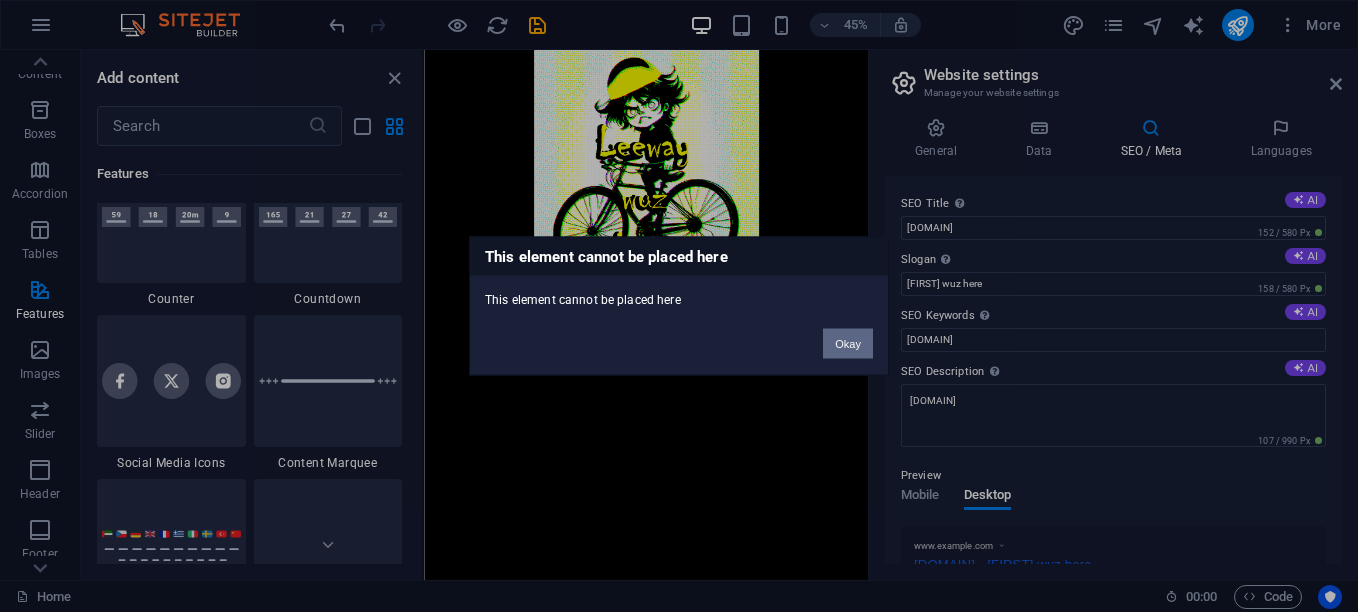 click on "Okay" at bounding box center (848, 344) 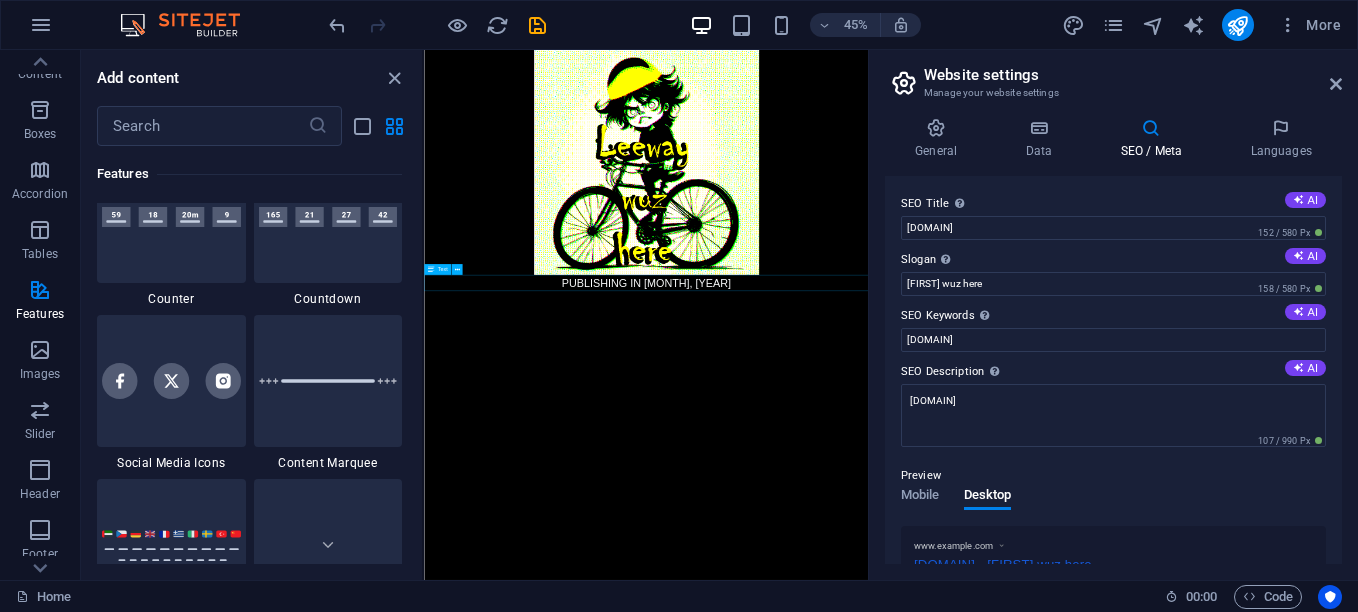 click on "PUBLISHING IN [DATE]" at bounding box center [917, 568] 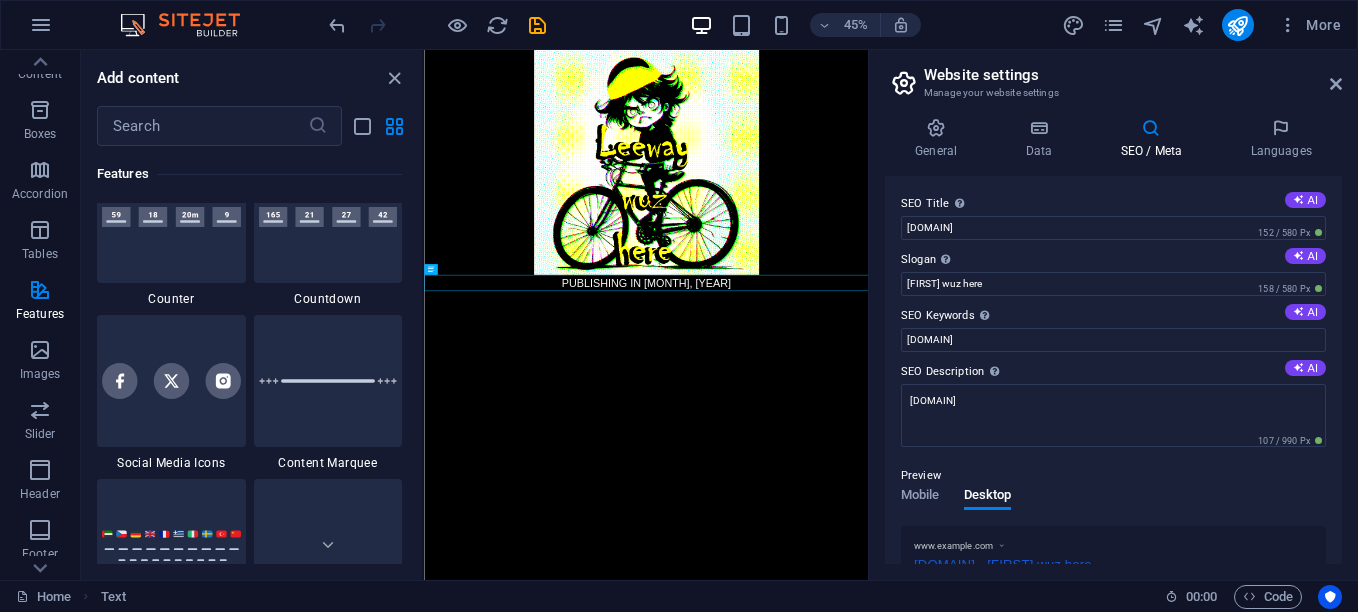 click on "Skip to main content
PUBLISHING IN AUGUST, 2025" at bounding box center [917, 318] 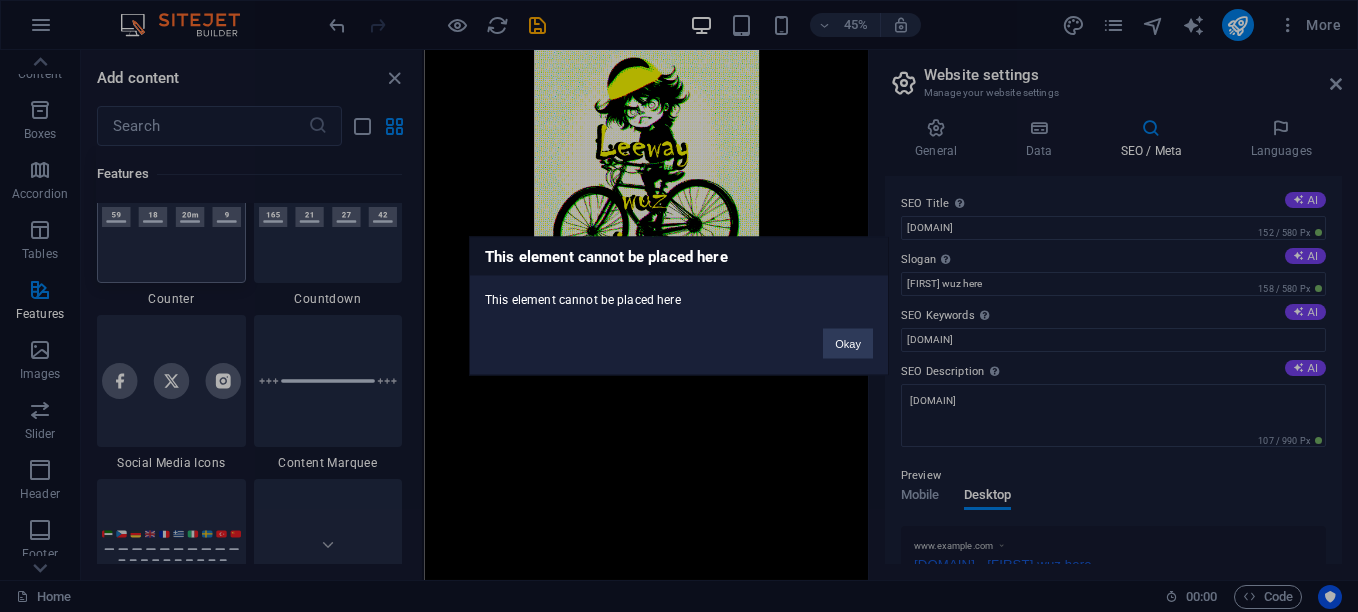 drag, startPoint x: 175, startPoint y: 252, endPoint x: 190, endPoint y: 270, distance: 23.43075 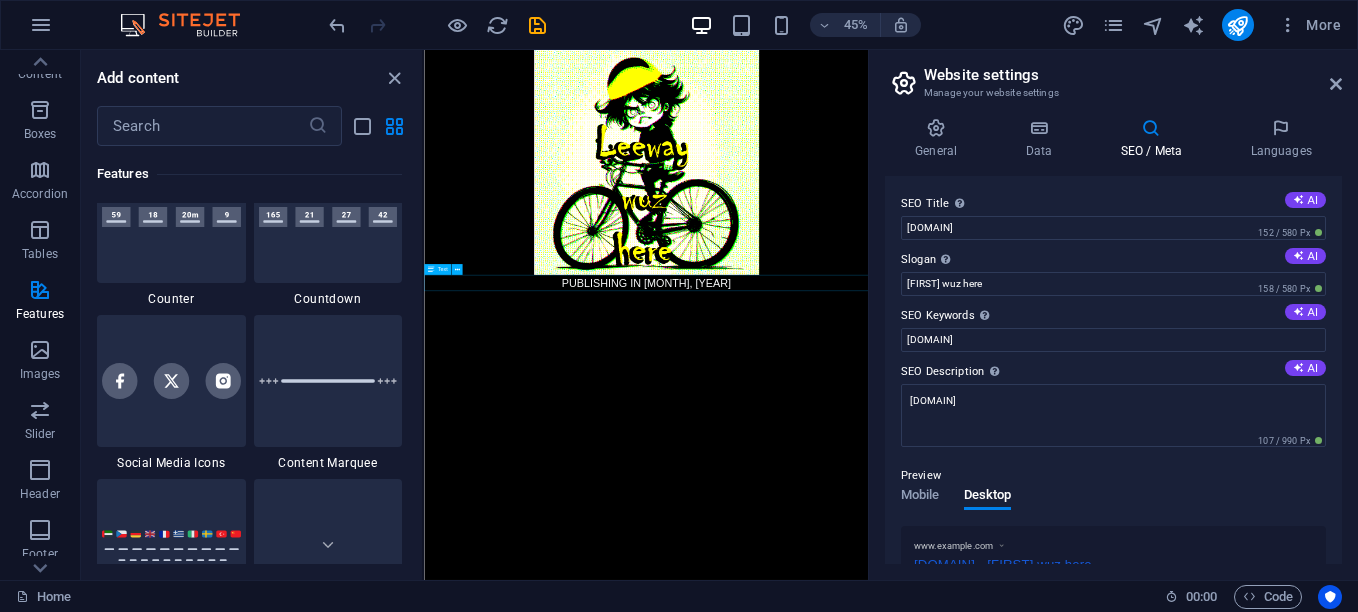 click on "PUBLISHING IN [DATE]" at bounding box center [917, 568] 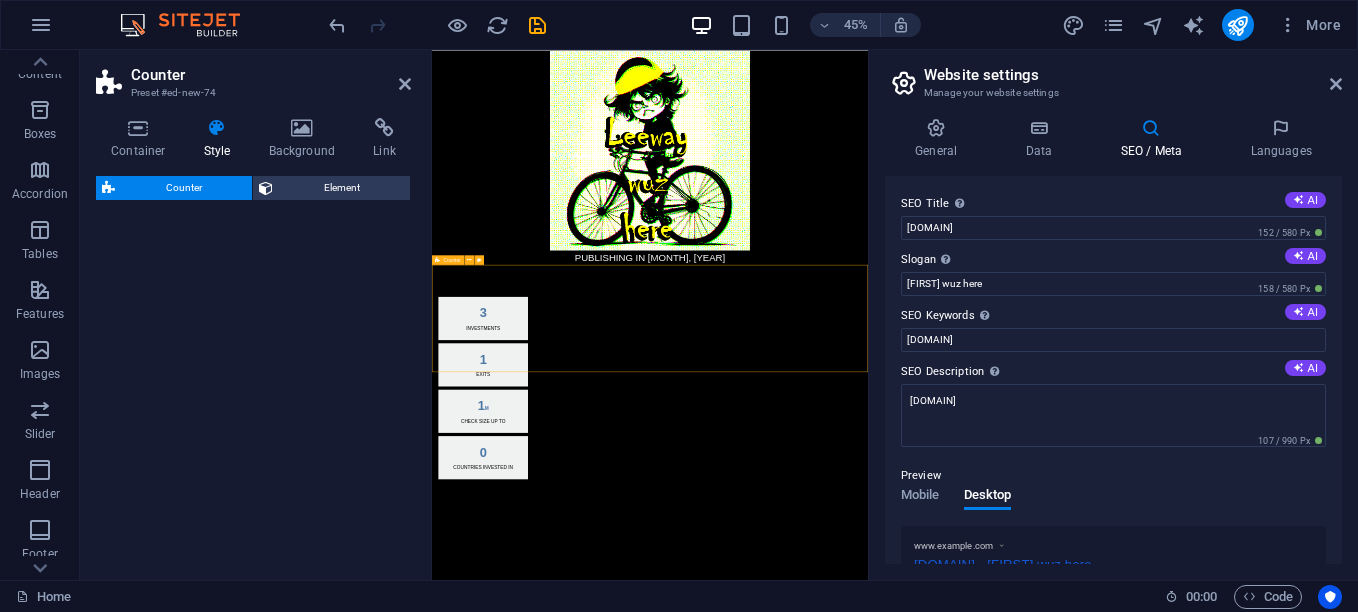 select on "rem" 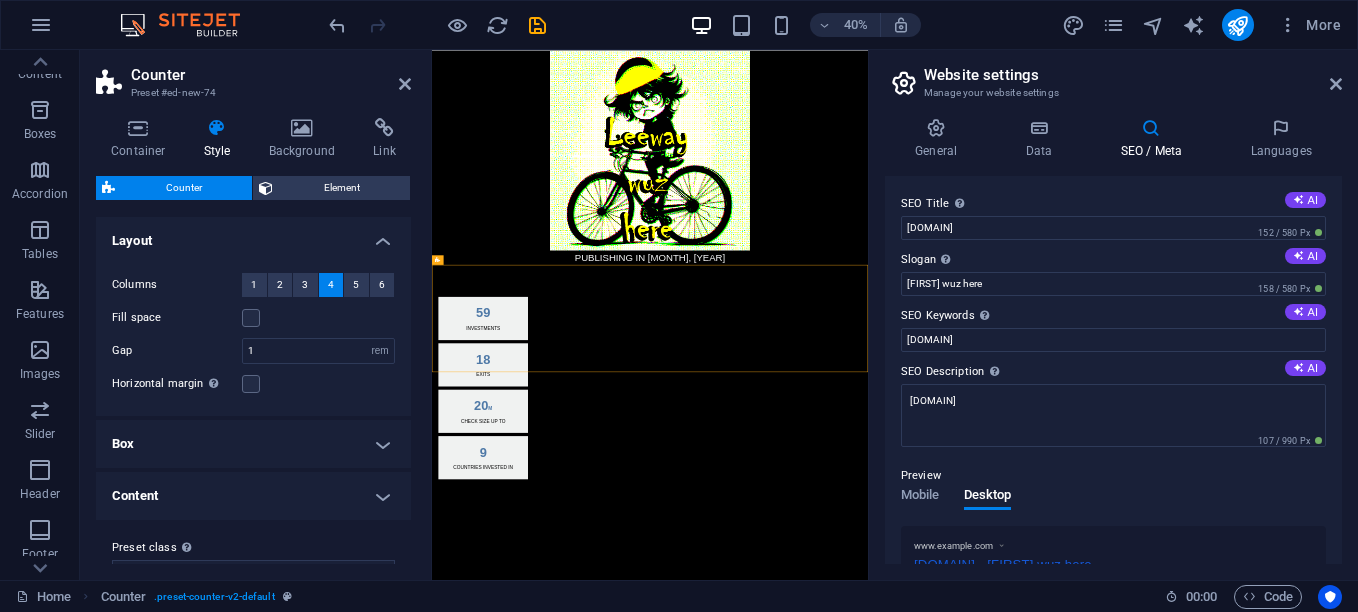 scroll, scrollTop: 36, scrollLeft: 0, axis: vertical 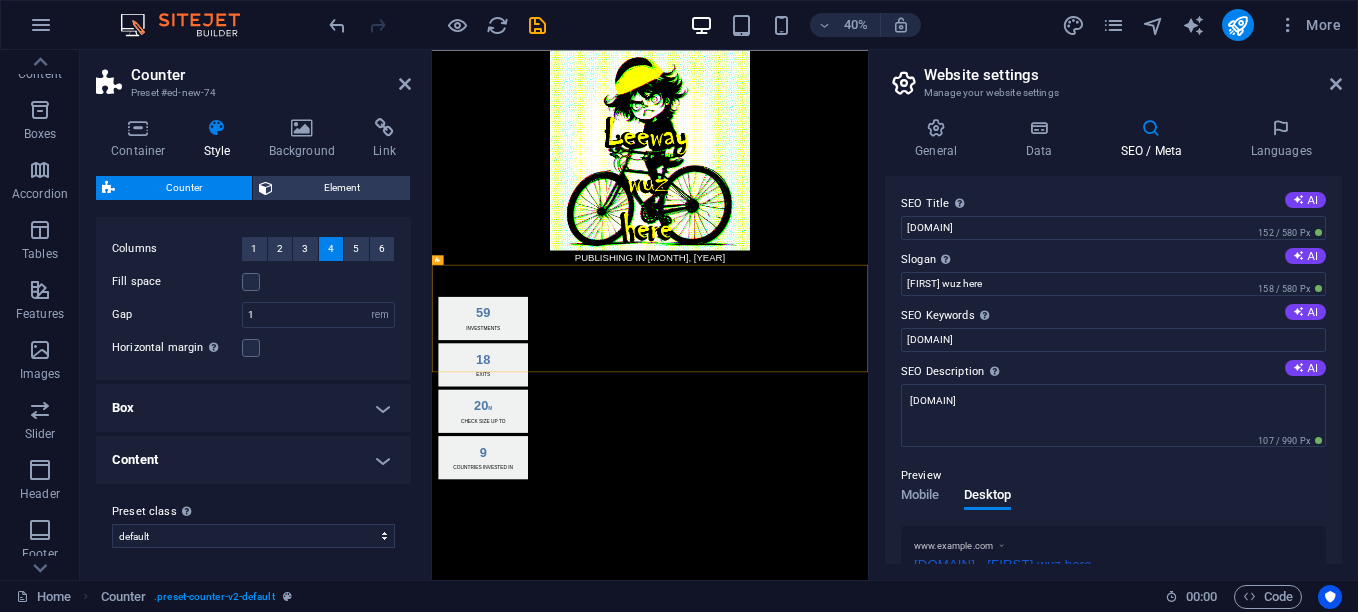 click on "Content" at bounding box center [253, 460] 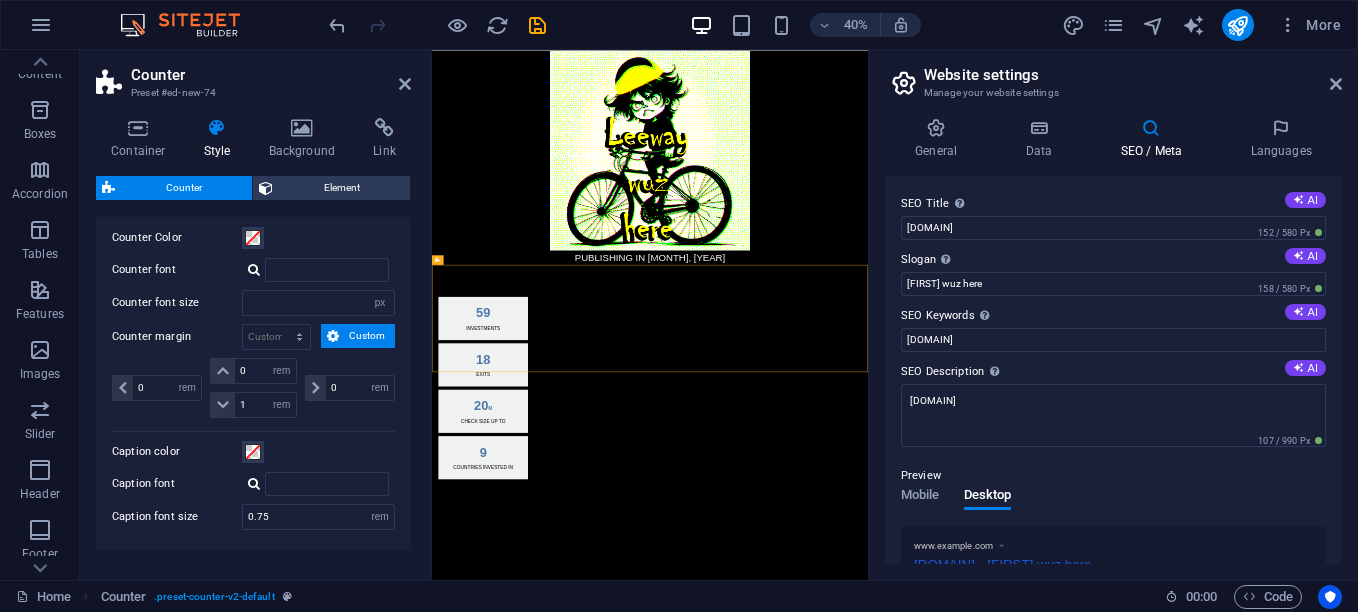 scroll, scrollTop: 368, scrollLeft: 0, axis: vertical 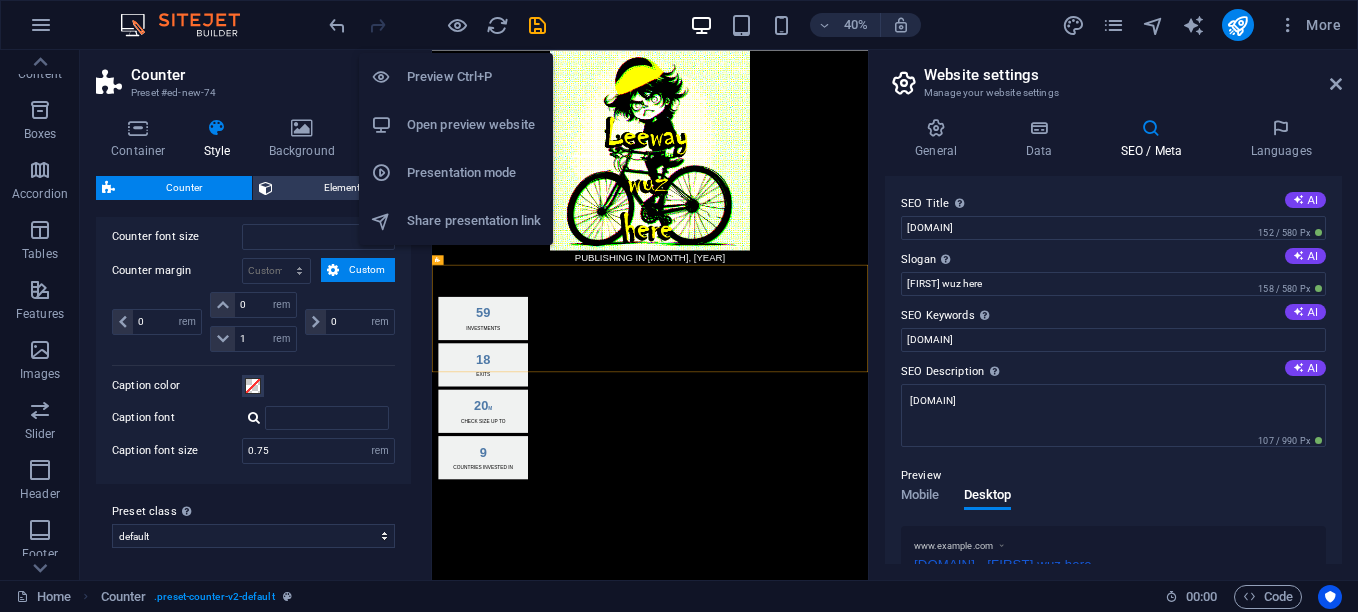 click on "Open preview website" at bounding box center (474, 125) 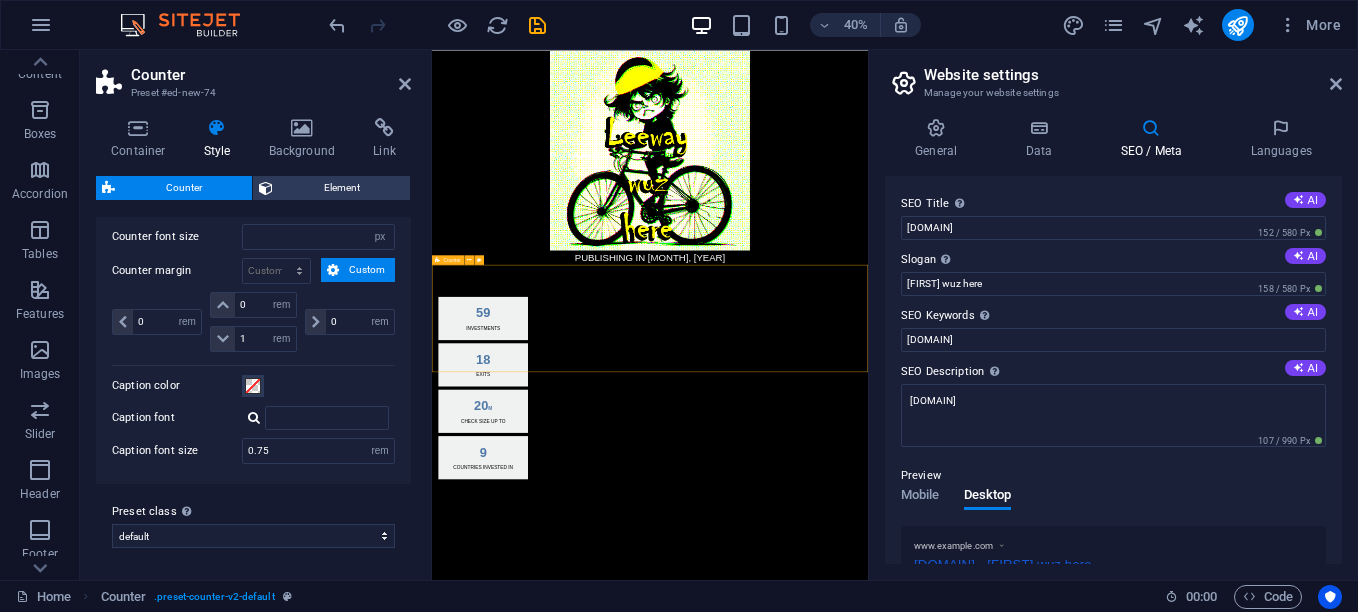 click on "59 Investments 18 Exits 20  M Check Size up to 9 Countries invested in" at bounding box center [977, 894] 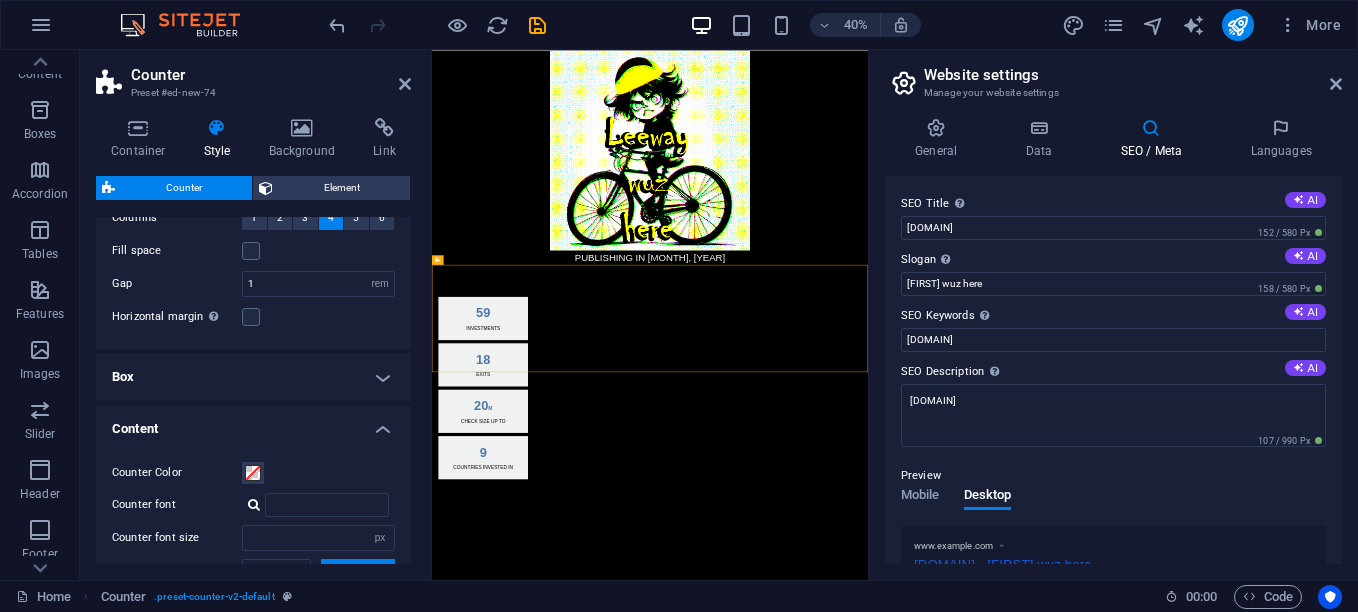 scroll, scrollTop: 100, scrollLeft: 0, axis: vertical 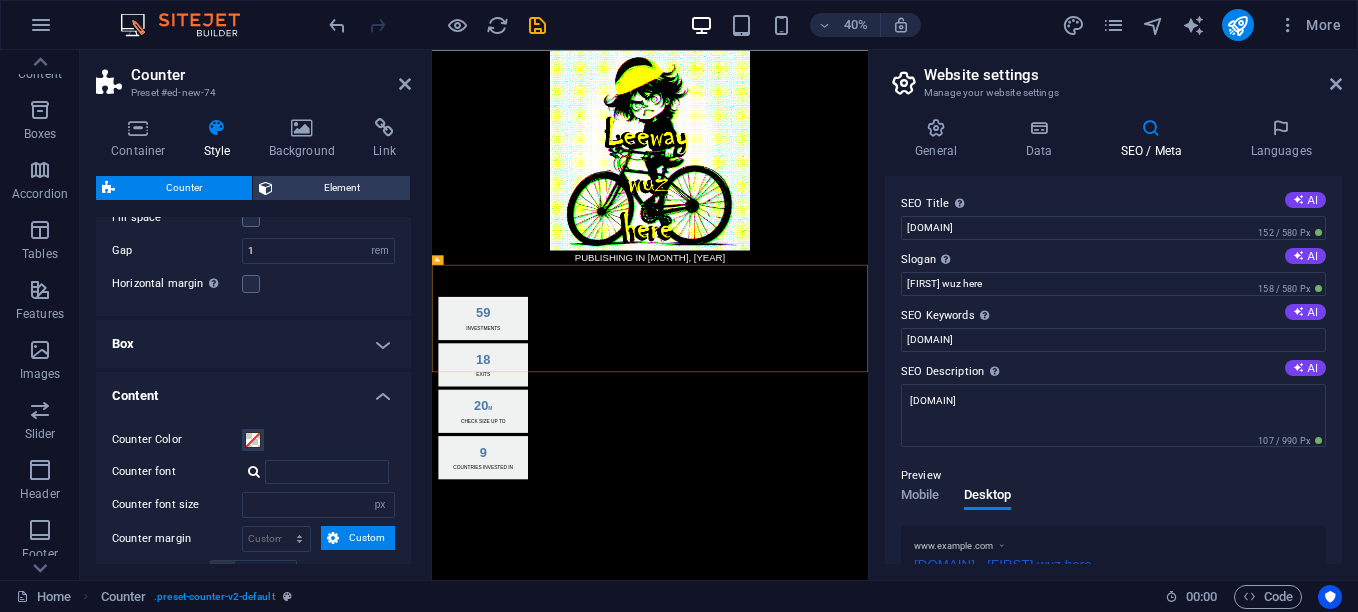 click on "Box" at bounding box center [253, 344] 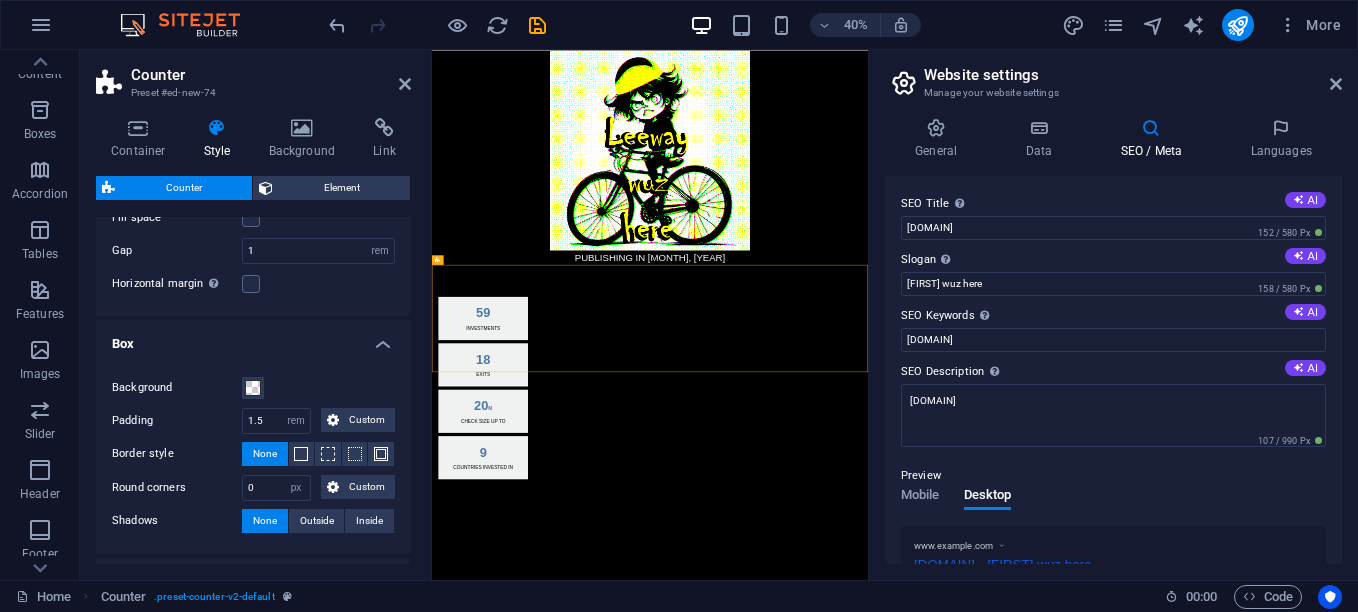 click on "Box" at bounding box center [253, 338] 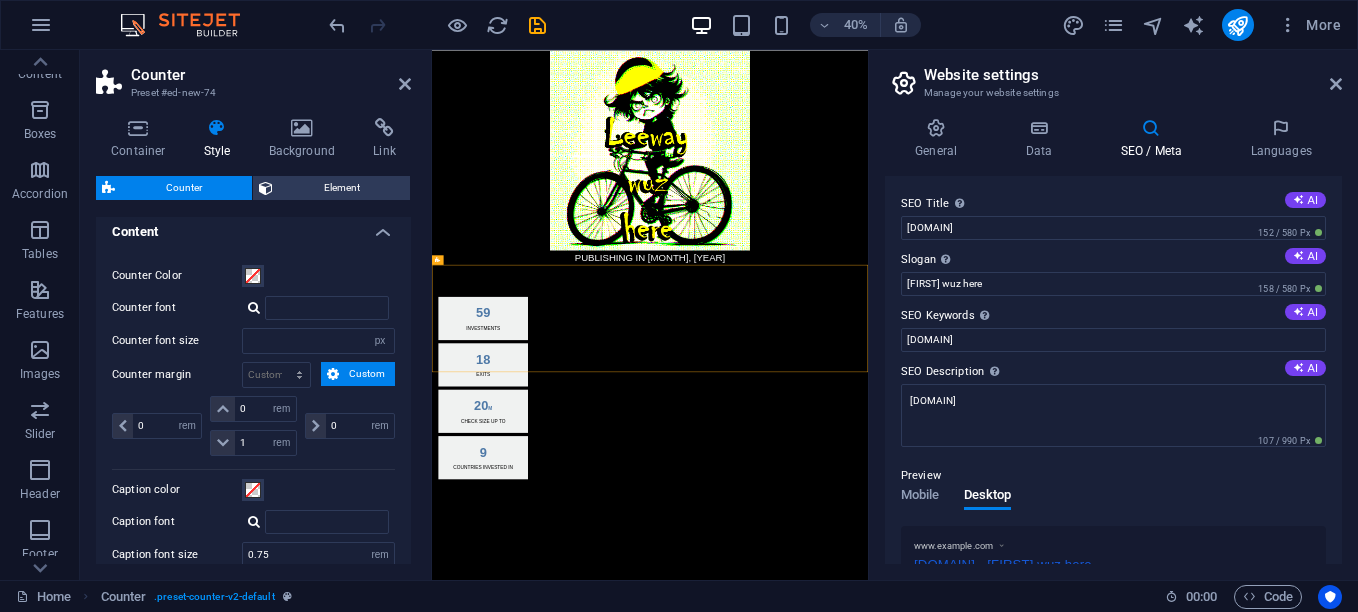 scroll, scrollTop: 300, scrollLeft: 0, axis: vertical 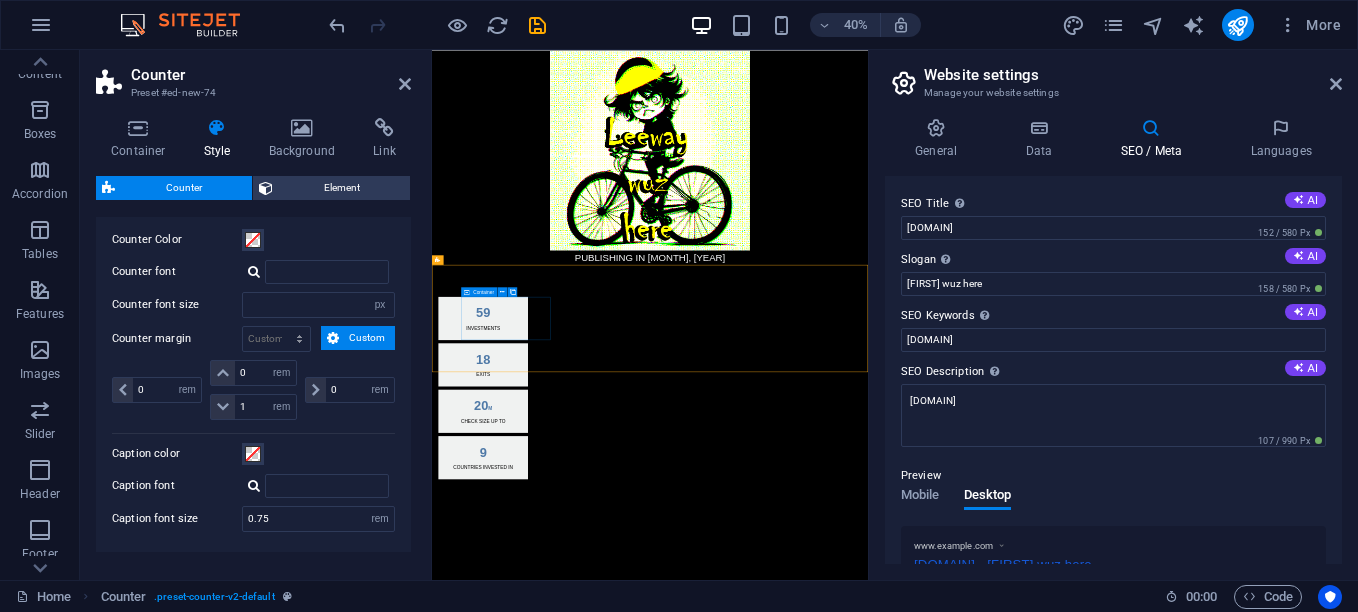 click on "59 Investments" at bounding box center [560, 720] 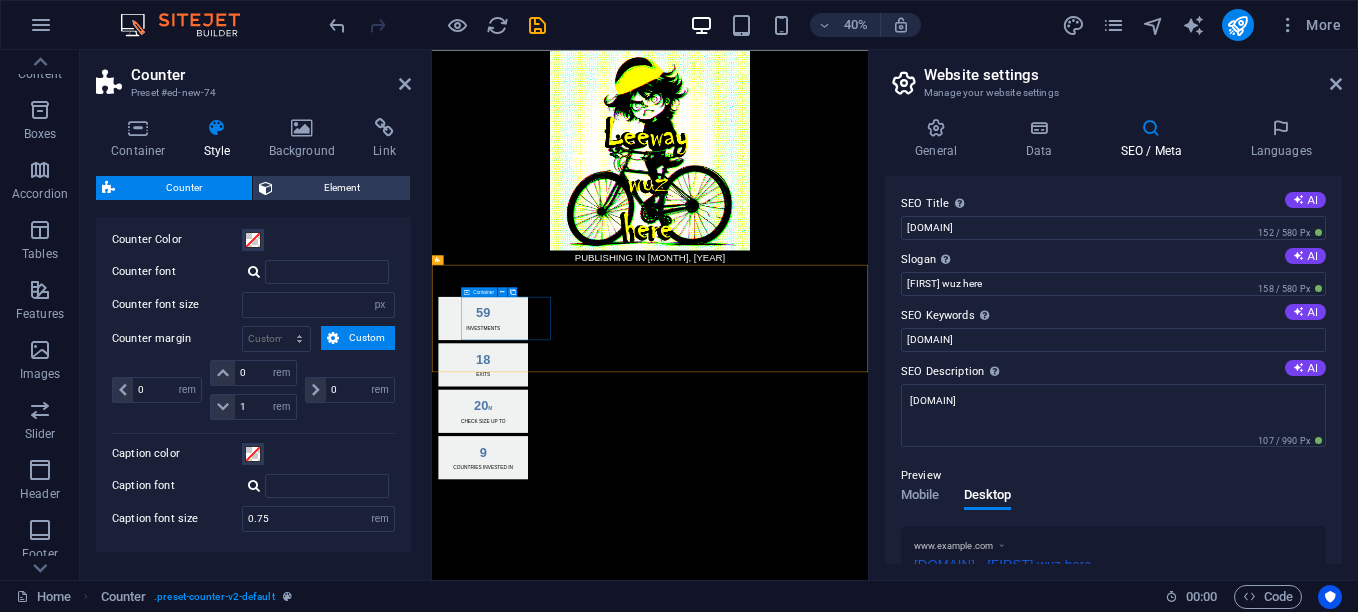click on "59 Investments" at bounding box center (560, 720) 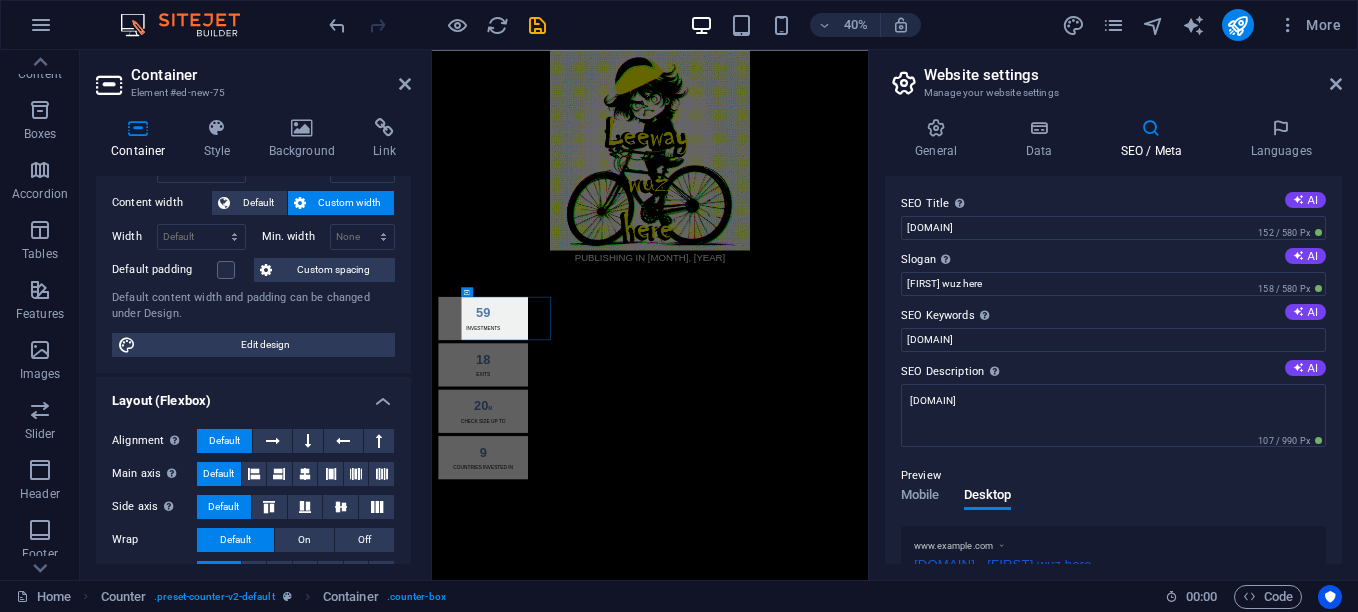 scroll, scrollTop: 0, scrollLeft: 0, axis: both 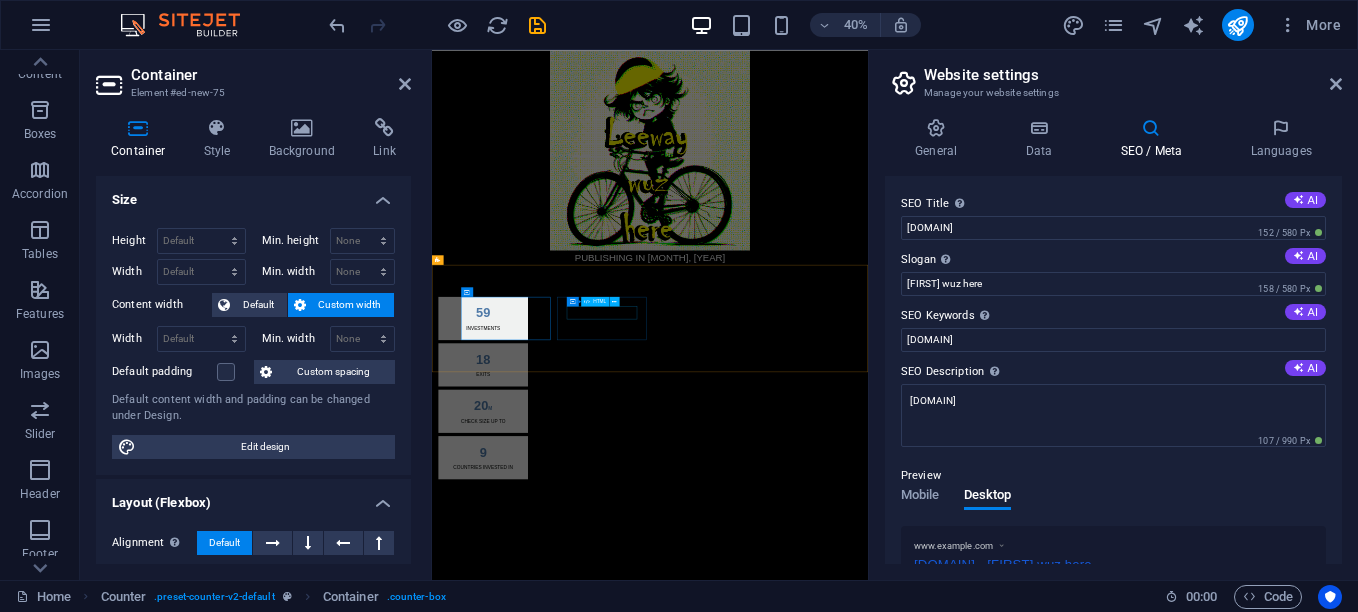 click on "18" at bounding box center (560, 822) 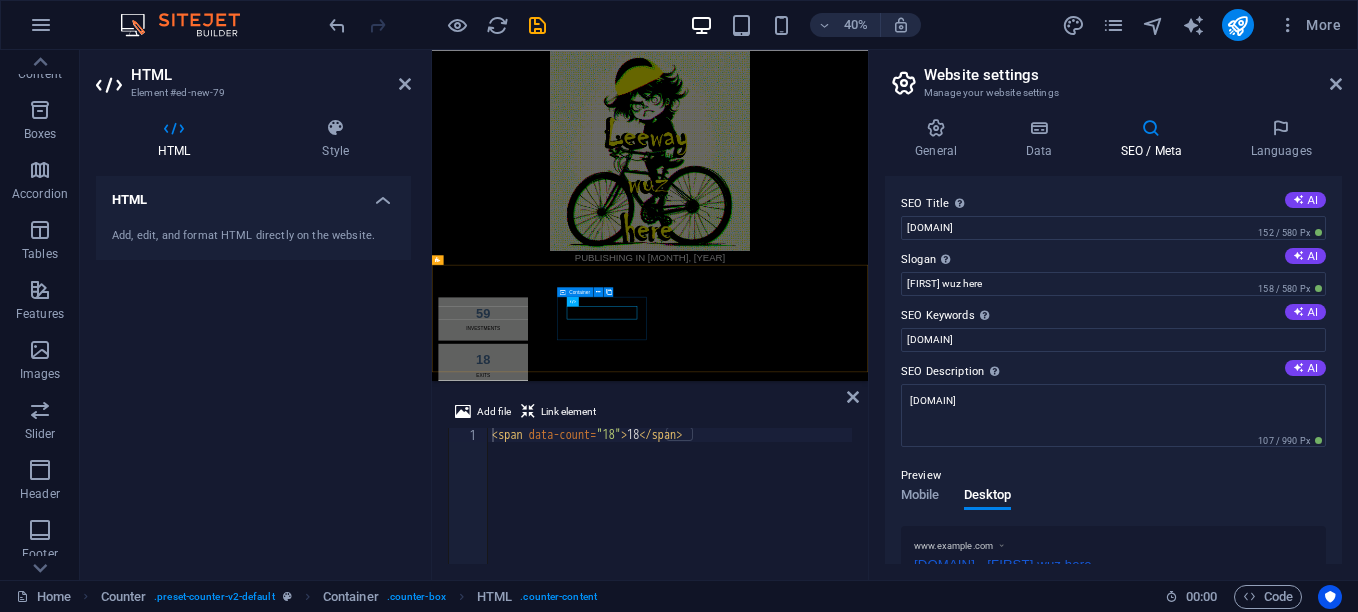 click on "18 Exits" at bounding box center [560, 836] 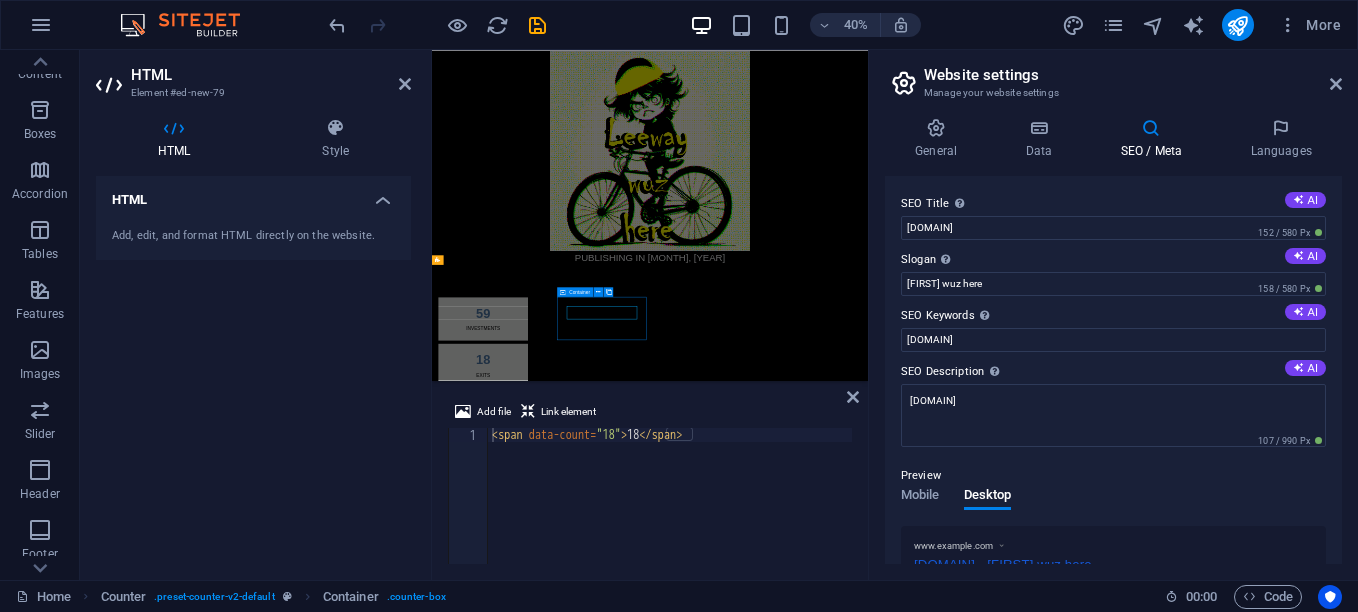 click on "18 Exits" at bounding box center [560, 836] 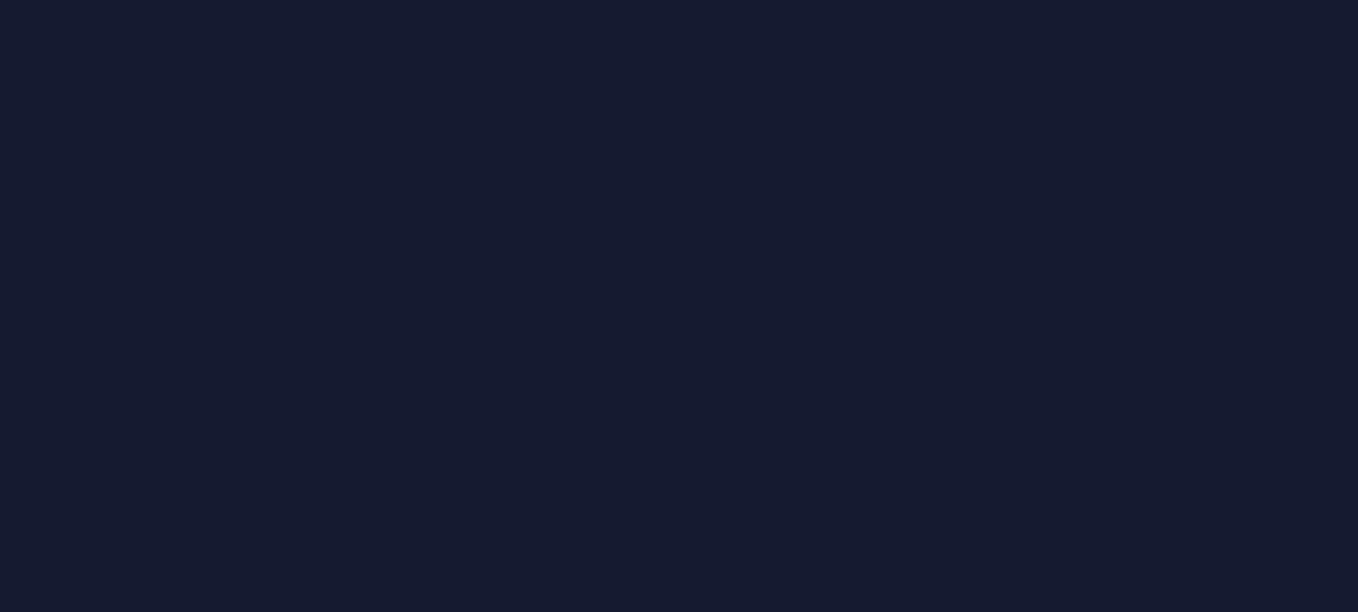 scroll, scrollTop: 0, scrollLeft: 0, axis: both 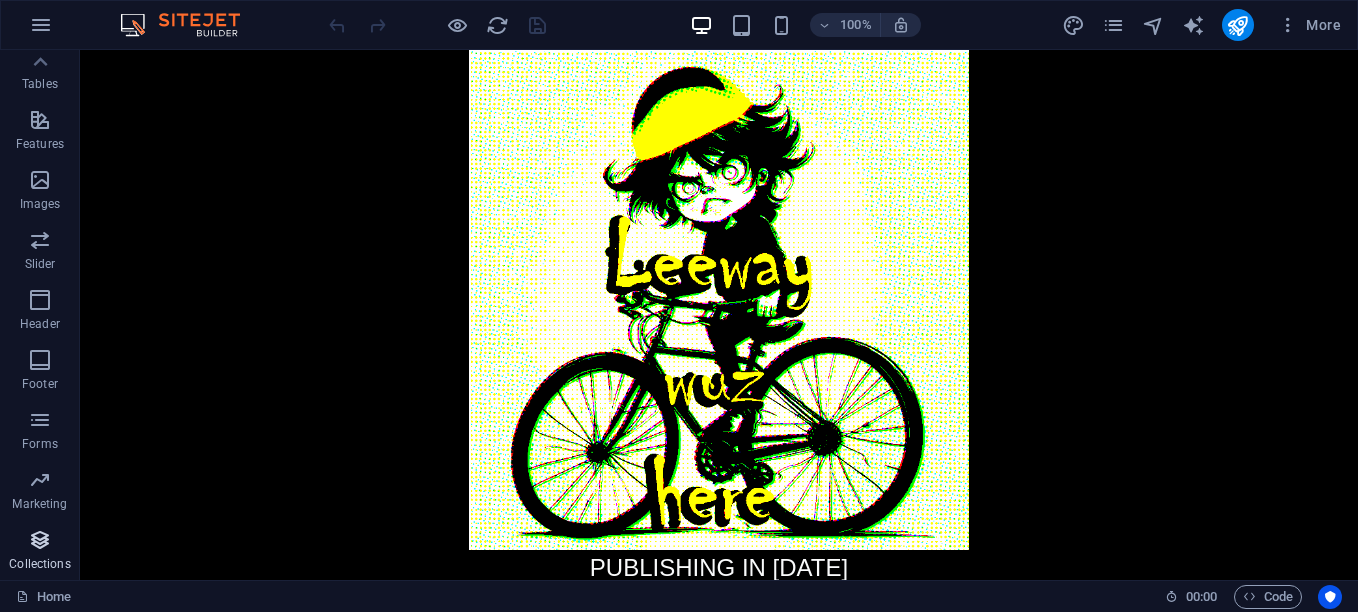 click at bounding box center (40, 540) 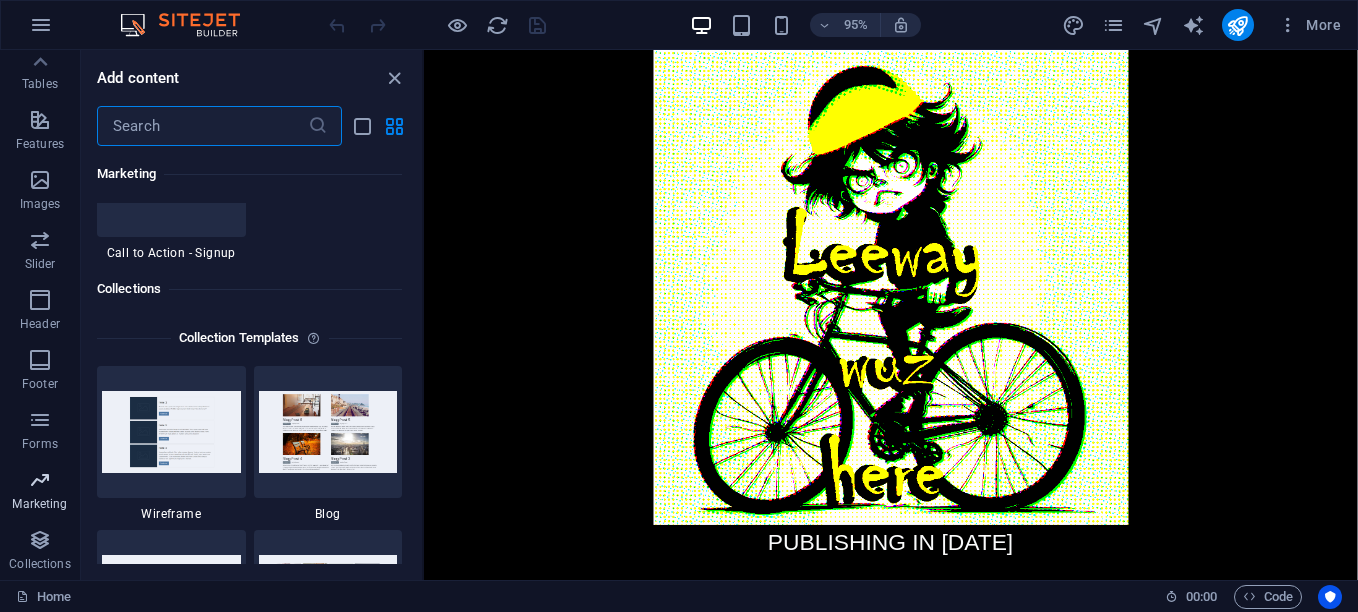 scroll, scrollTop: 18306, scrollLeft: 0, axis: vertical 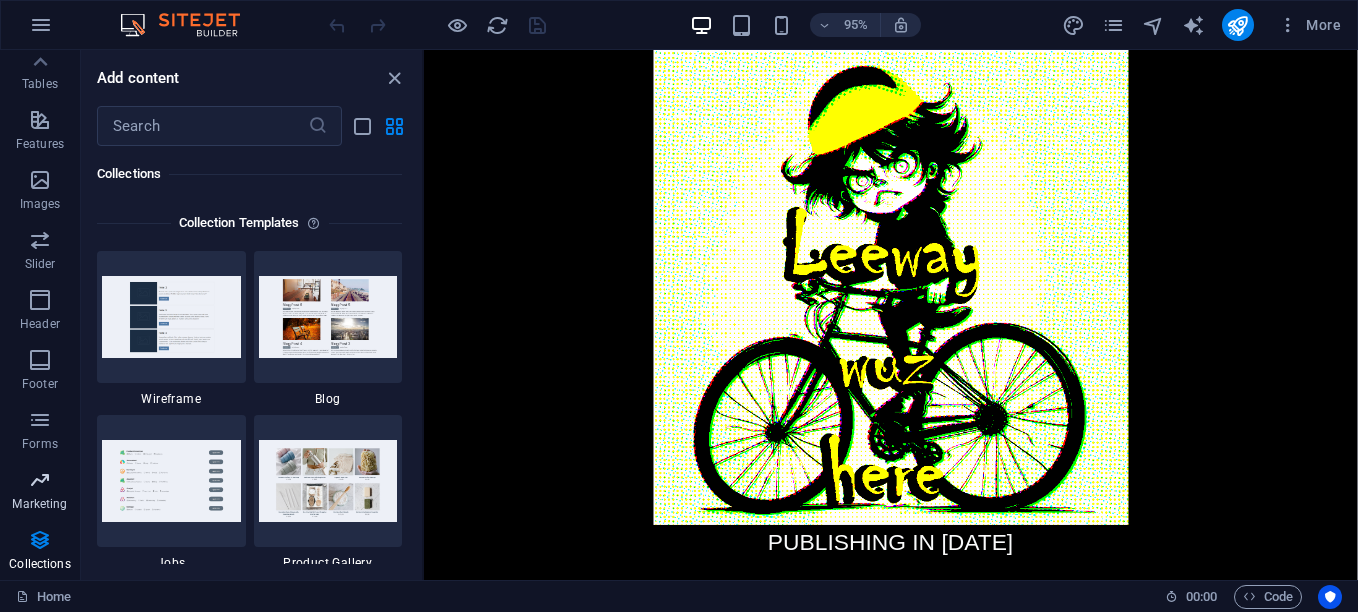 click at bounding box center [40, 480] 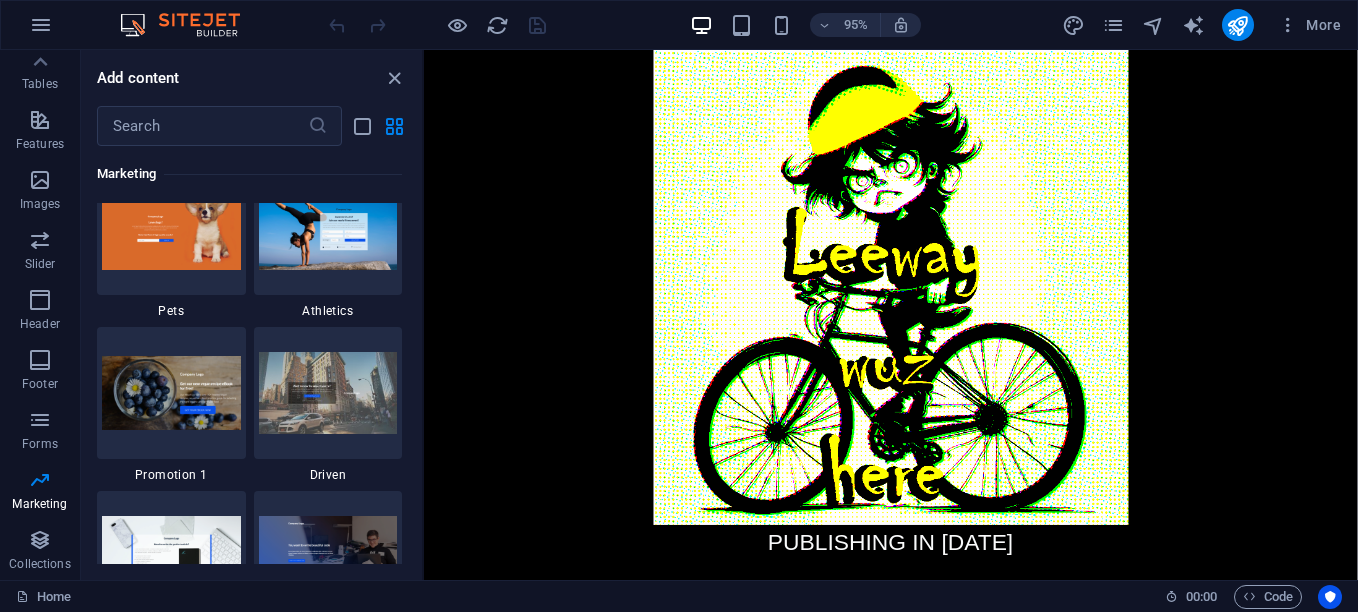 scroll, scrollTop: 17189, scrollLeft: 0, axis: vertical 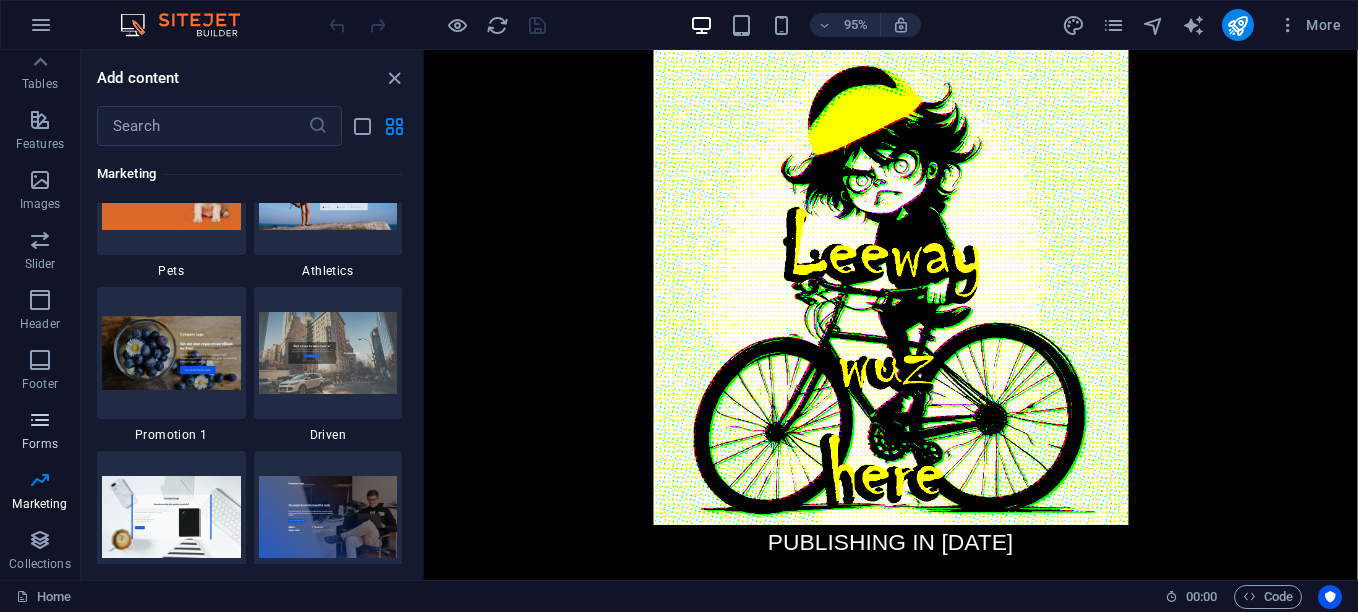 click on "Forms" at bounding box center (40, 444) 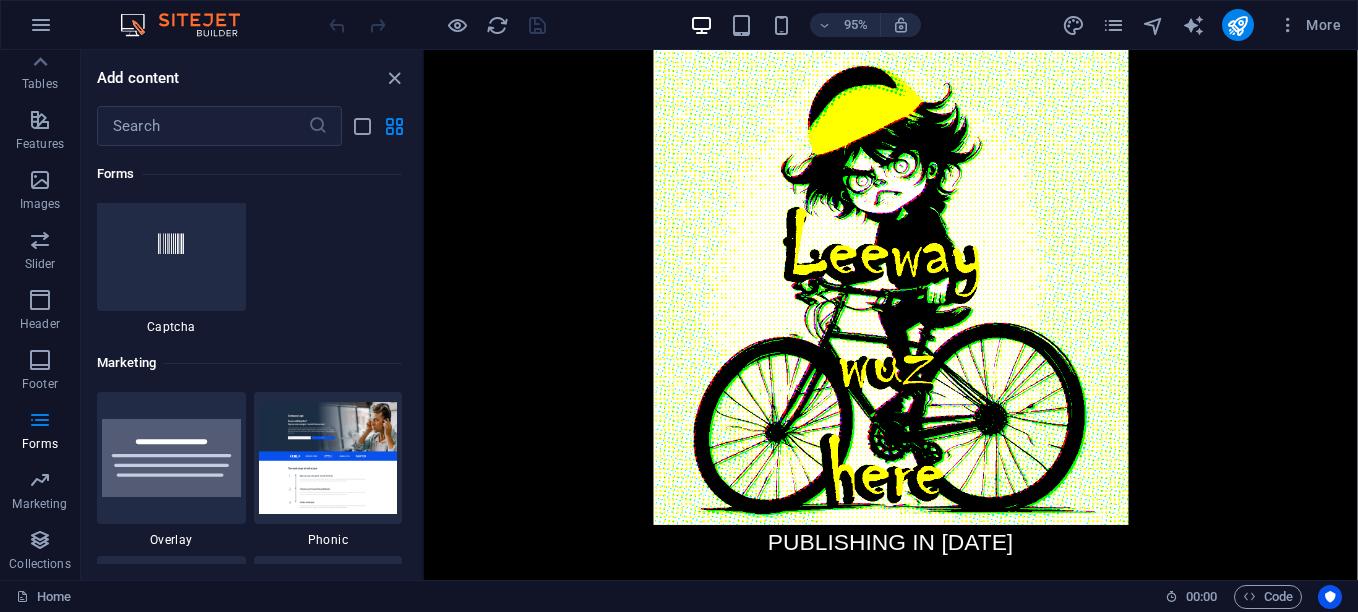scroll, scrollTop: 16200, scrollLeft: 0, axis: vertical 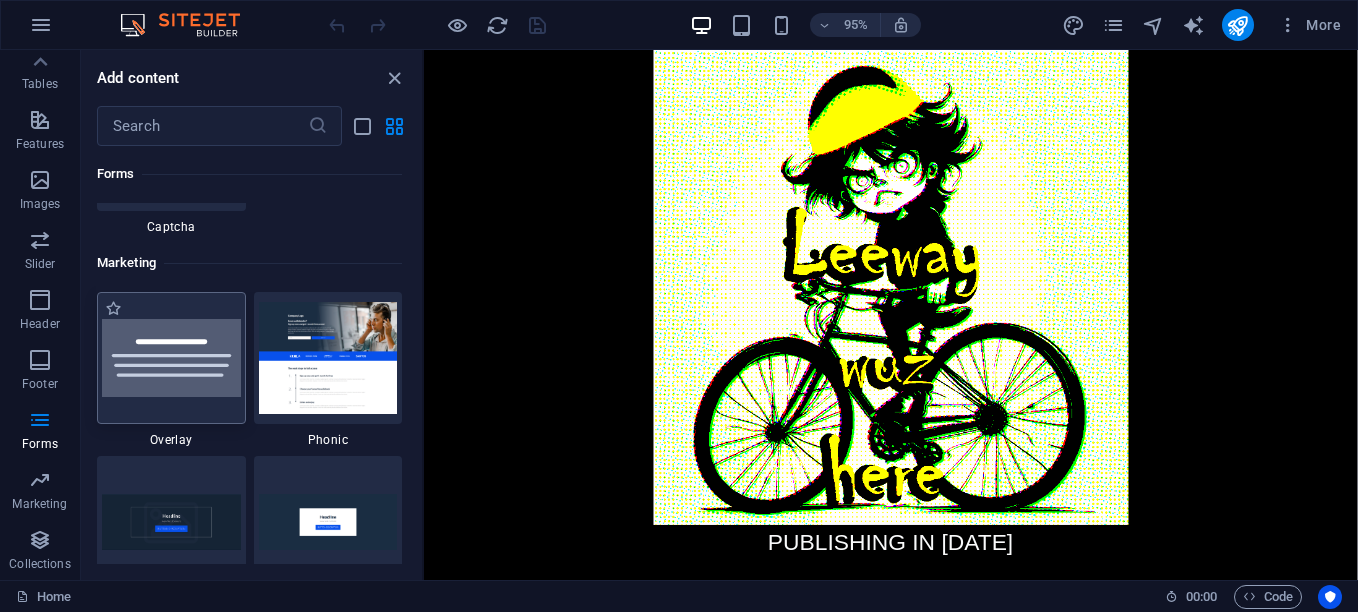 click at bounding box center (171, 358) 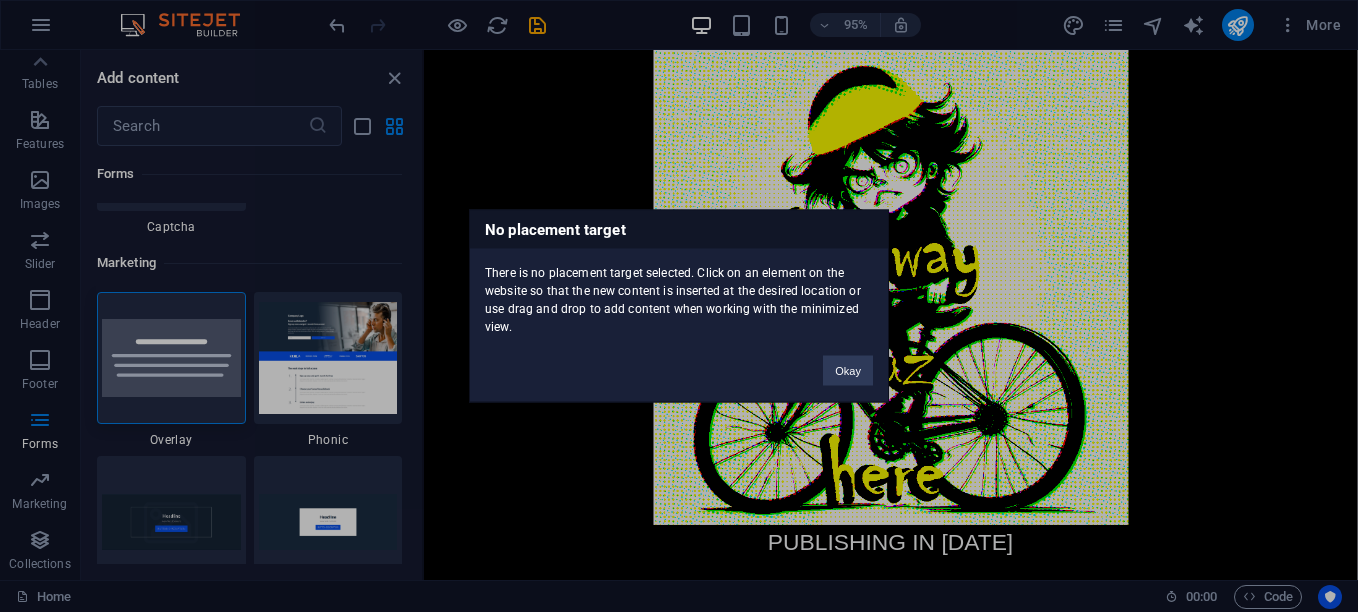 click on "No placement target There is no placement target selected. Click on an element on the website so that the new content is inserted at the desired location or use drag and drop to add content when working with the minimized view. Okay" at bounding box center (679, 306) 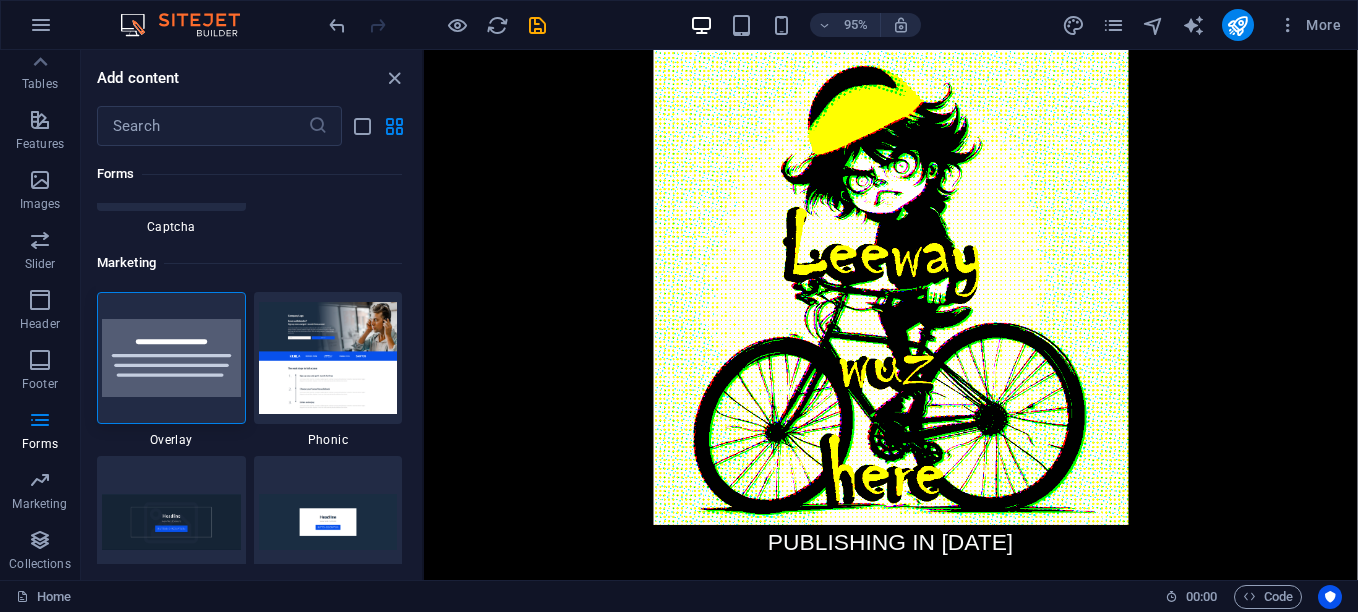click at bounding box center (328, 357) 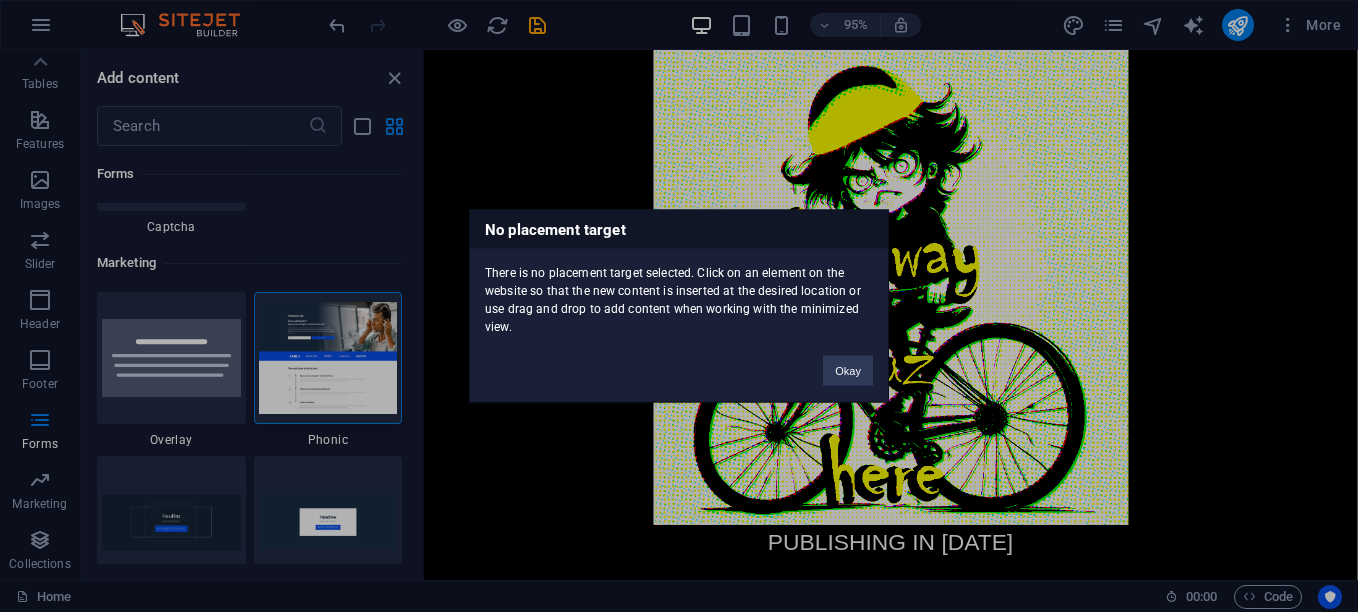 click on "No placement target There is no placement target selected. Click on an element on the website so that the new content is inserted at the desired location or use drag and drop to add content when working with the minimized view. Okay" at bounding box center (679, 306) 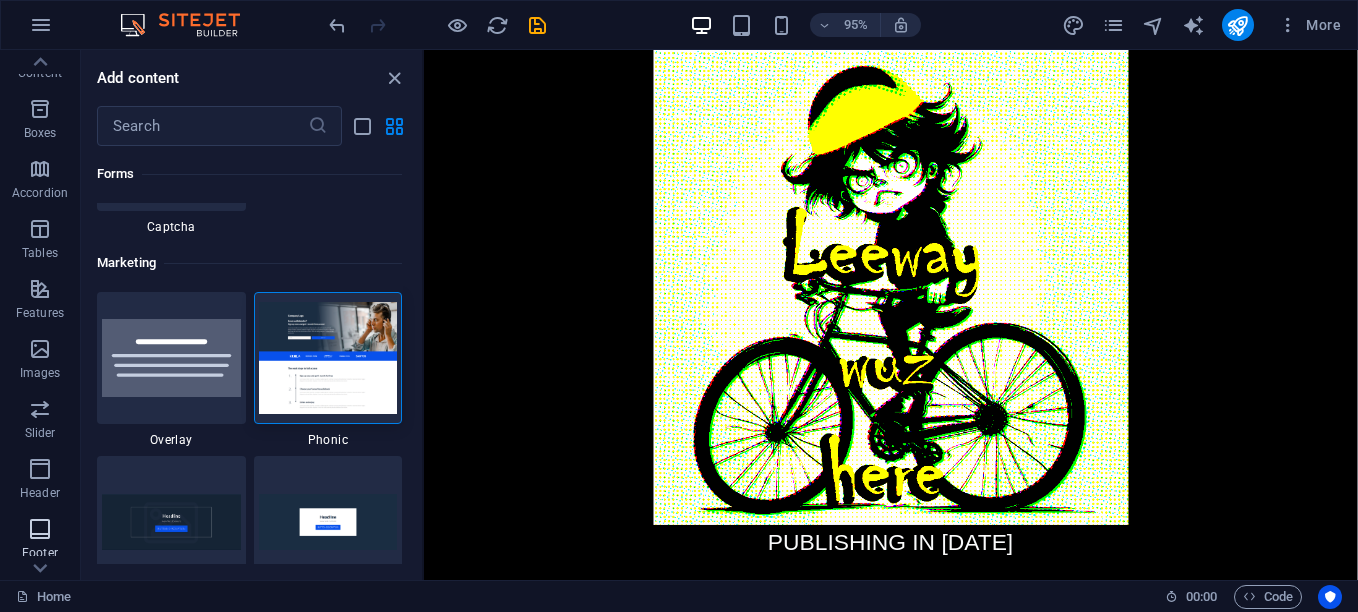 scroll, scrollTop: 170, scrollLeft: 0, axis: vertical 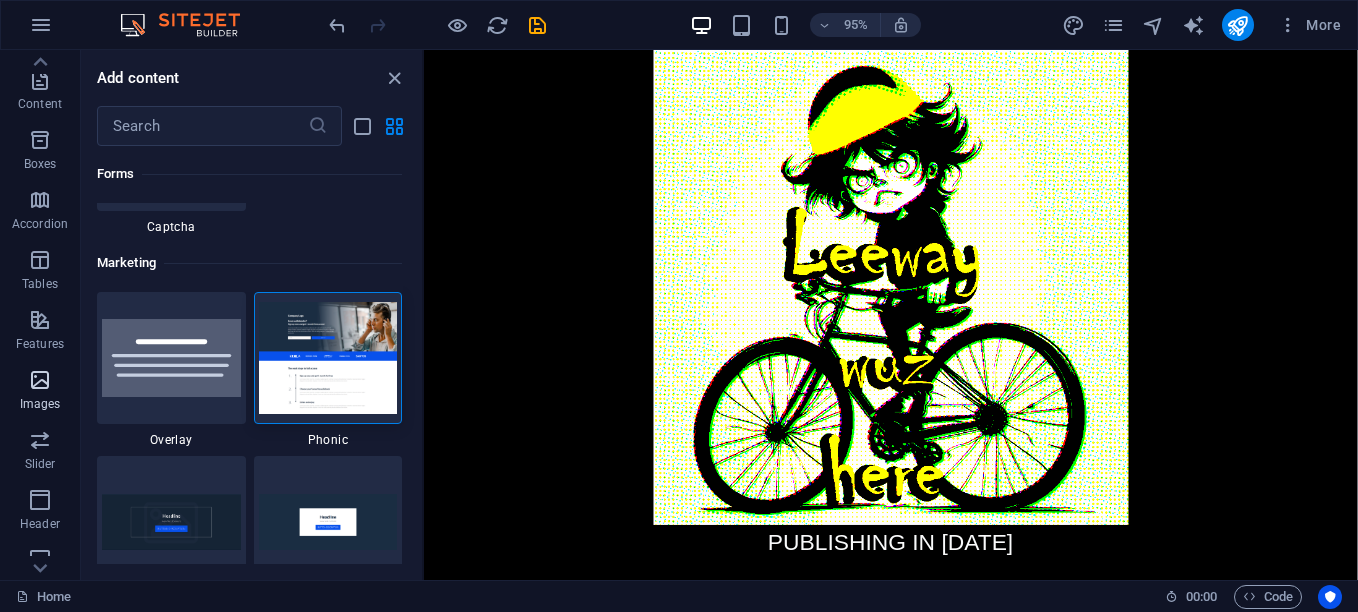 click on "Images" at bounding box center (40, 390) 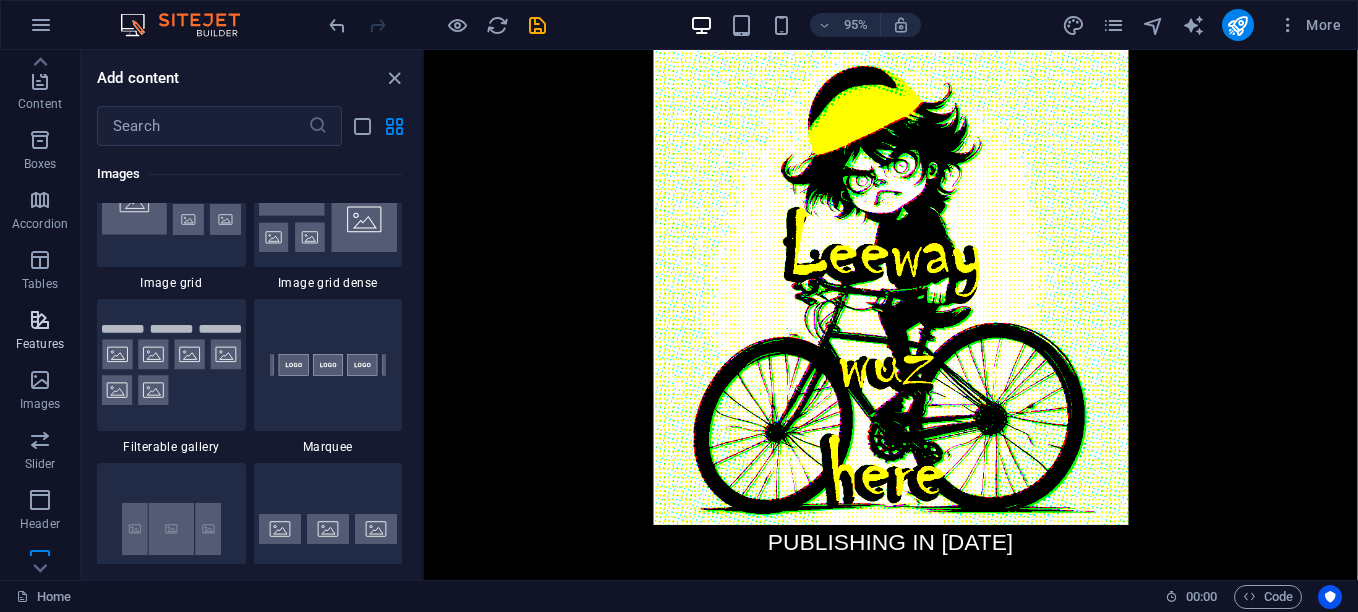 click on "Features" at bounding box center (40, 344) 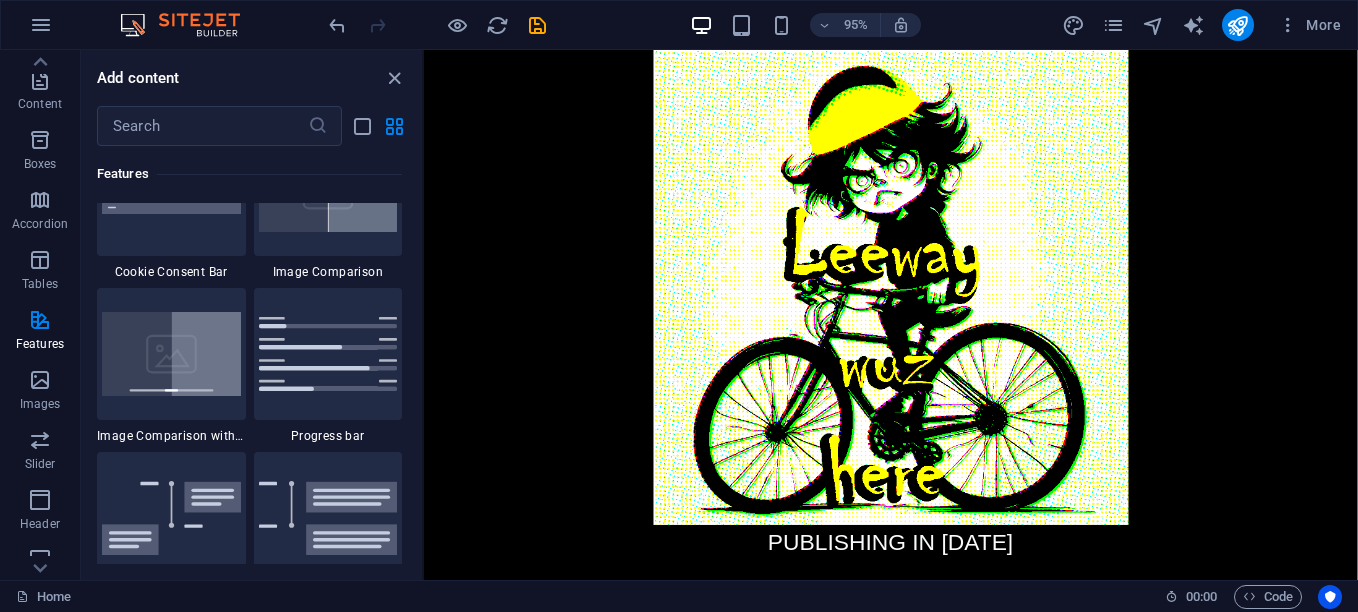 scroll, scrollTop: 8295, scrollLeft: 0, axis: vertical 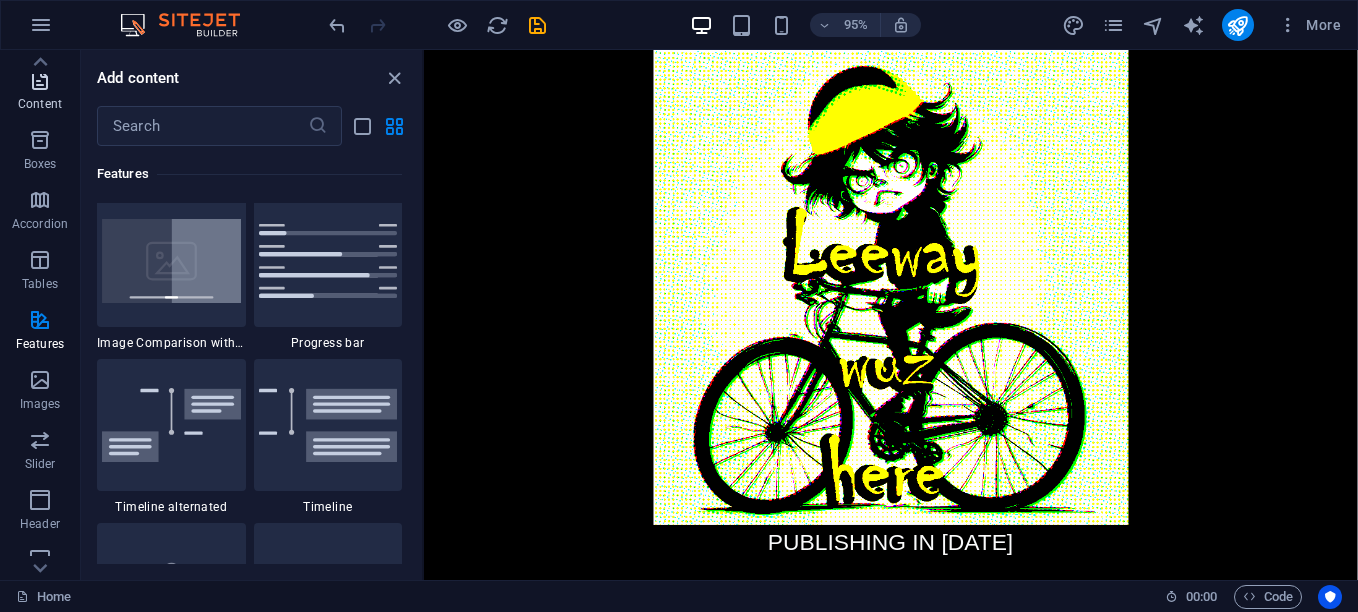 click at bounding box center [40, 80] 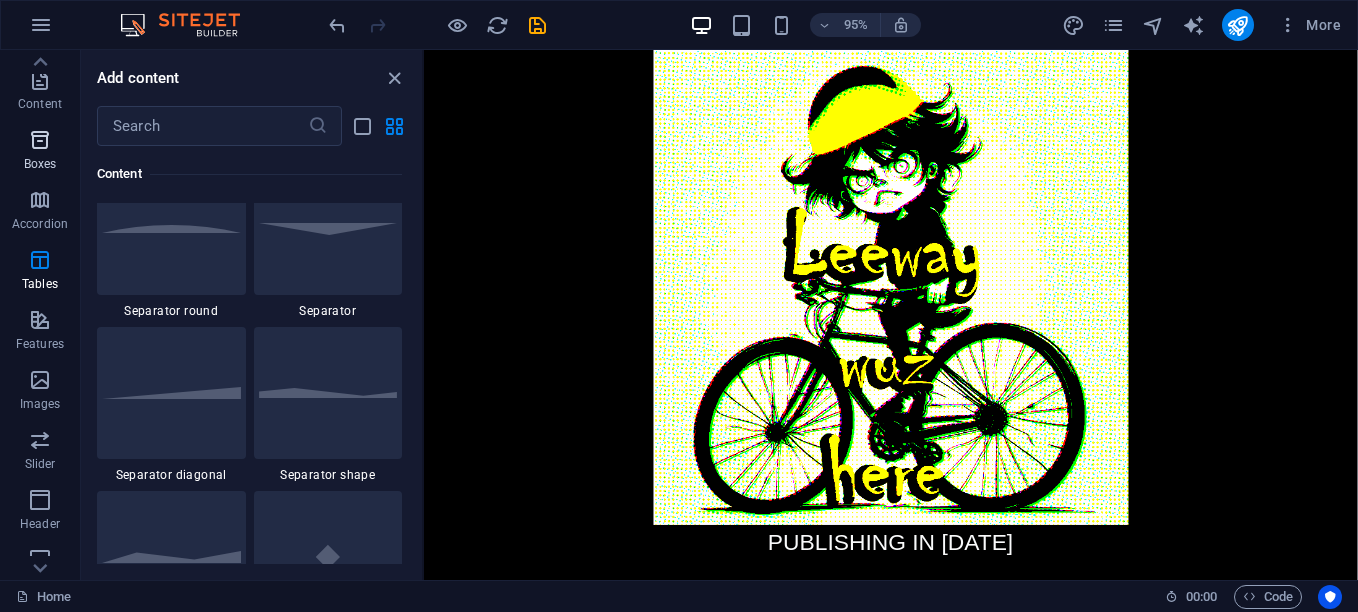 scroll, scrollTop: 3499, scrollLeft: 0, axis: vertical 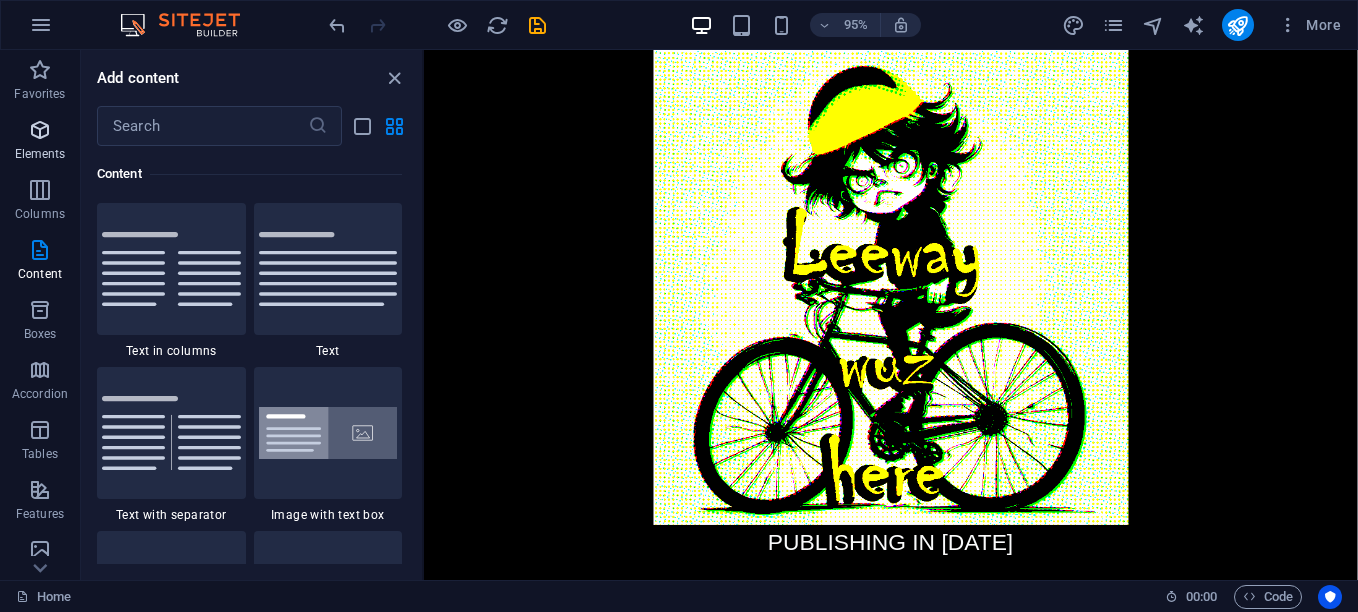 click on "Elements" at bounding box center (40, 154) 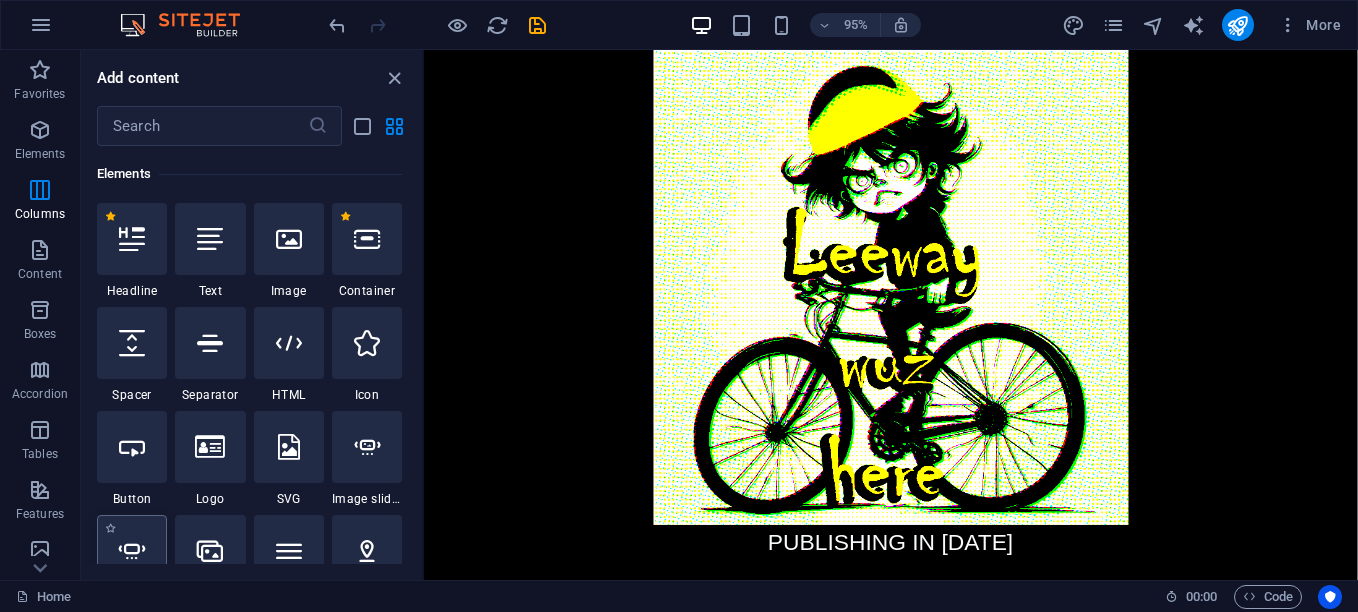 scroll, scrollTop: 213, scrollLeft: 0, axis: vertical 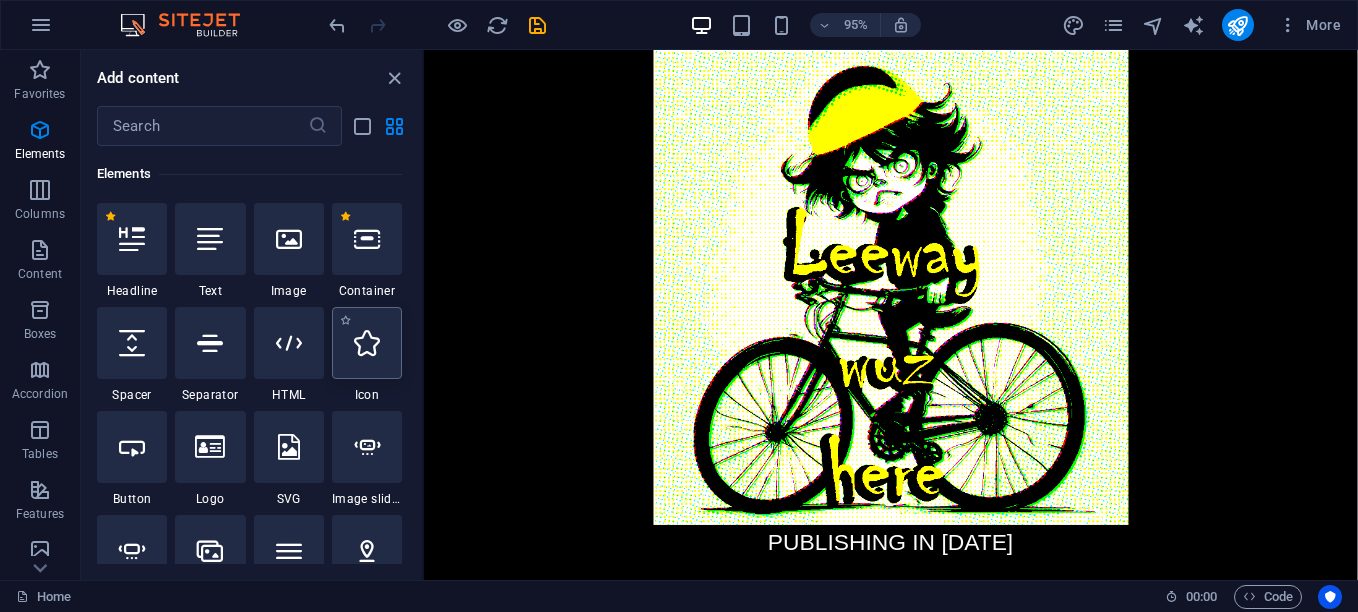 click at bounding box center (367, 343) 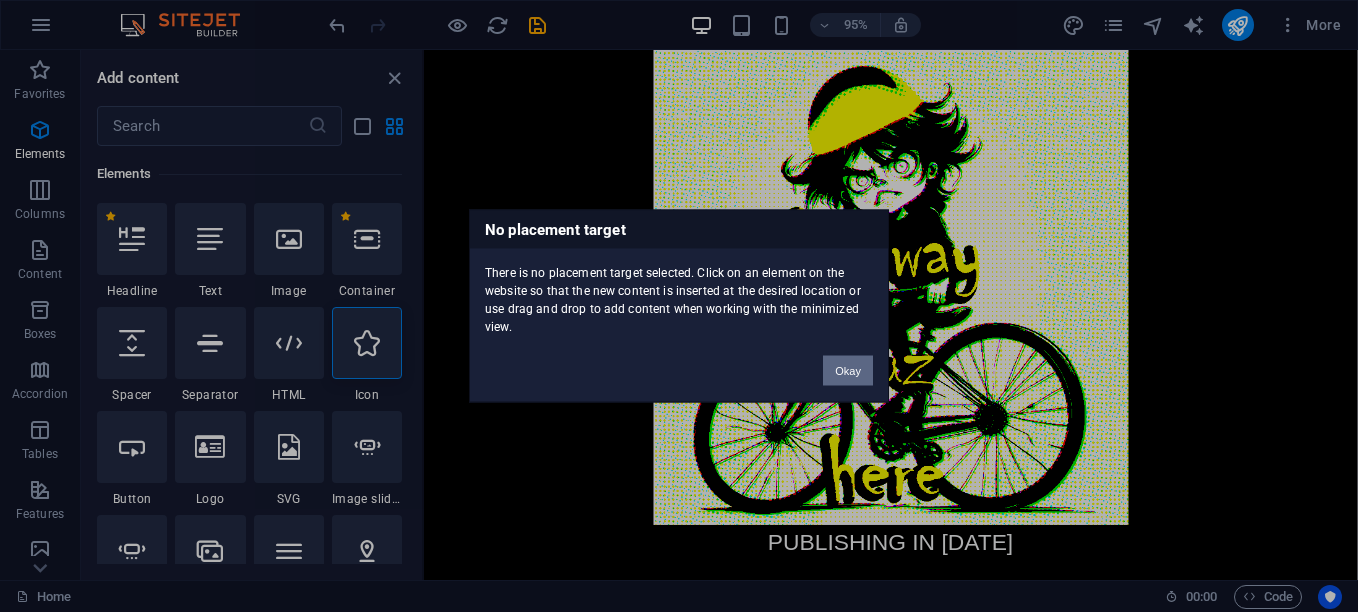 click on "Okay" at bounding box center (848, 371) 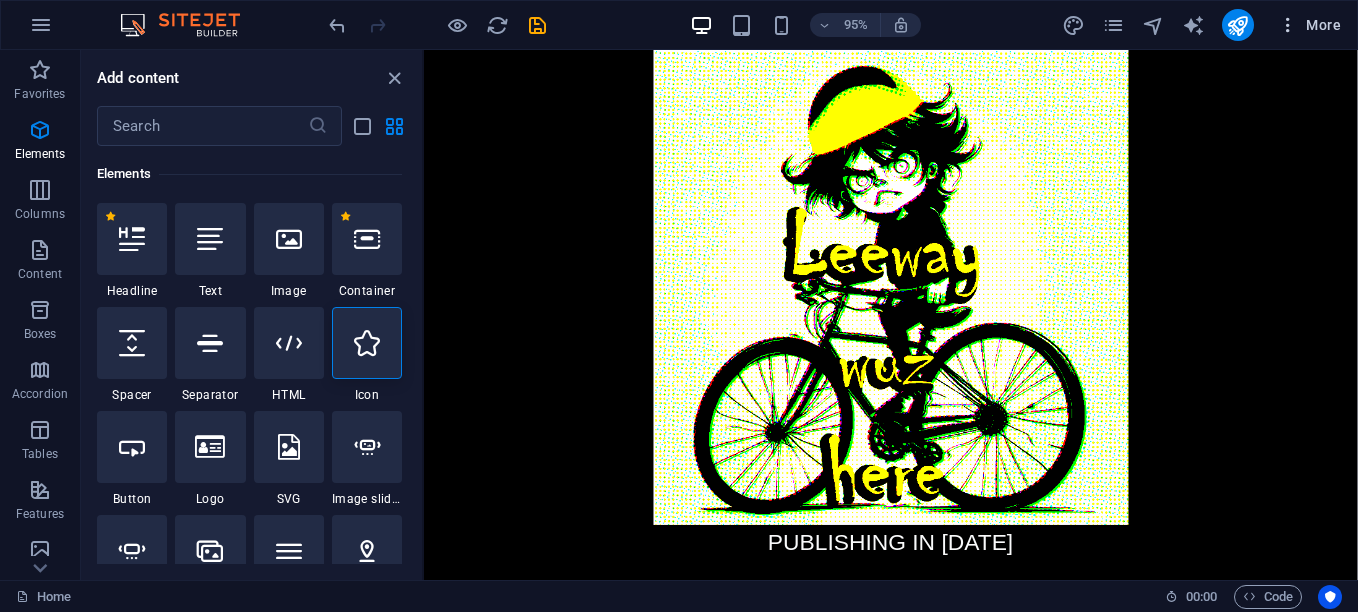 click at bounding box center (1288, 25) 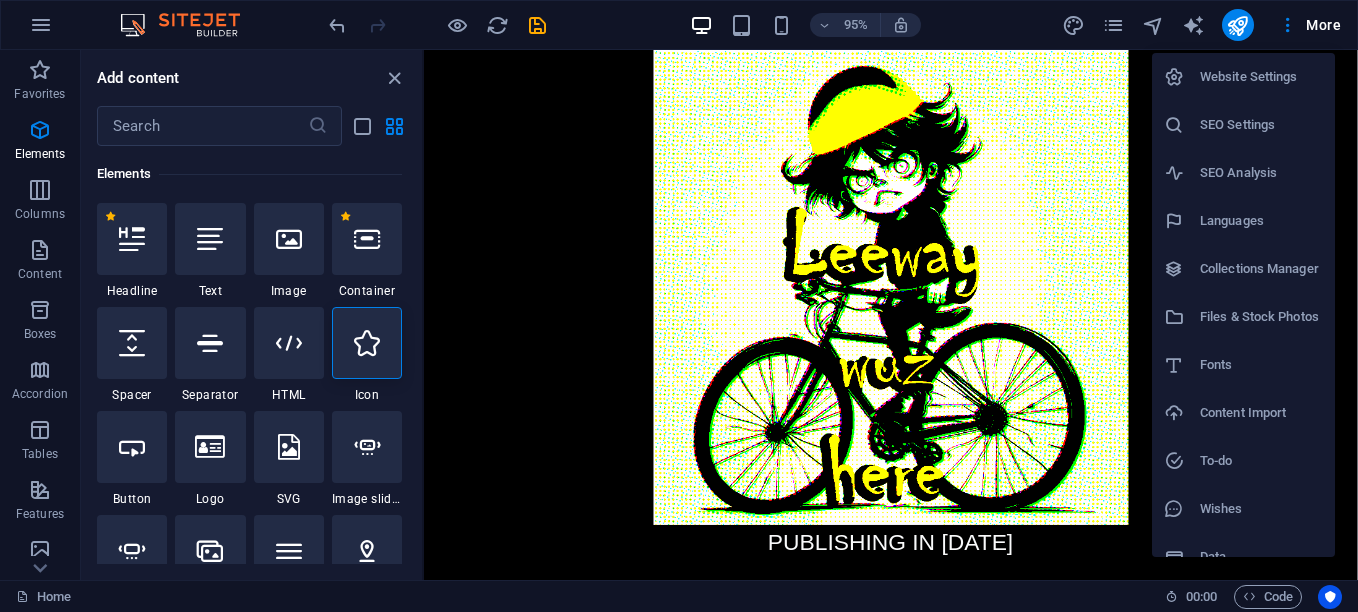 click on "SEO Analysis" at bounding box center [1261, 173] 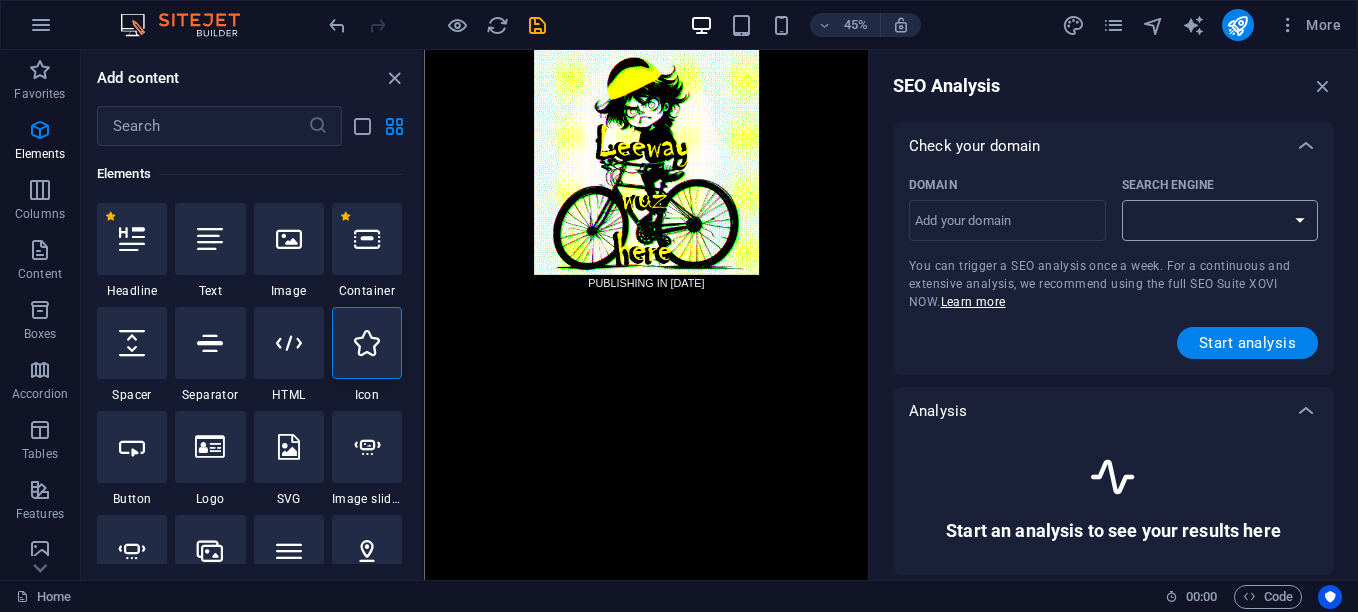 select on "google.com" 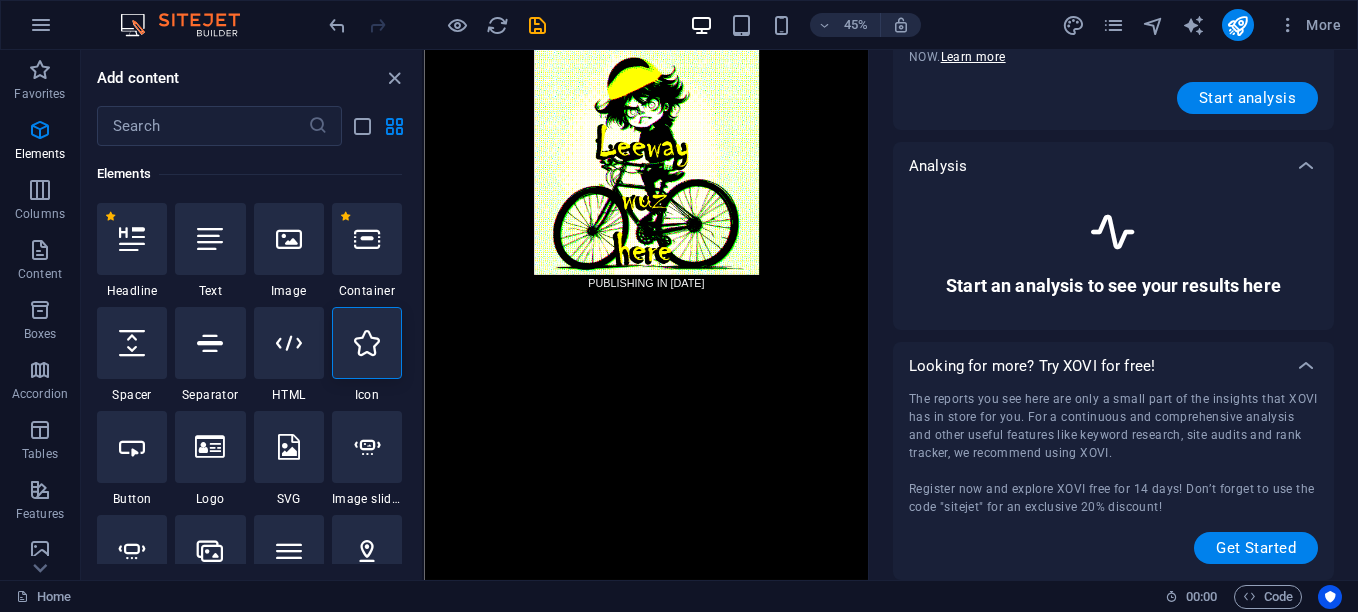 scroll, scrollTop: 0, scrollLeft: 0, axis: both 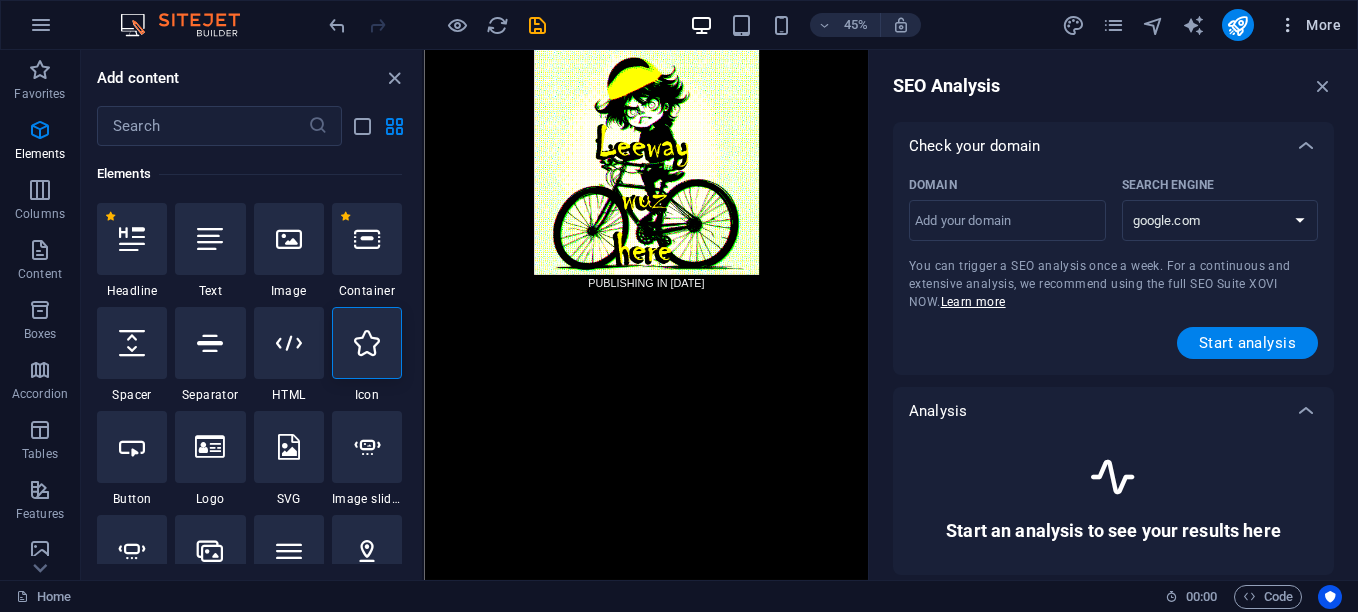 click on "More" at bounding box center (1309, 25) 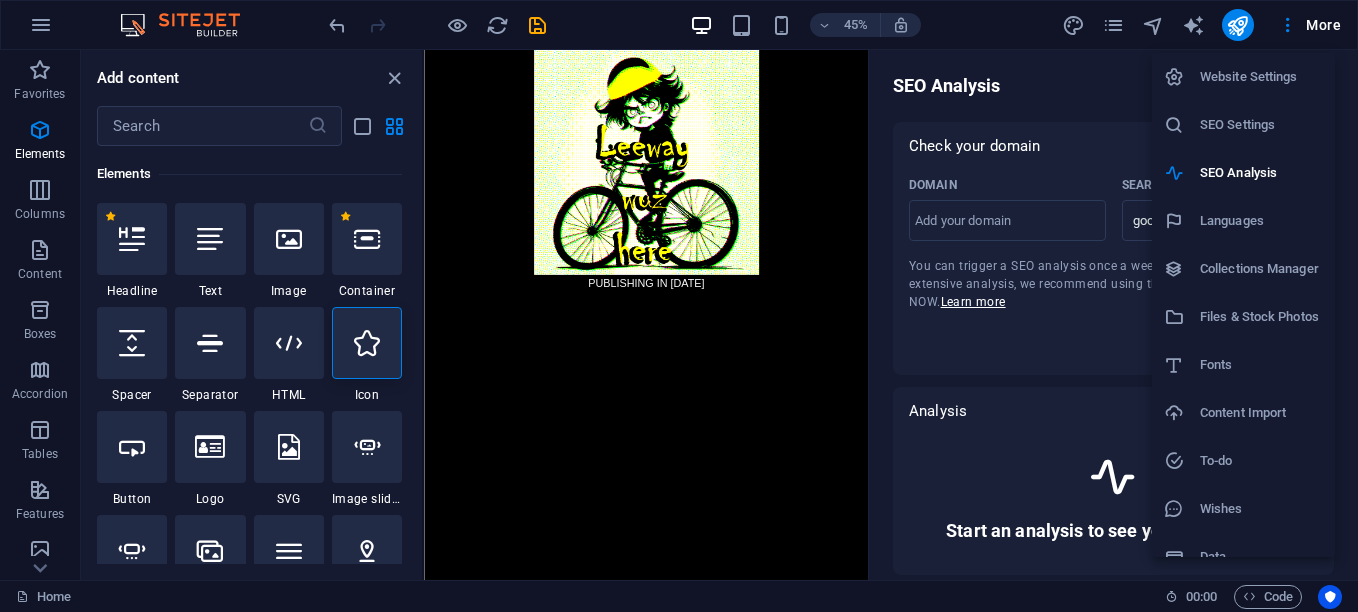 click on "Languages" at bounding box center (1261, 221) 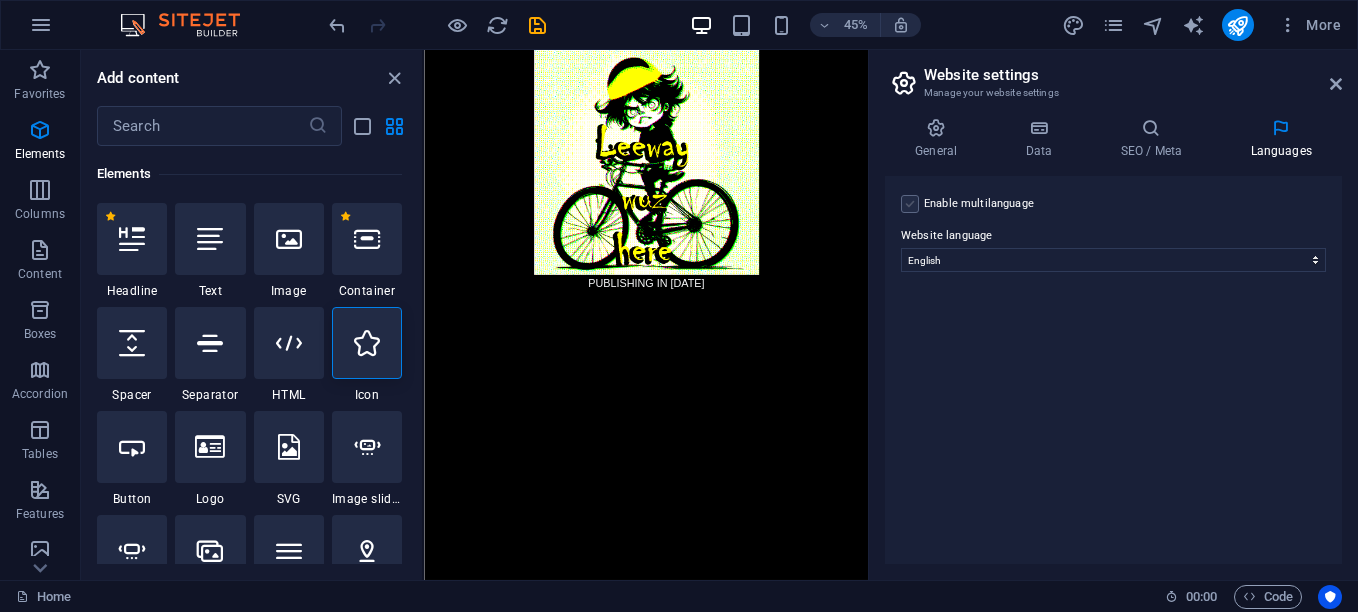 click at bounding box center [910, 204] 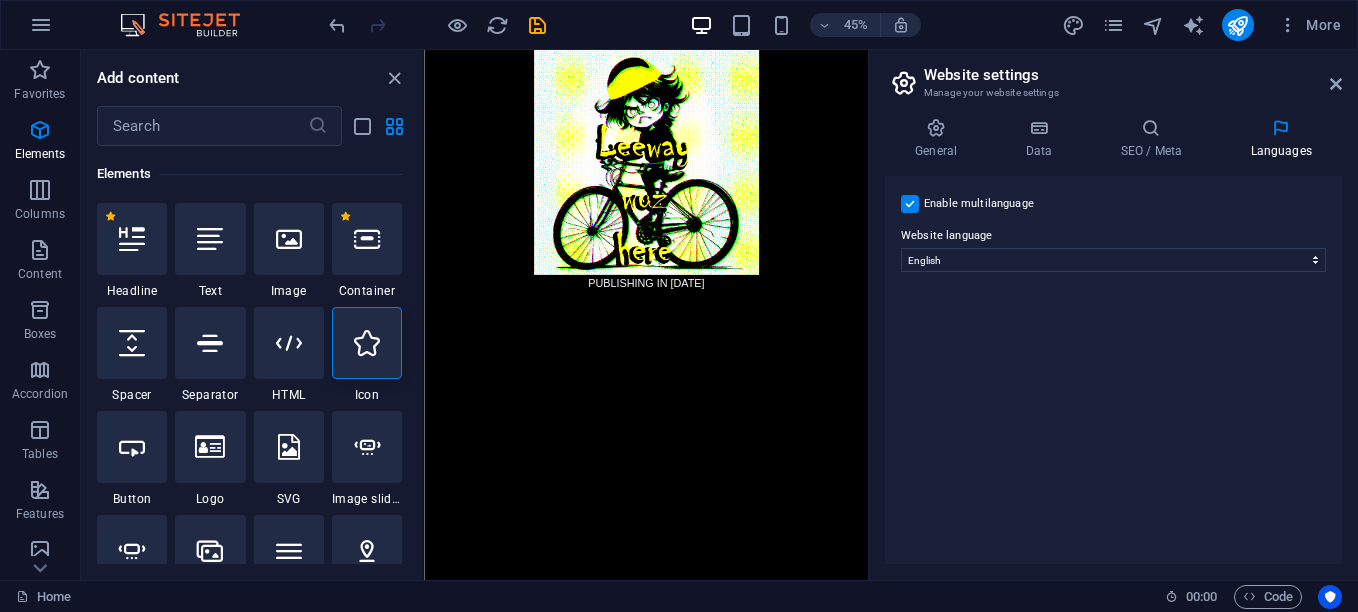 select 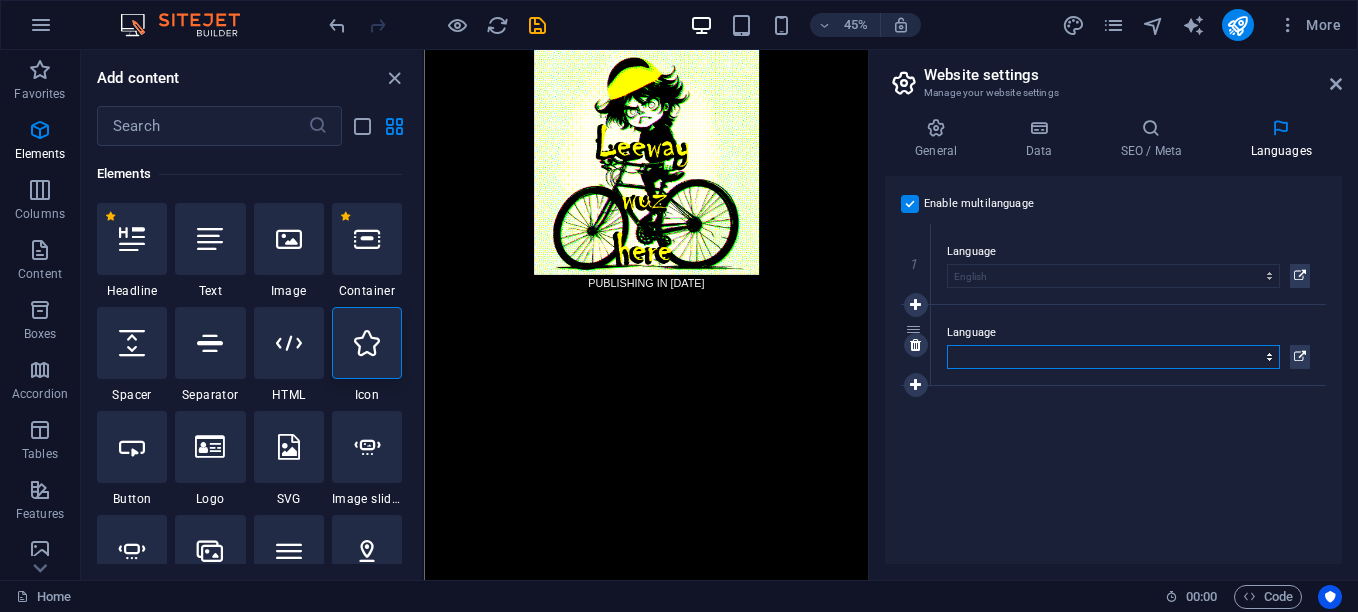 click on "Abkhazian Afar Afrikaans Akan Albanian Amharic Arabic Aragonese Armenian Assamese Avaric Avestan Aymara Azerbaijani Bambara Bashkir Basque Belarusian Bengali Bihari languages Bislama Bokmål Bosnian Breton Bulgarian Burmese Catalan Central Khmer Chamorro Chechen Chinese Church Slavic Chuvash Cornish Corsican Cree Croatian Czech Danish Dutch Dzongkha English Esperanto Estonian Ewe Faroese Farsi (Persian) Fijian Finnish French Fulah Gaelic Galician Ganda Georgian German Greek Greenlandic Guaraní Gujarati Haitian Creole Hausa Hebrew Herero Hindi Hiri Motu Hungarian Icelandic Ido Igbo Indonesian Interlingua Interlingue Inuktitut Inupiaq Irish Italian Japanese Javanese Kannada Kanuri Kashmiri Kazakh Kikuyu Kinyarwanda Komi Kongo Korean Kurdish Kwanyama Kyrgyz Lao Latin Latvian Limburgish Lingala Lithuanian Luba-Katanga Luxembourgish Macedonian Malagasy Malay Malayalam Maldivian Maltese Manx Maori Marathi Marshallese Mongolian Nauru Navajo Ndonga Nepali North Ndebele Northern Sami Norwegian Norwegian Nynorsk Nuosu" at bounding box center (1113, 357) 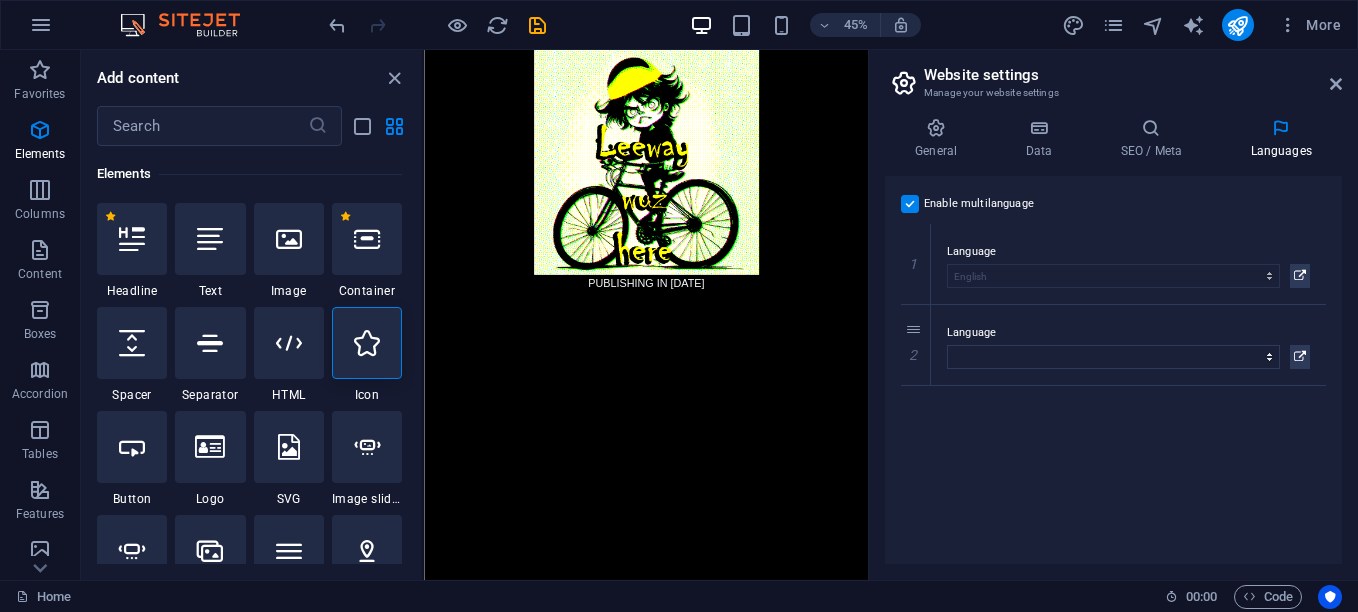 click on "Enable multilanguage To disable multilanguage delete all languages until only one language remains. Website language Abkhazian Afar Afrikaans Akan Albanian Amharic Arabic Aragonese Armenian Assamese Avaric Avestan Aymara Azerbaijani Bambara Bashkir Basque Belarusian Bengali Bihari languages Bislama Bokmål Bosnian Breton Bulgarian Burmese Catalan Central Khmer Chamorro Chechen Chinese Church Slavic Chuvash Cornish Corsican Cree Croatian Czech Danish Dutch Dzongkha English Esperanto Estonian Ewe Faroese Farsi (Persian) Fijian Finnish French Fulah Gaelic Galician Ganda Georgian German Greek Greenlandic Guaraní Gujarati Haitian Creole Hausa Hebrew Herero Hindi Hiri Motu Hungarian Icelandic Ido Igbo Indonesian Interlingua Interlingue Inuktitut Inupiaq Irish Italian Japanese Javanese Kannada Kanuri Kashmiri Kazakh Kikuyu Kinyarwanda Komi Kongo Korean Kurdish Kwanyama Kyrgyz Lao Latin Latvian Limburgish Lingala Lithuanian Luba-Katanga Luxembourgish Macedonian Malagasy Malay Malayalam Maldivian Maltese Manx Maori 1" at bounding box center [1113, 370] 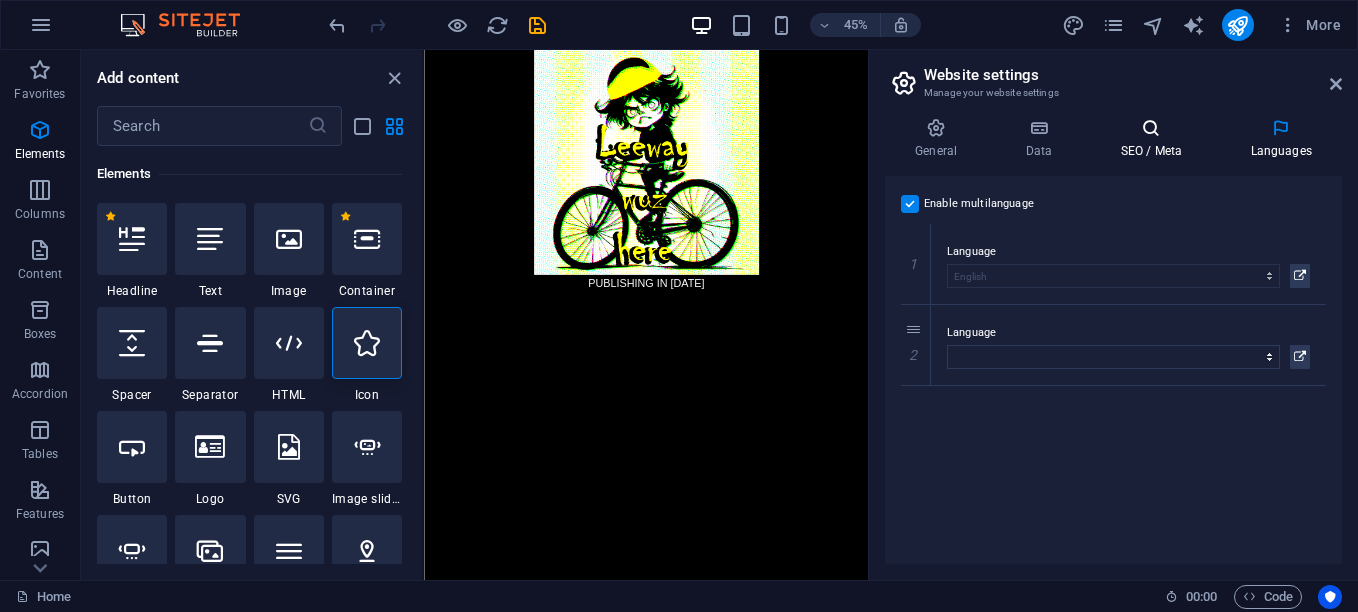 click at bounding box center [1151, 128] 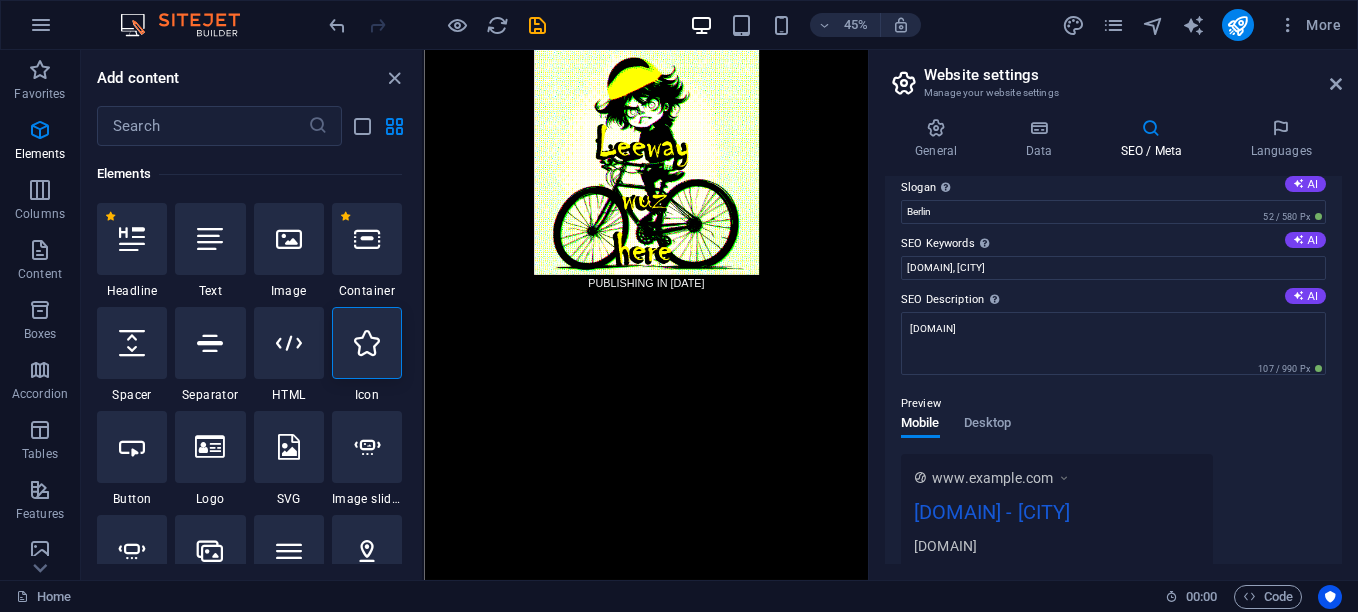 scroll, scrollTop: 0, scrollLeft: 0, axis: both 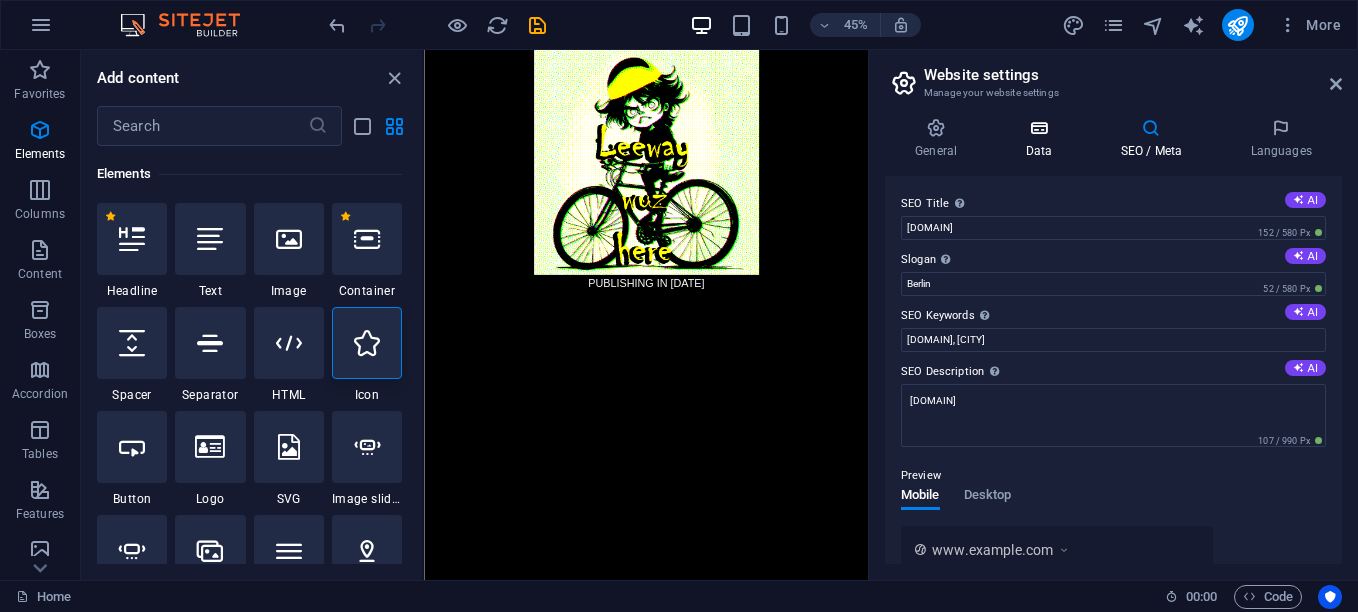 click at bounding box center (1038, 128) 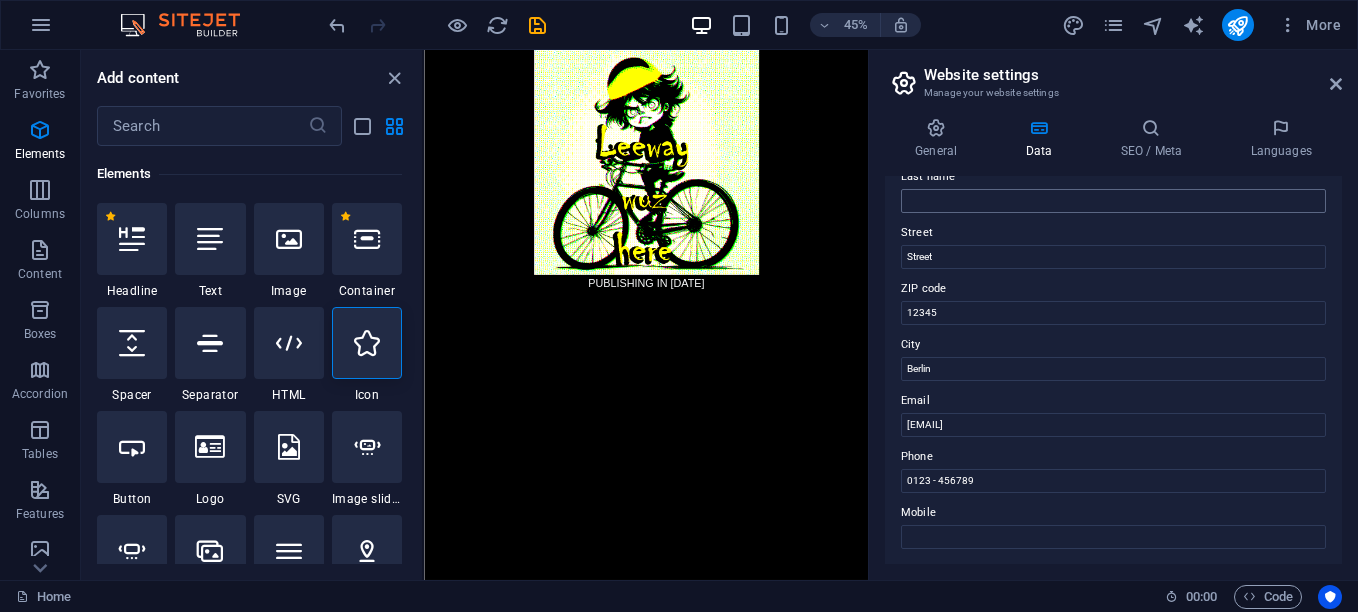 scroll, scrollTop: 0, scrollLeft: 0, axis: both 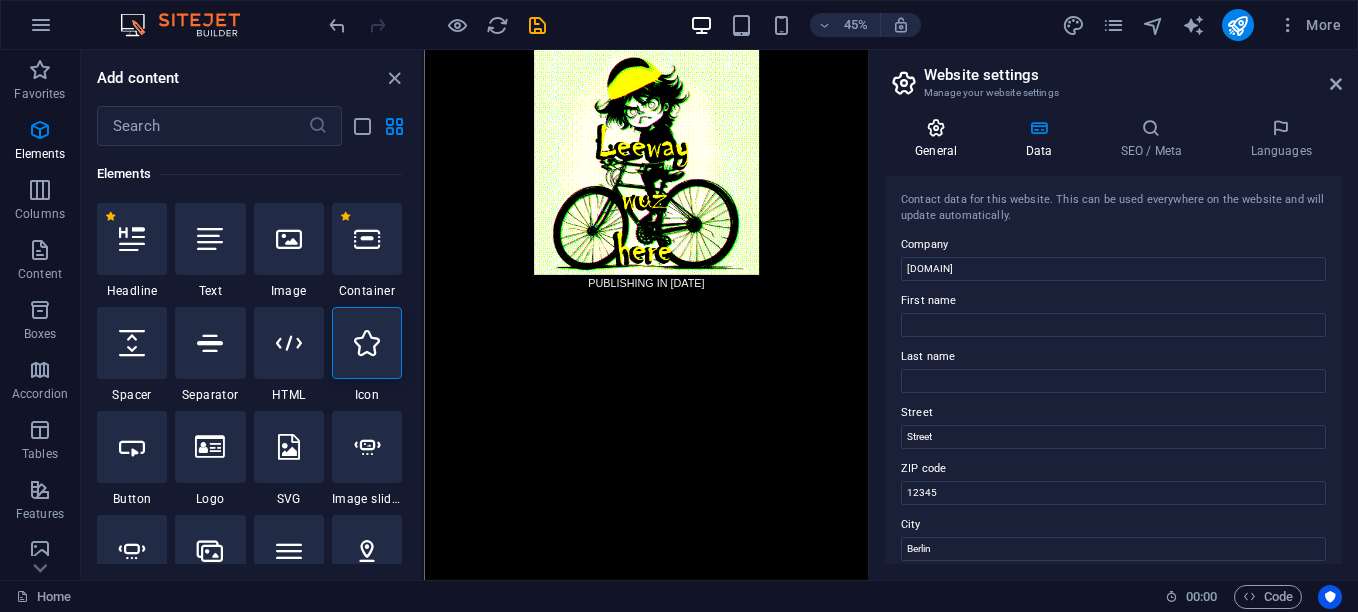 click at bounding box center (936, 128) 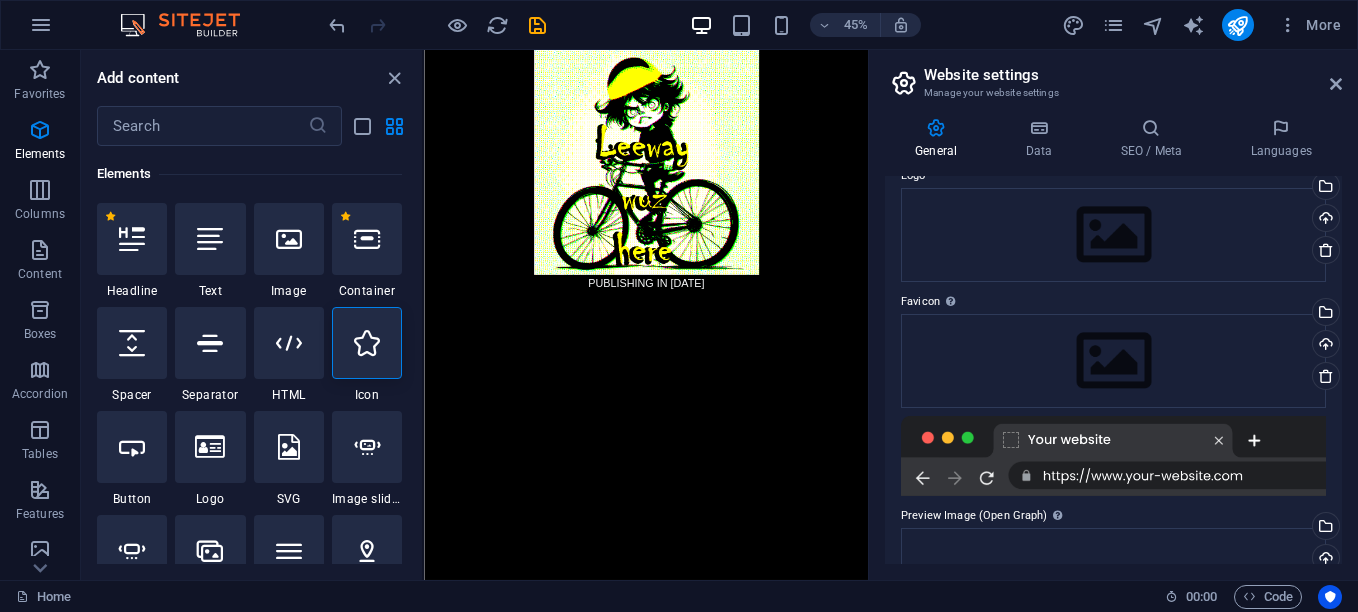 scroll, scrollTop: 0, scrollLeft: 0, axis: both 